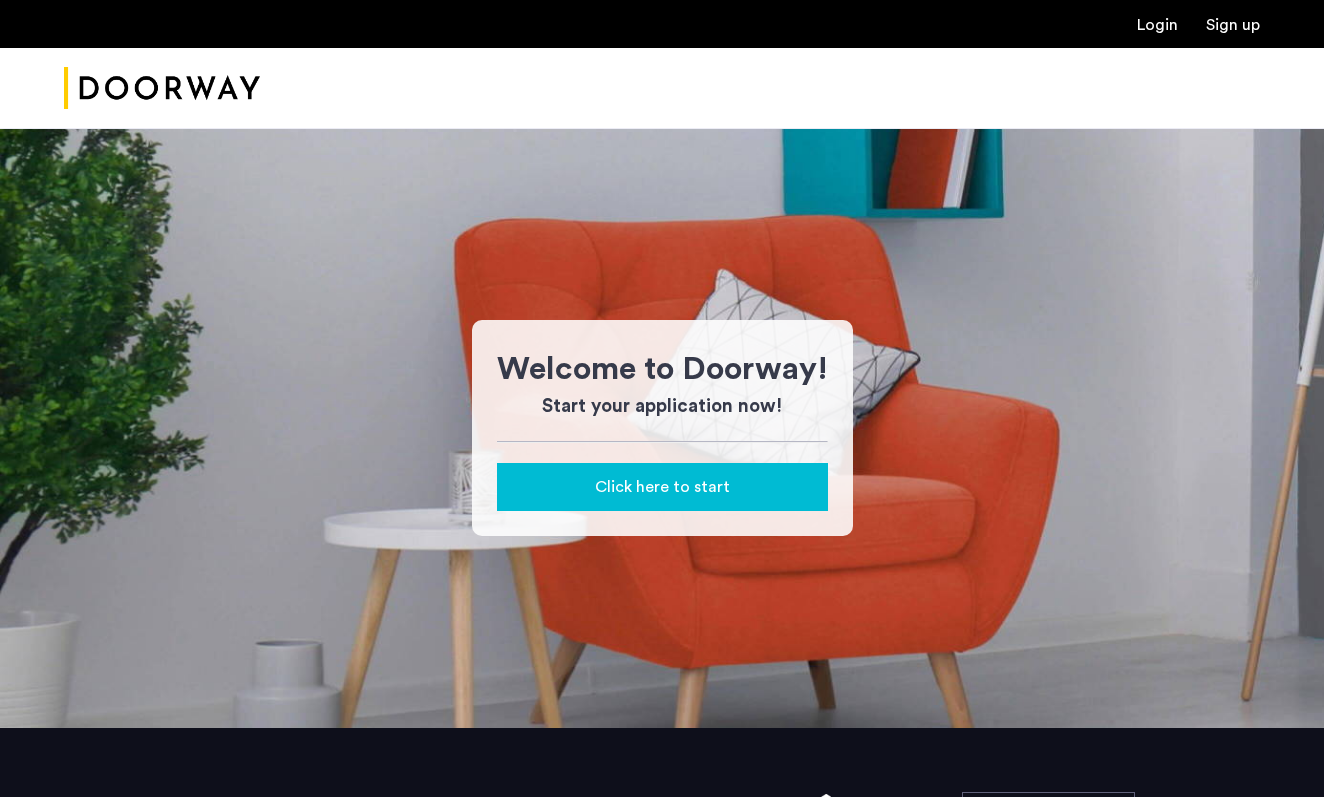 scroll, scrollTop: 0, scrollLeft: 0, axis: both 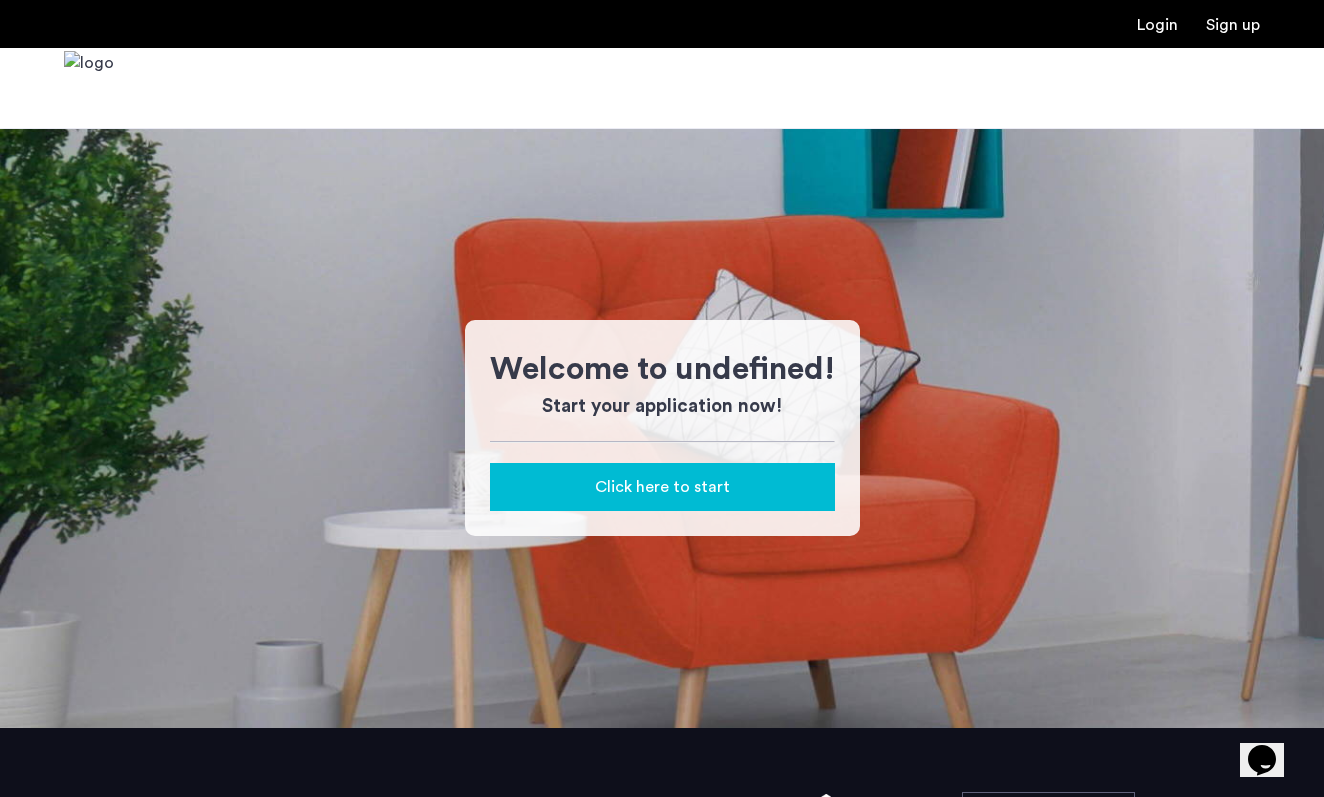 click on "Login Sign up" at bounding box center [662, 24] 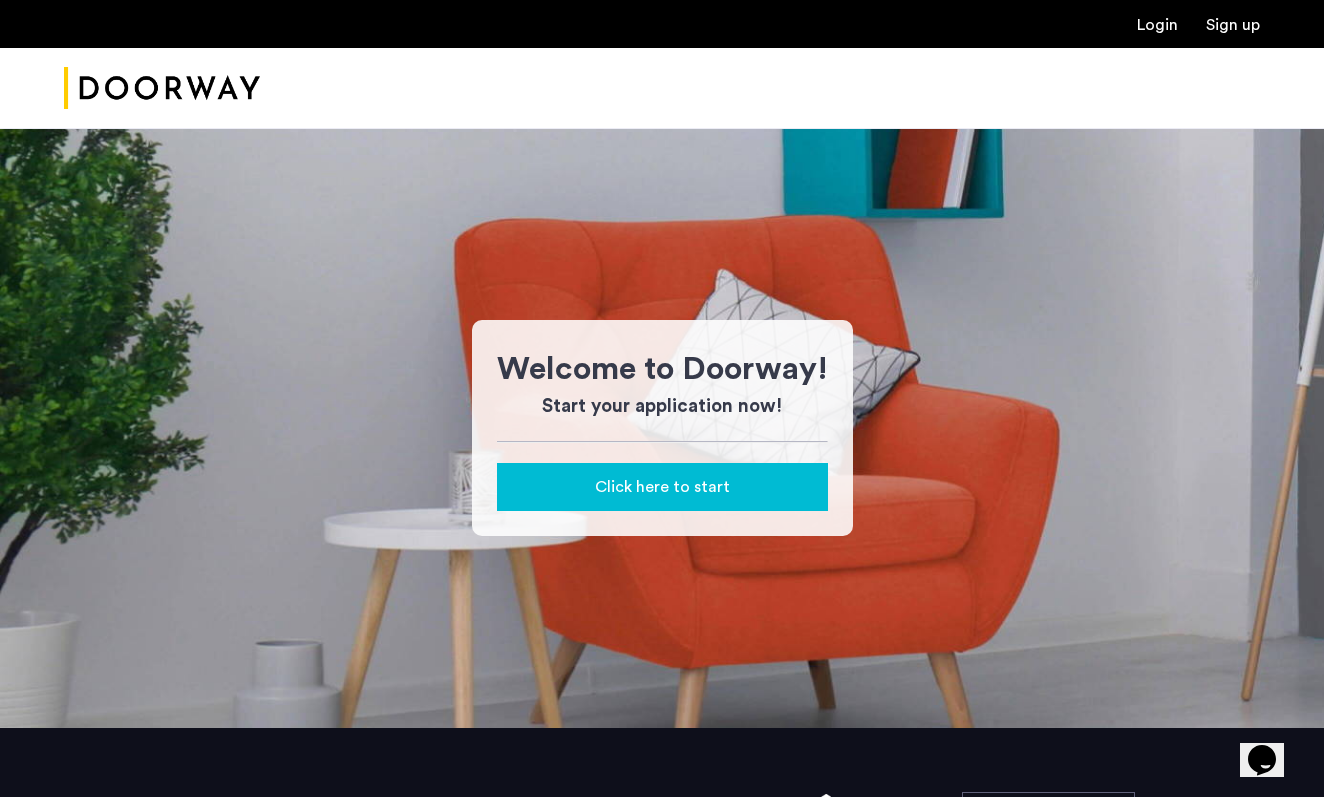 click on "Login" at bounding box center [1157, 25] 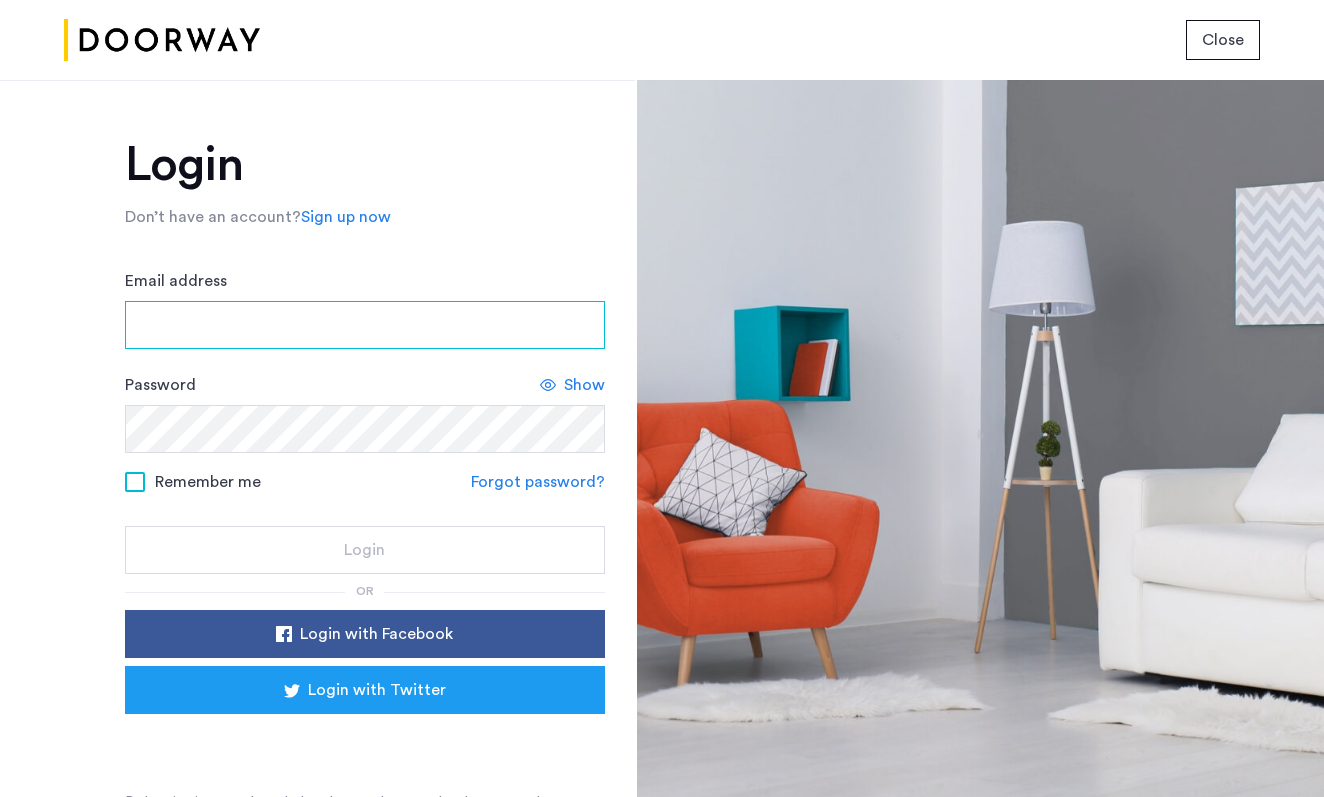 type on "**********" 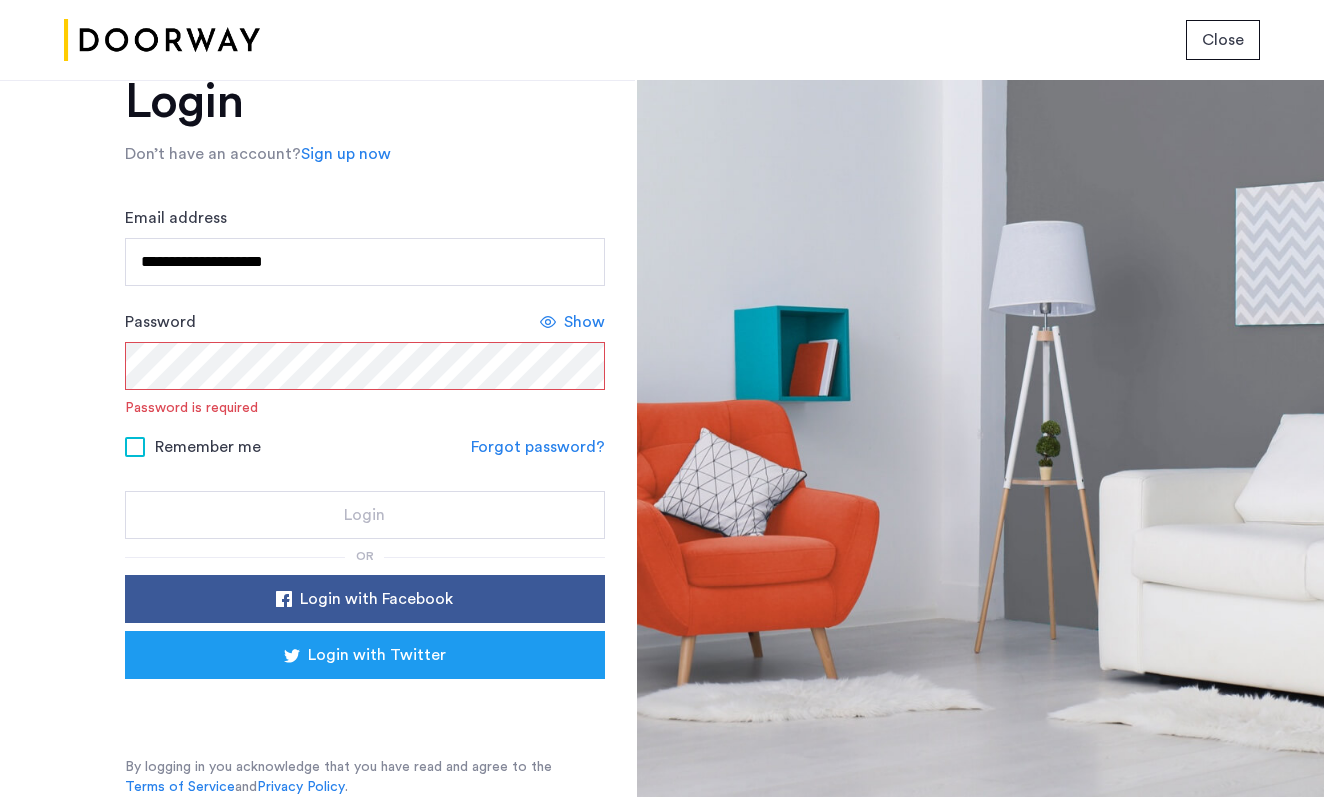 scroll, scrollTop: 63, scrollLeft: 0, axis: vertical 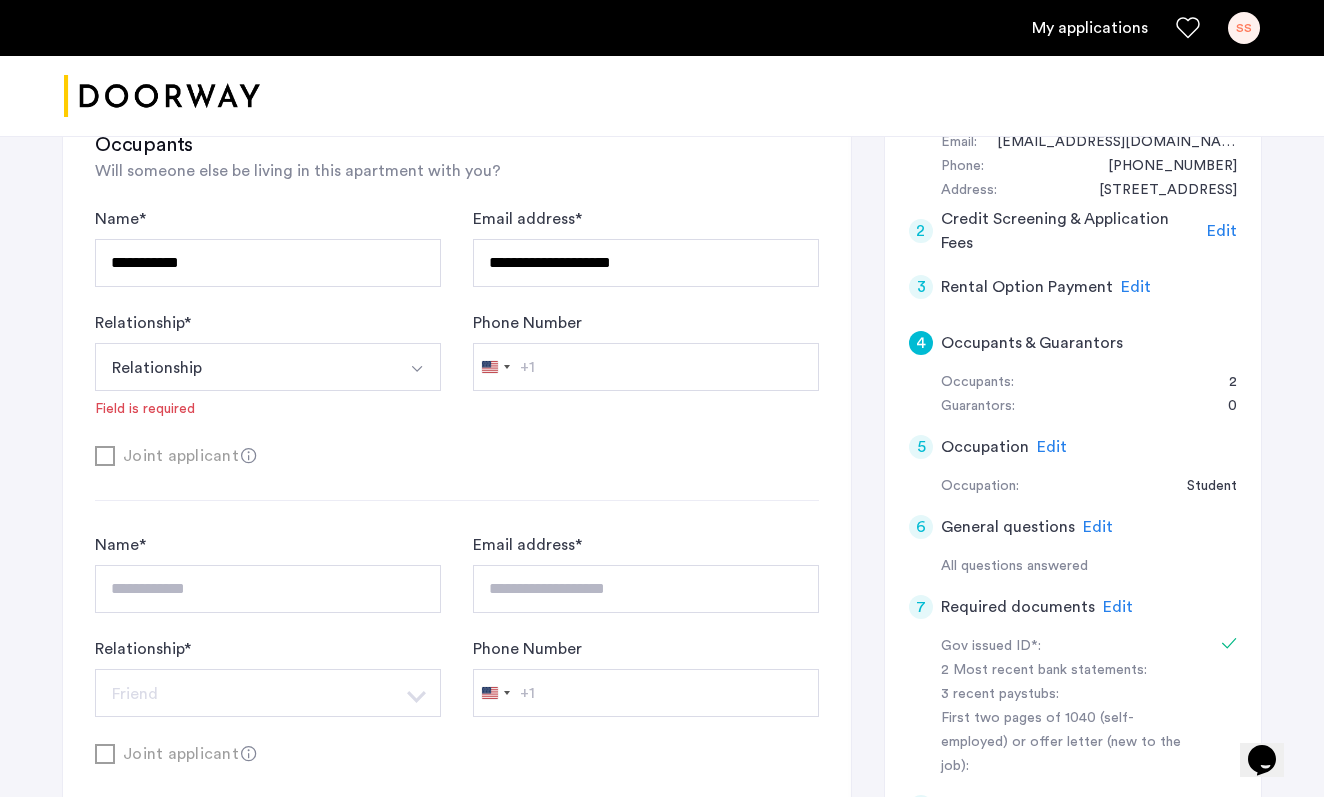 click on "Edit" 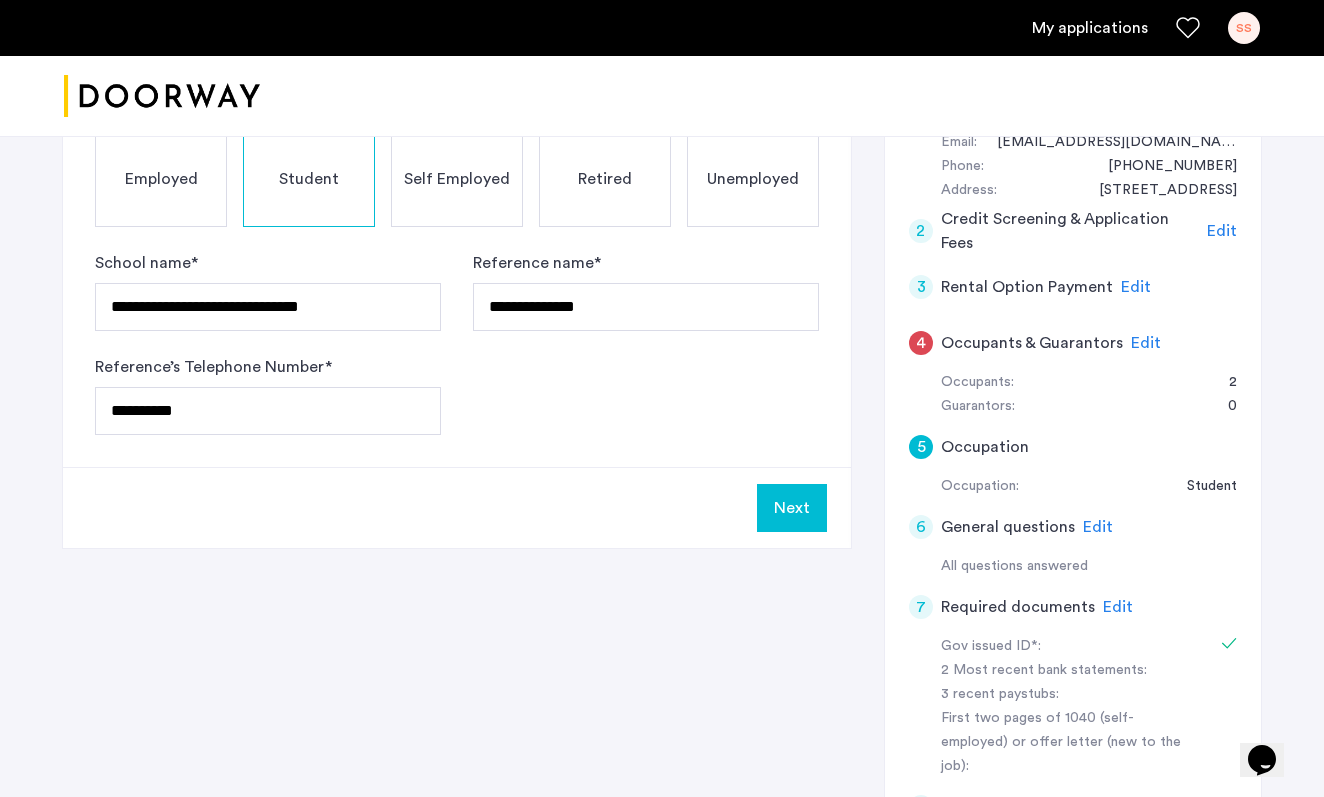click on "Edit" 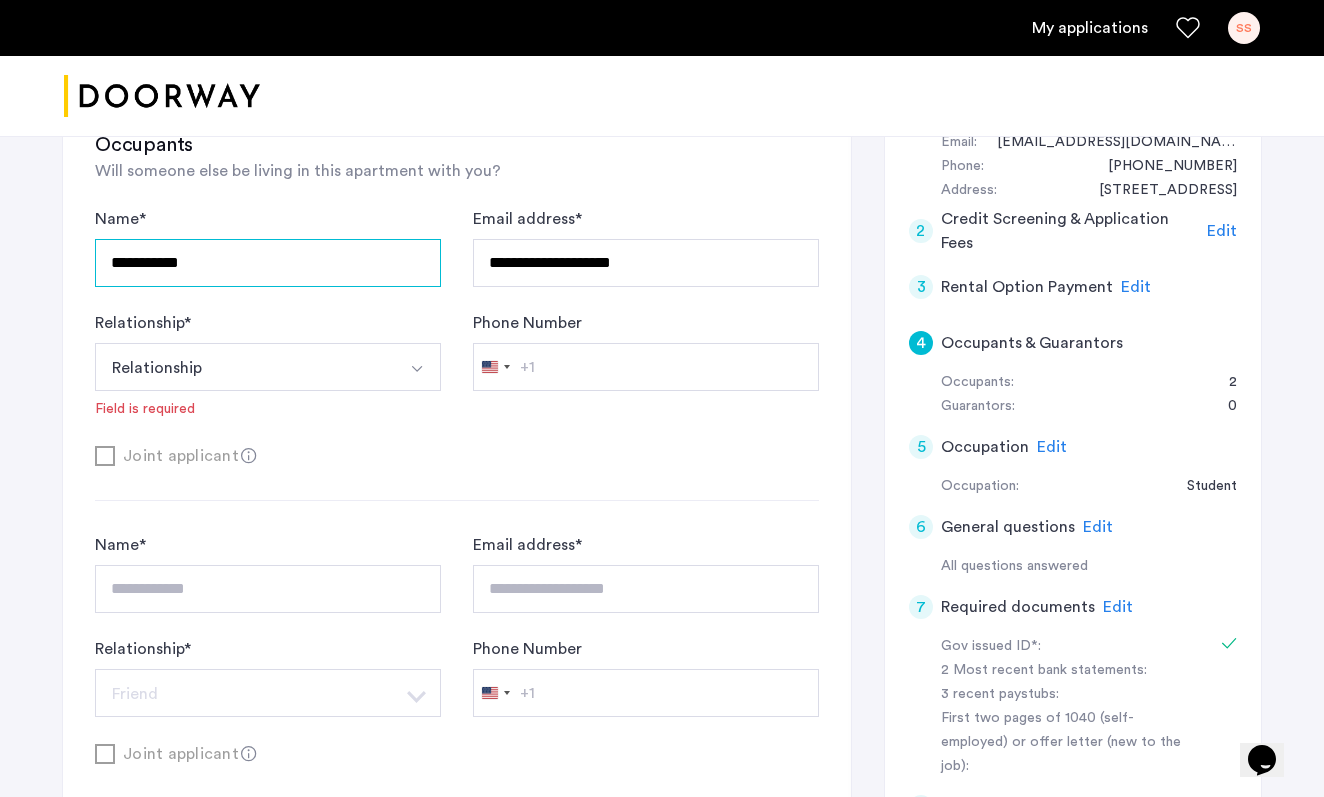 drag, startPoint x: 325, startPoint y: 256, endPoint x: 29, endPoint y: 244, distance: 296.24313 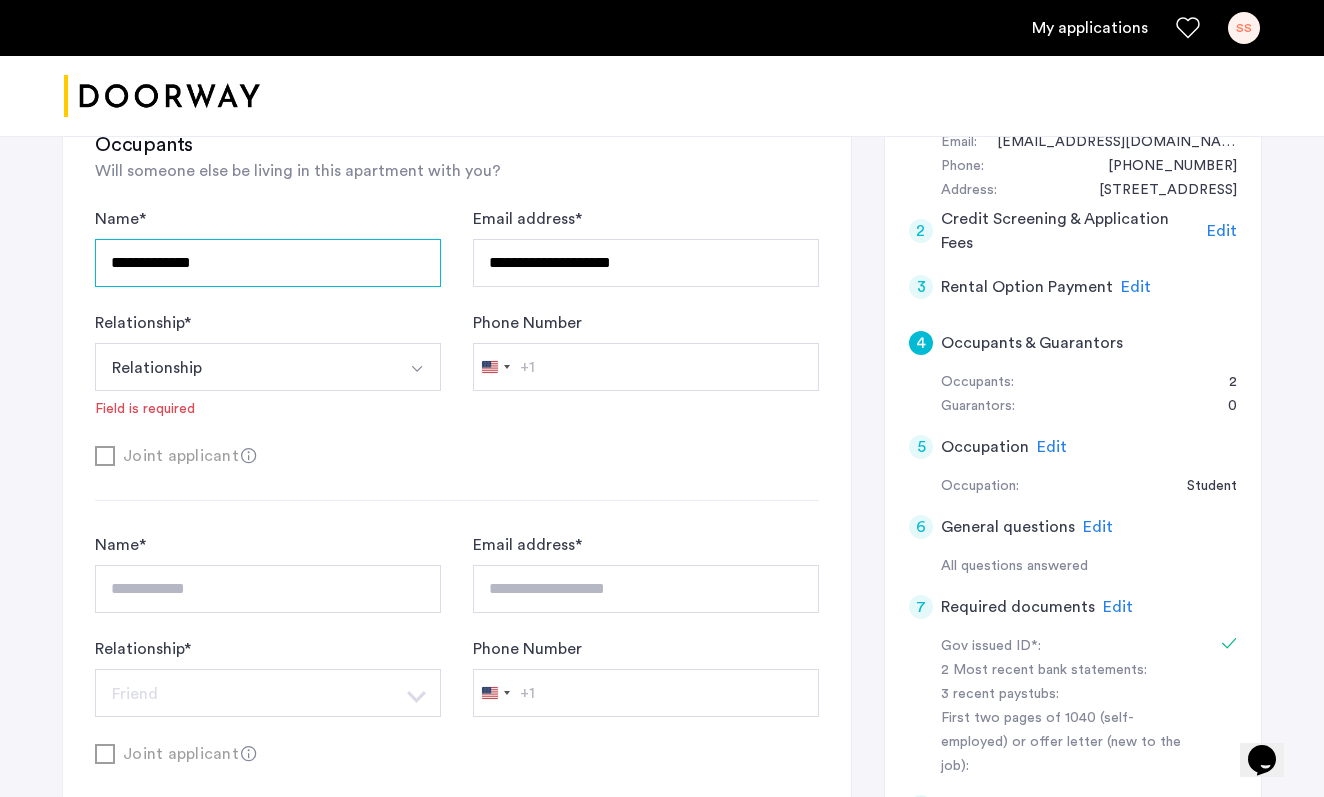 type on "**********" 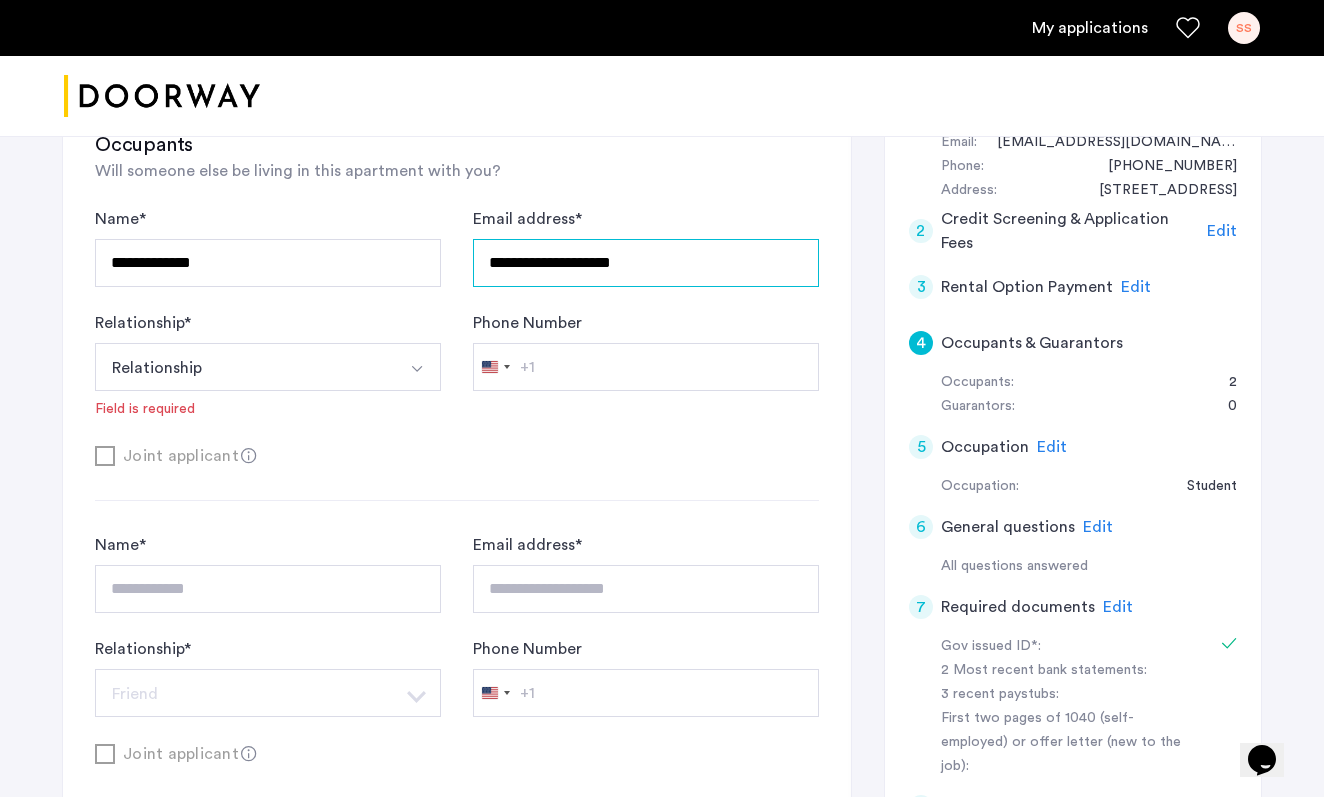 drag, startPoint x: 697, startPoint y: 276, endPoint x: 335, endPoint y: 265, distance: 362.16708 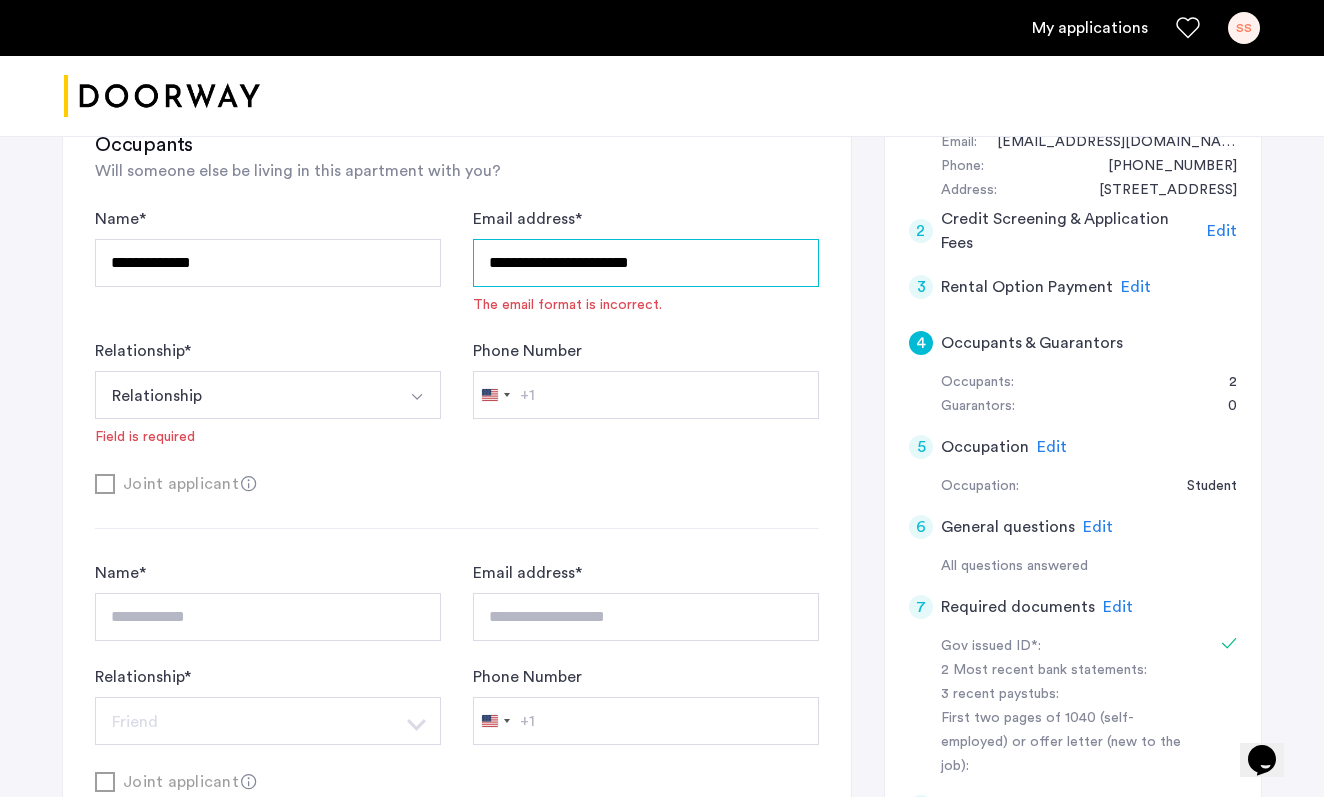 click on "**********" at bounding box center [646, 263] 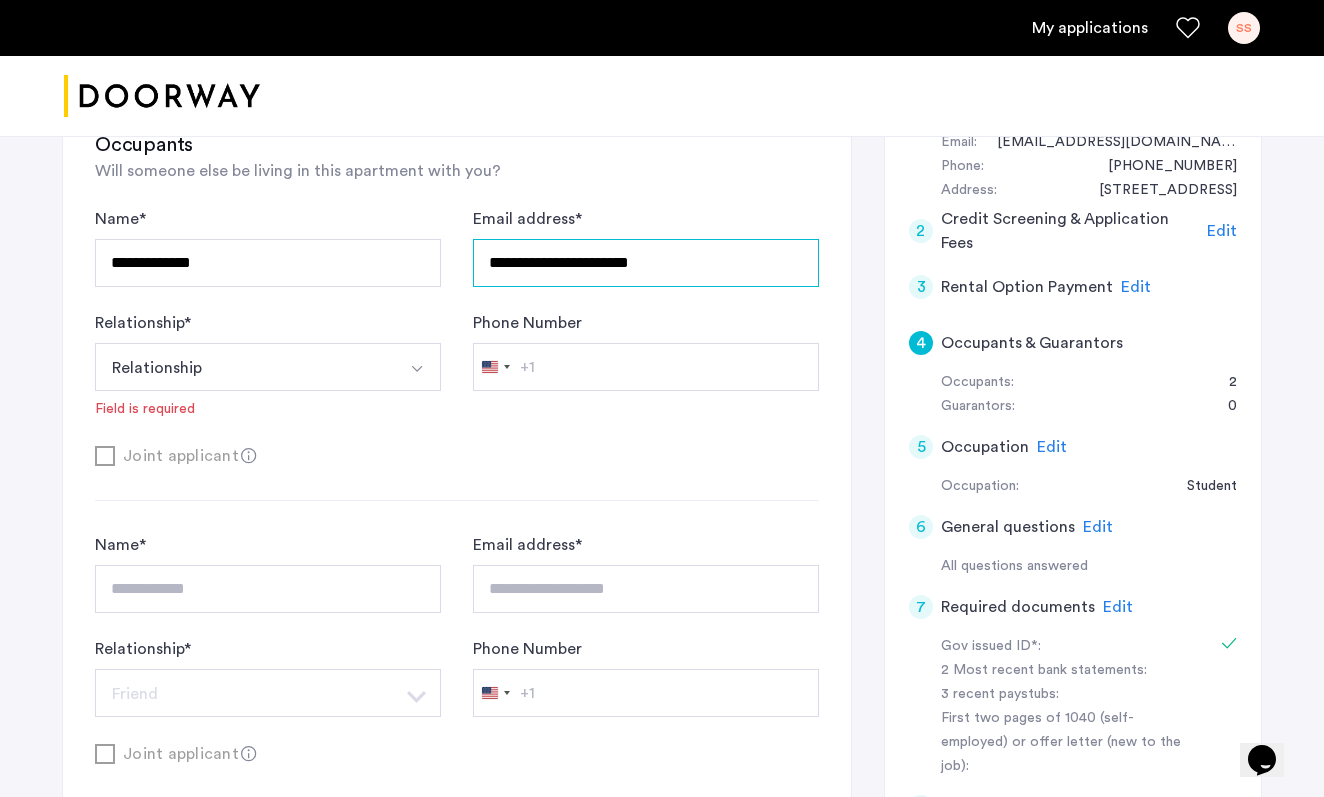 type on "**********" 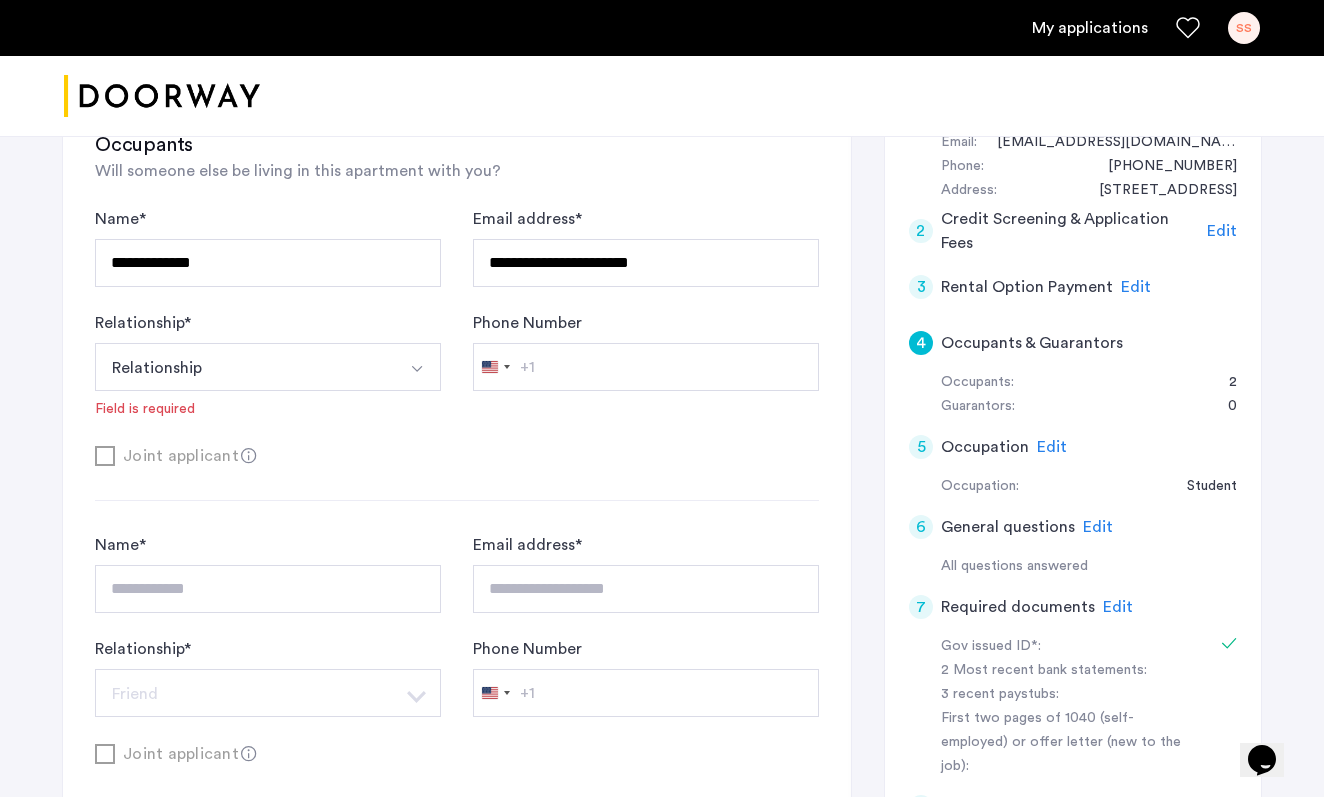 click on "Relationship" at bounding box center [244, 367] 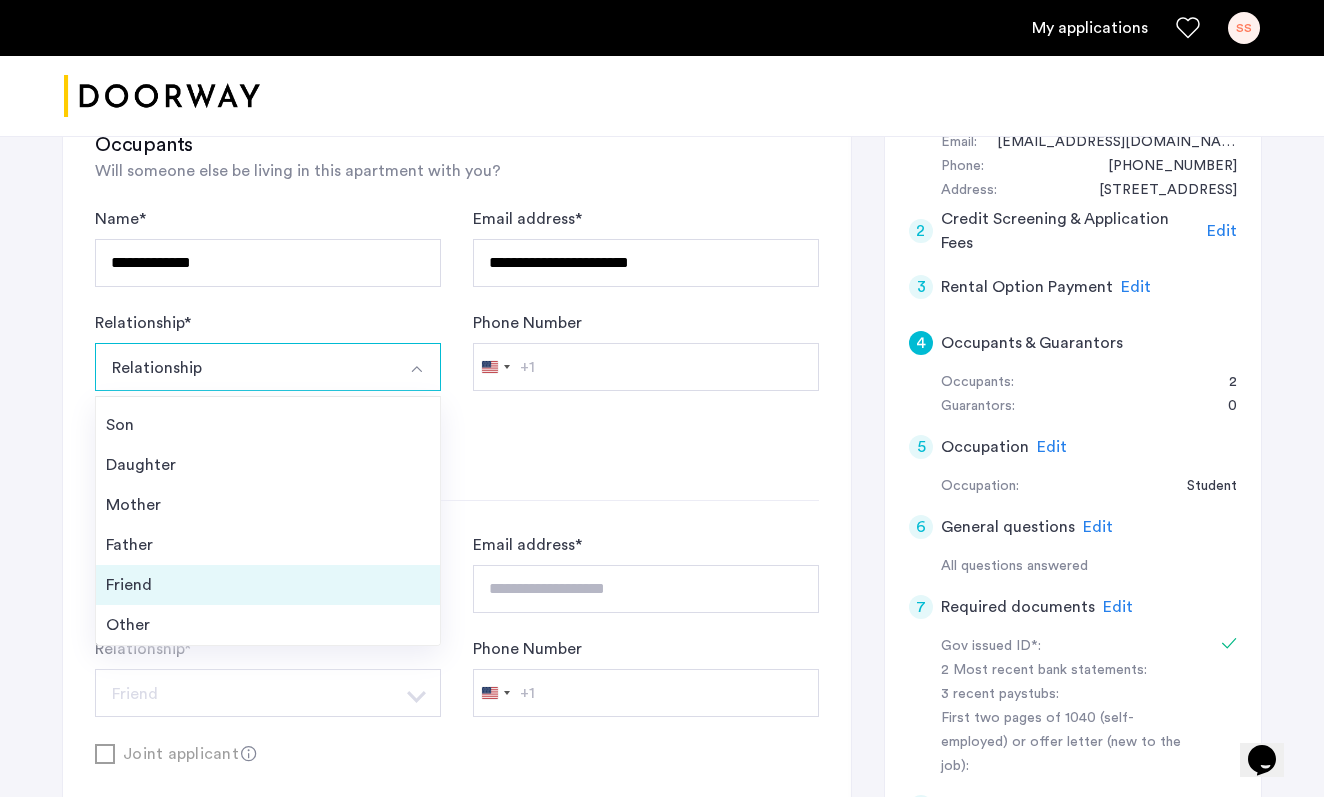scroll, scrollTop: 72, scrollLeft: 0, axis: vertical 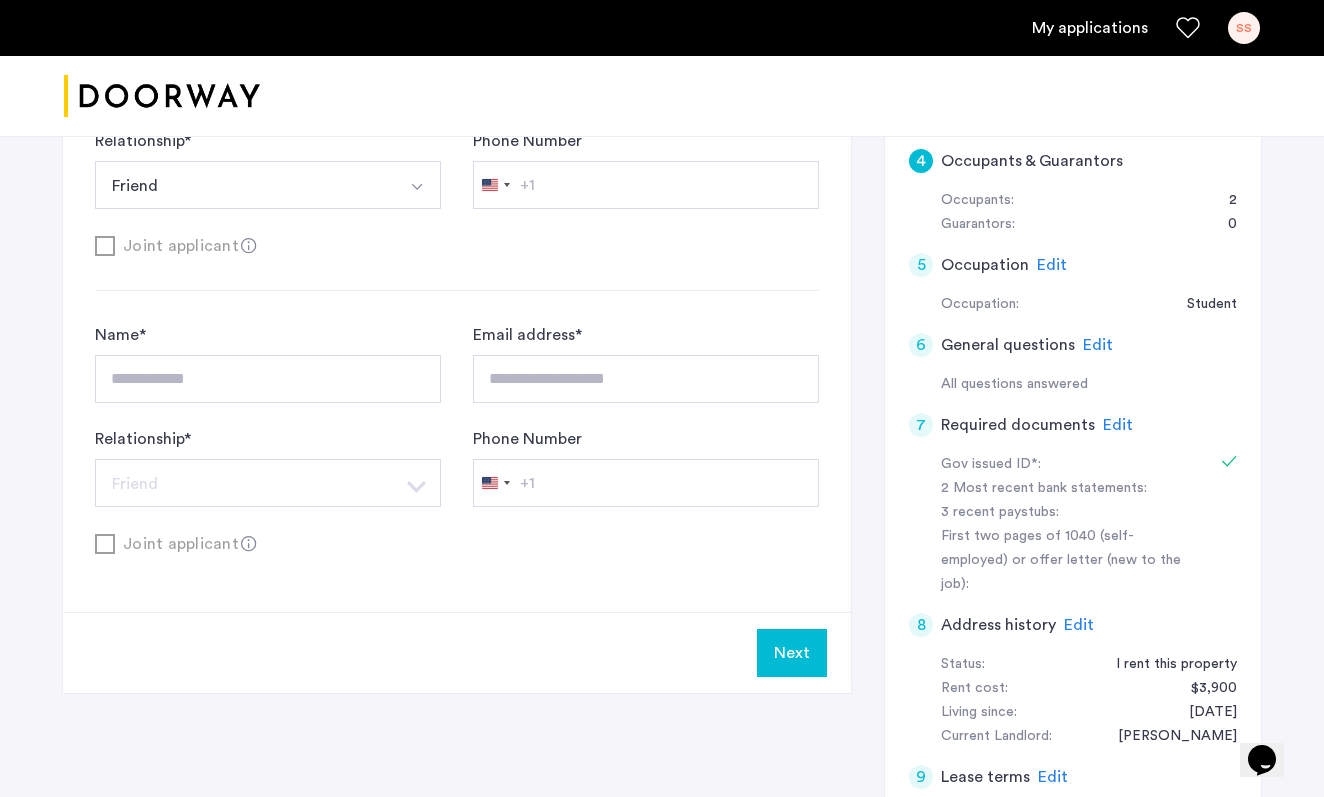click on "Next" 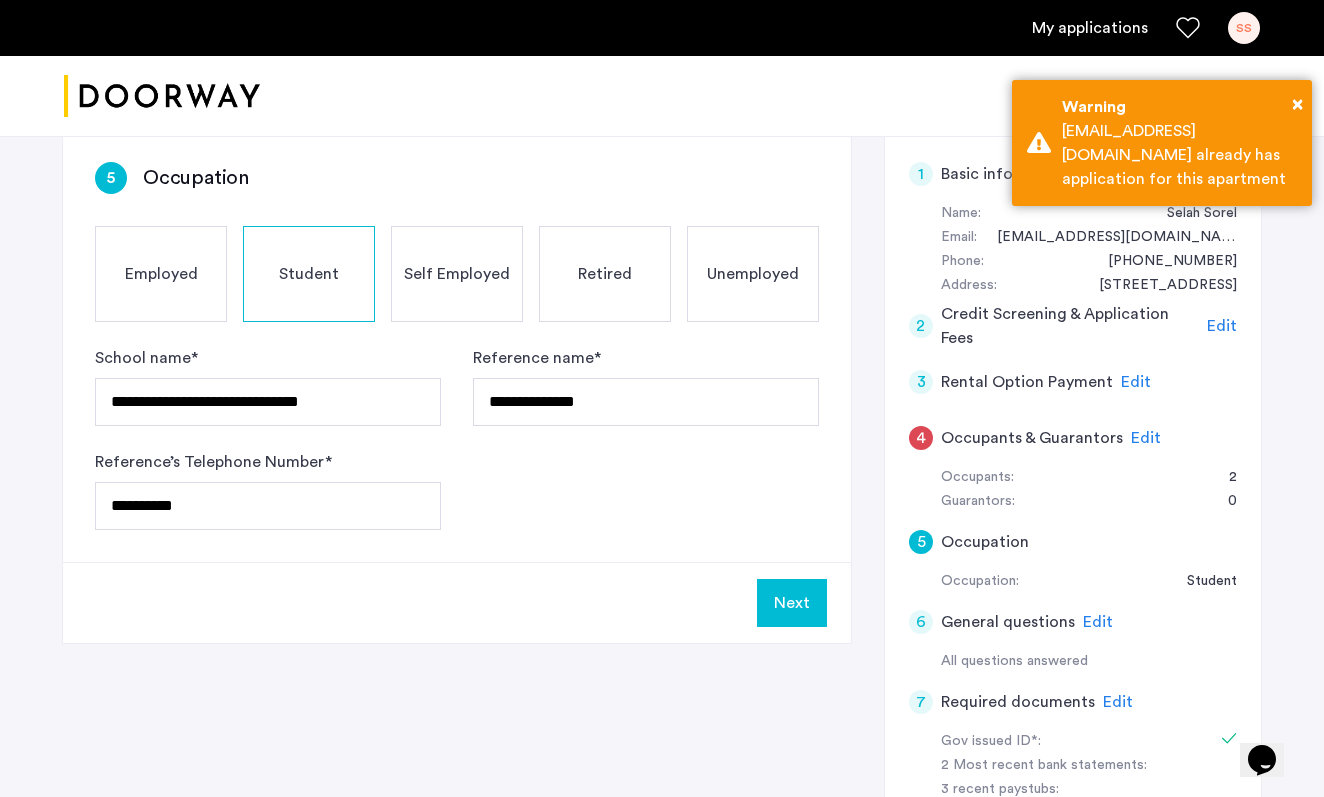 scroll, scrollTop: 333, scrollLeft: 0, axis: vertical 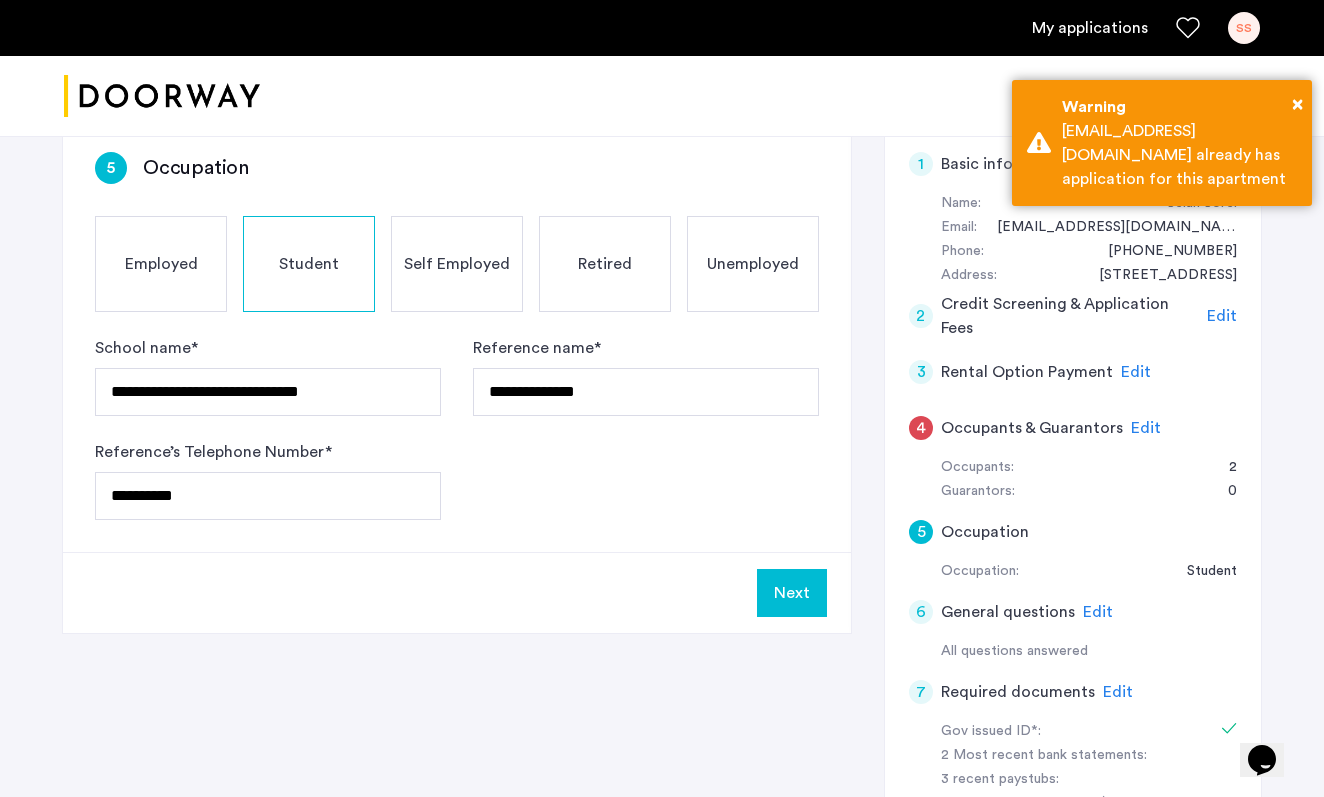 click on "Edit" 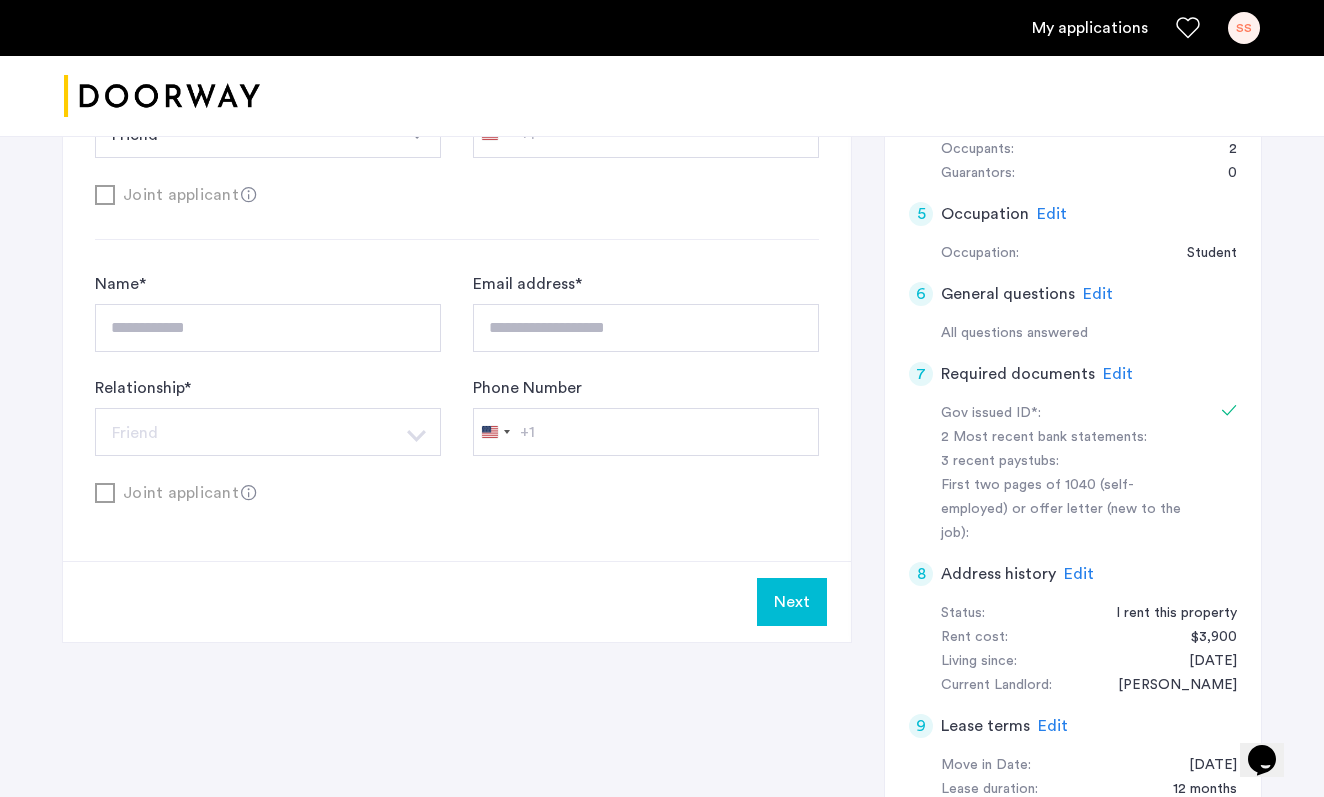 scroll, scrollTop: 928, scrollLeft: 0, axis: vertical 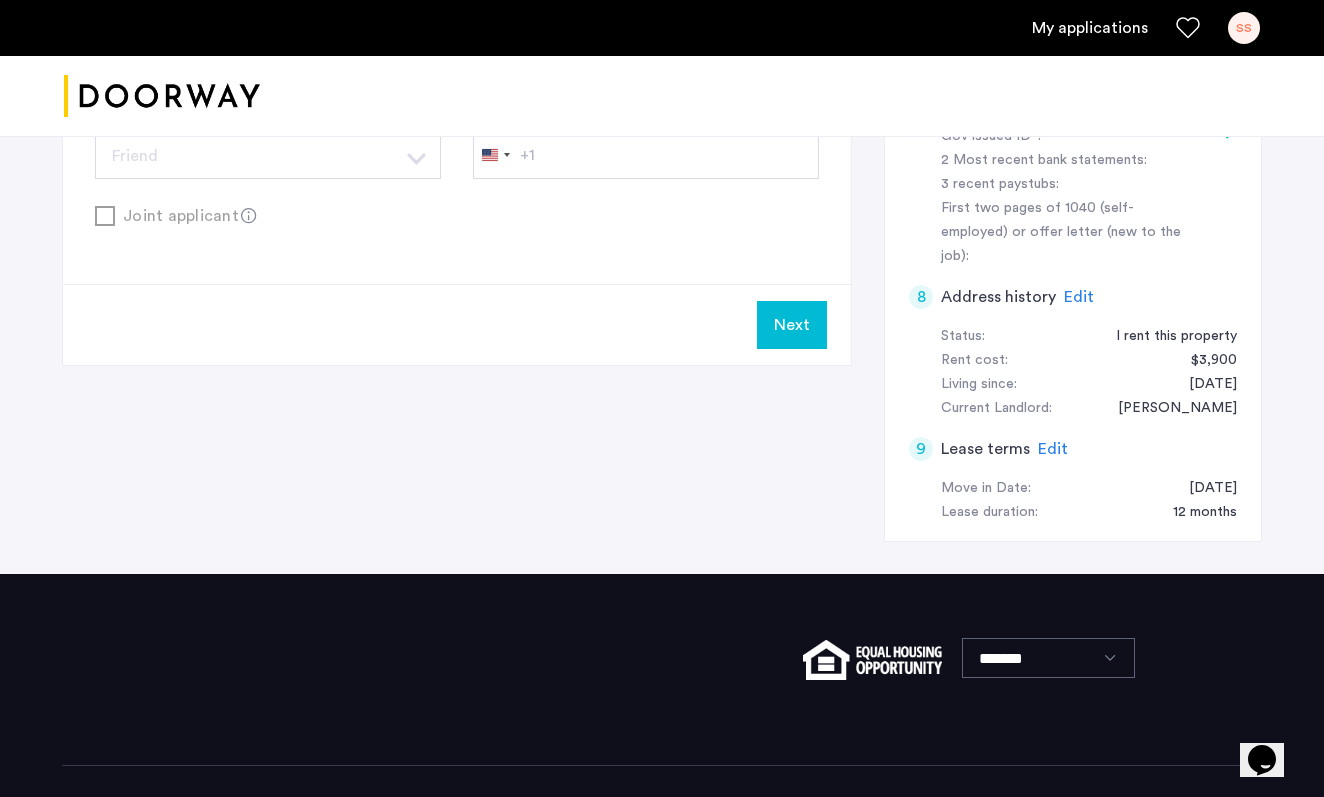 click on "Next" 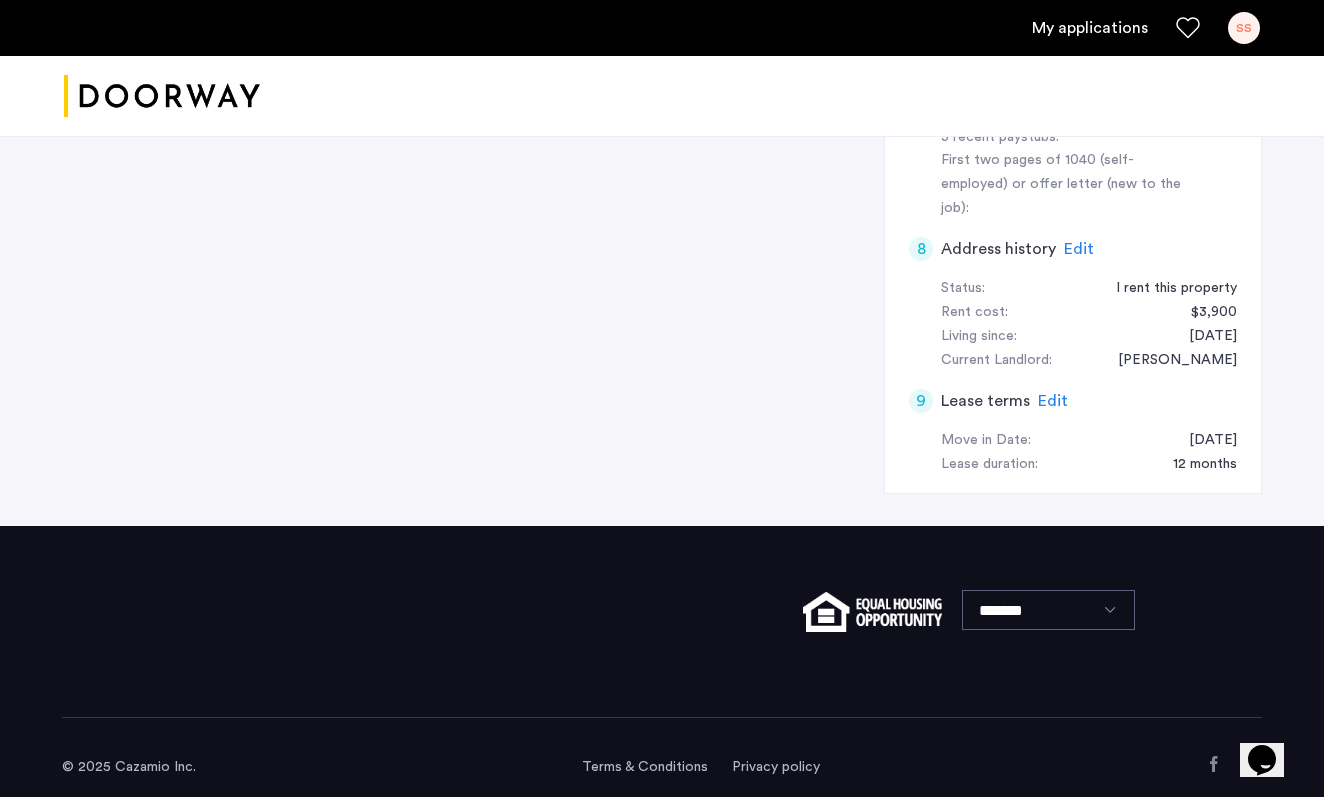 scroll, scrollTop: 0, scrollLeft: 0, axis: both 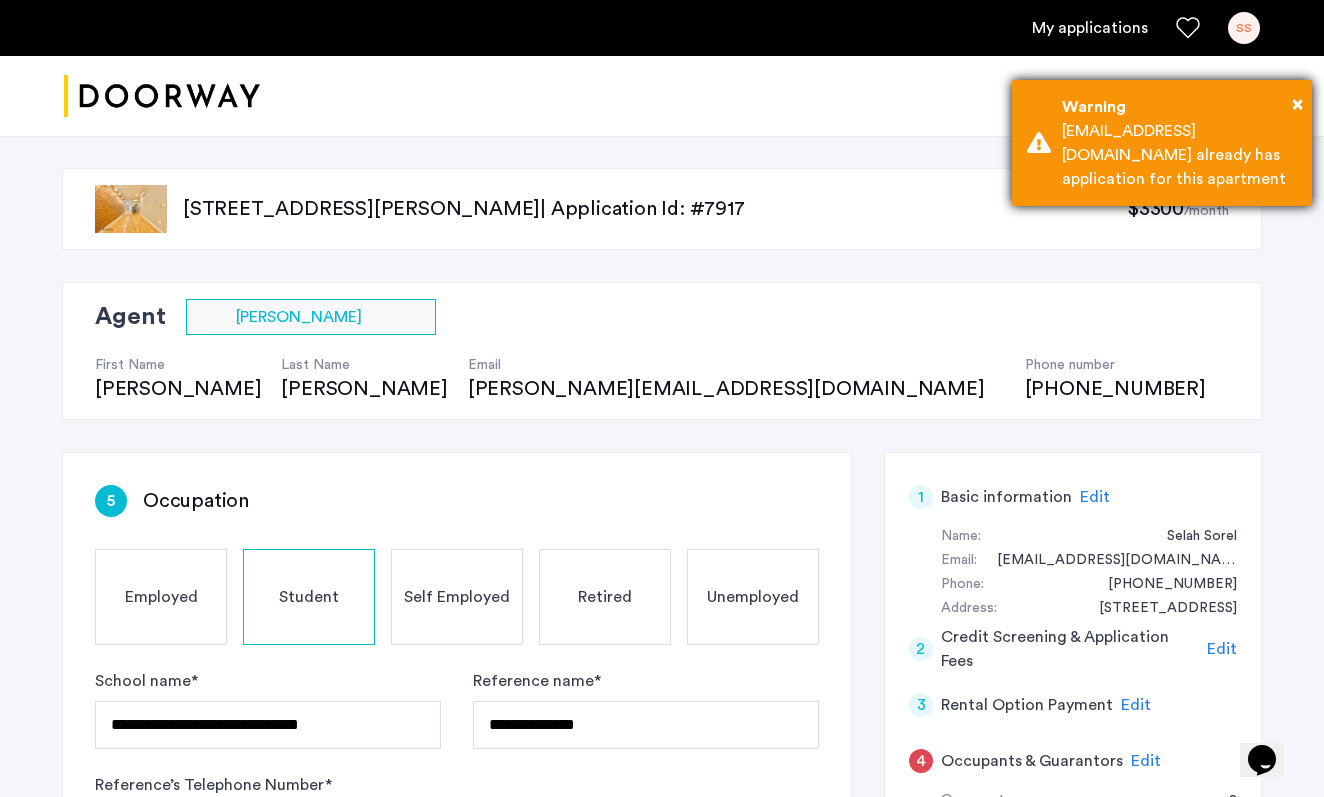 click on "[EMAIL_ADDRESS][DOMAIN_NAME] already has application for this apartment" at bounding box center [1179, 155] 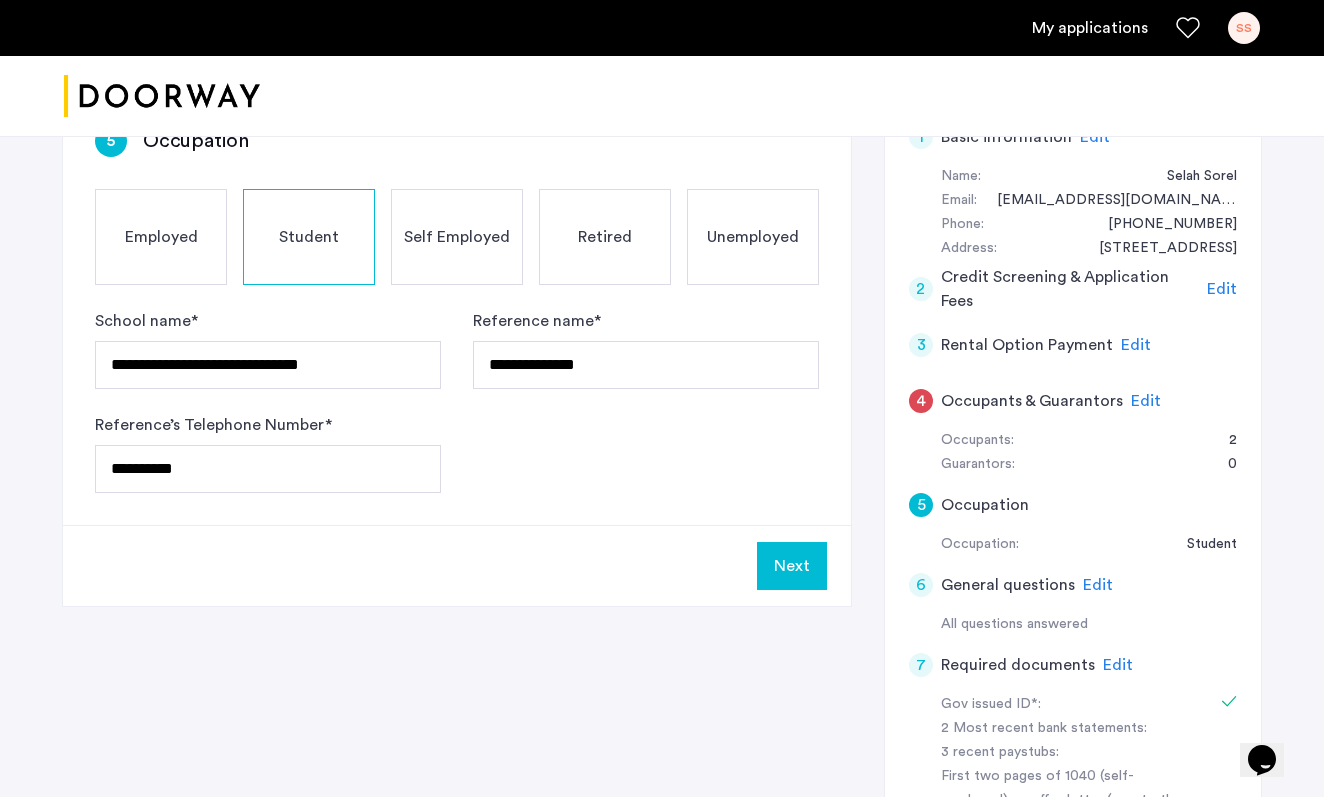 scroll, scrollTop: 364, scrollLeft: 0, axis: vertical 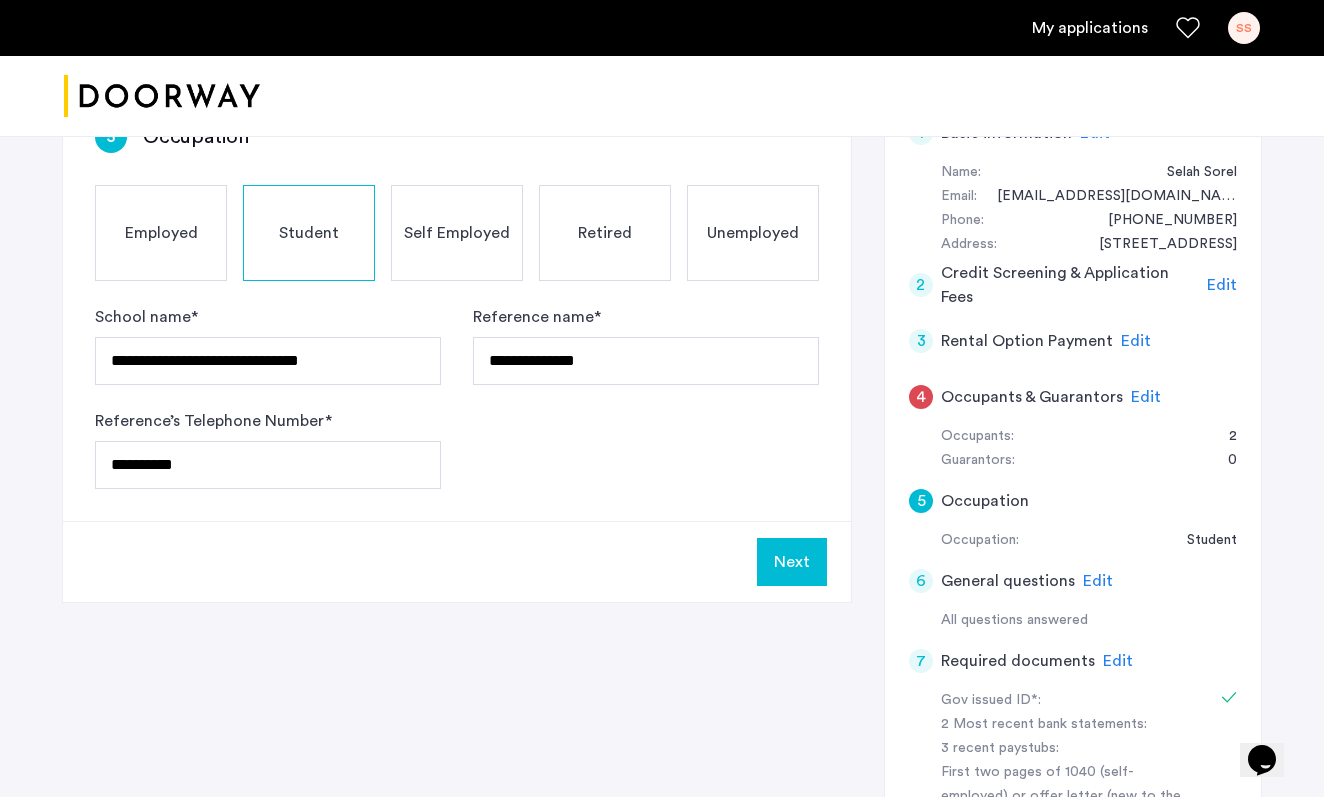 click on "Edit" 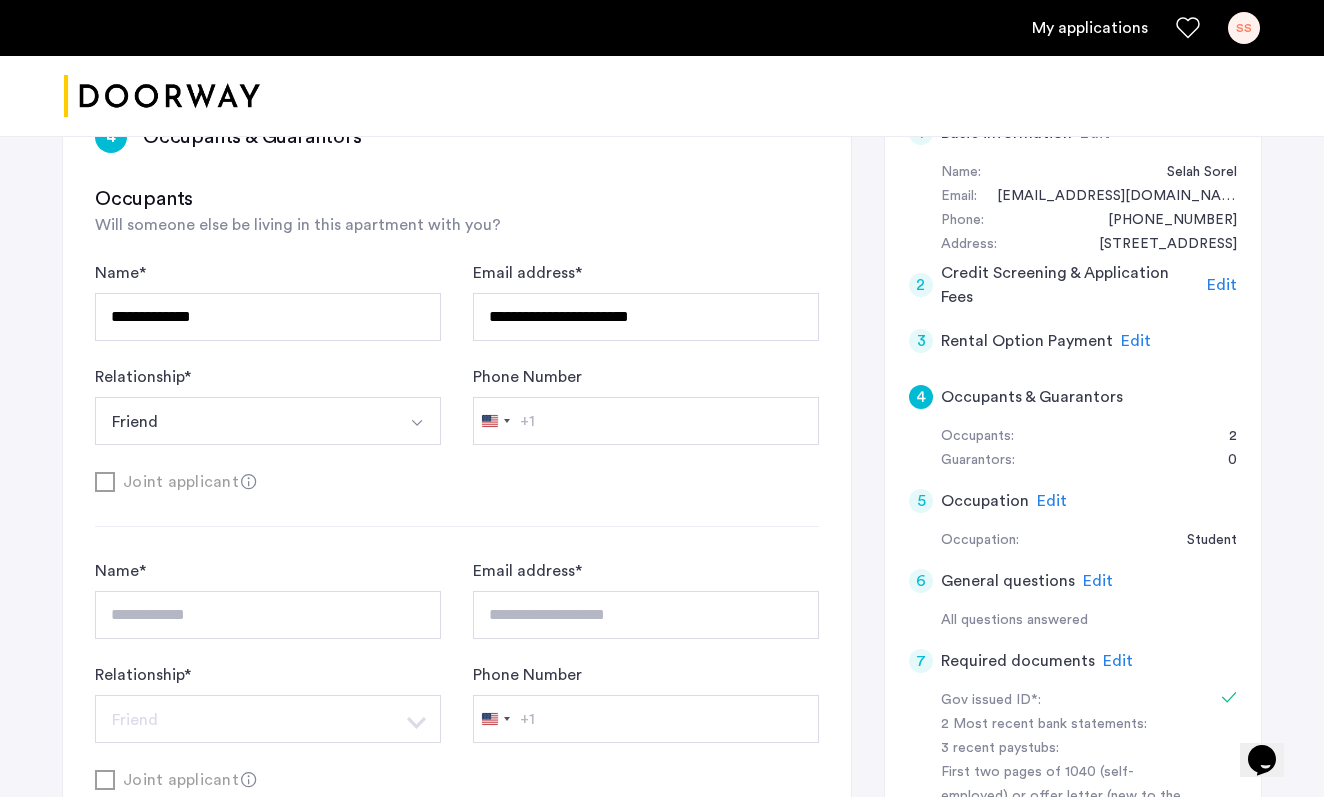 click on "Friend" at bounding box center (244, 421) 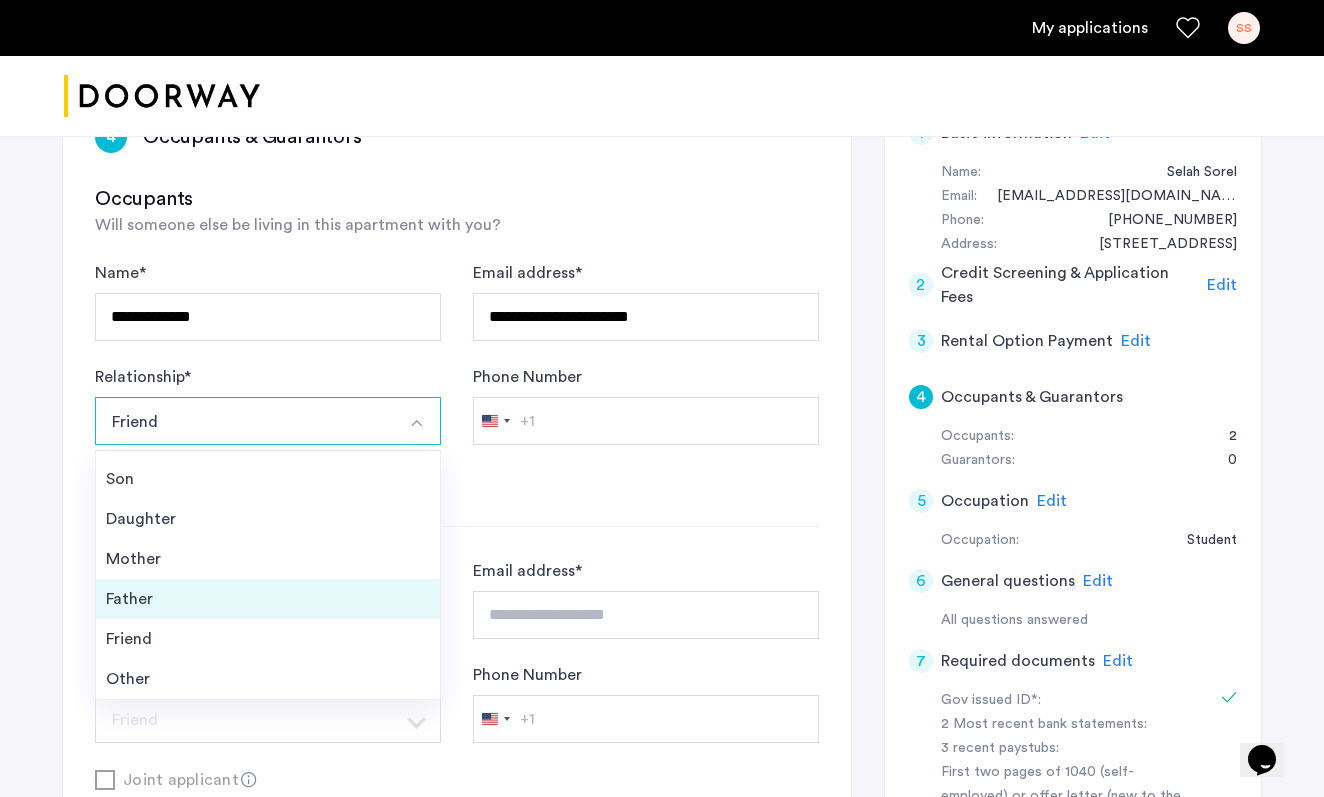 scroll, scrollTop: 72, scrollLeft: 0, axis: vertical 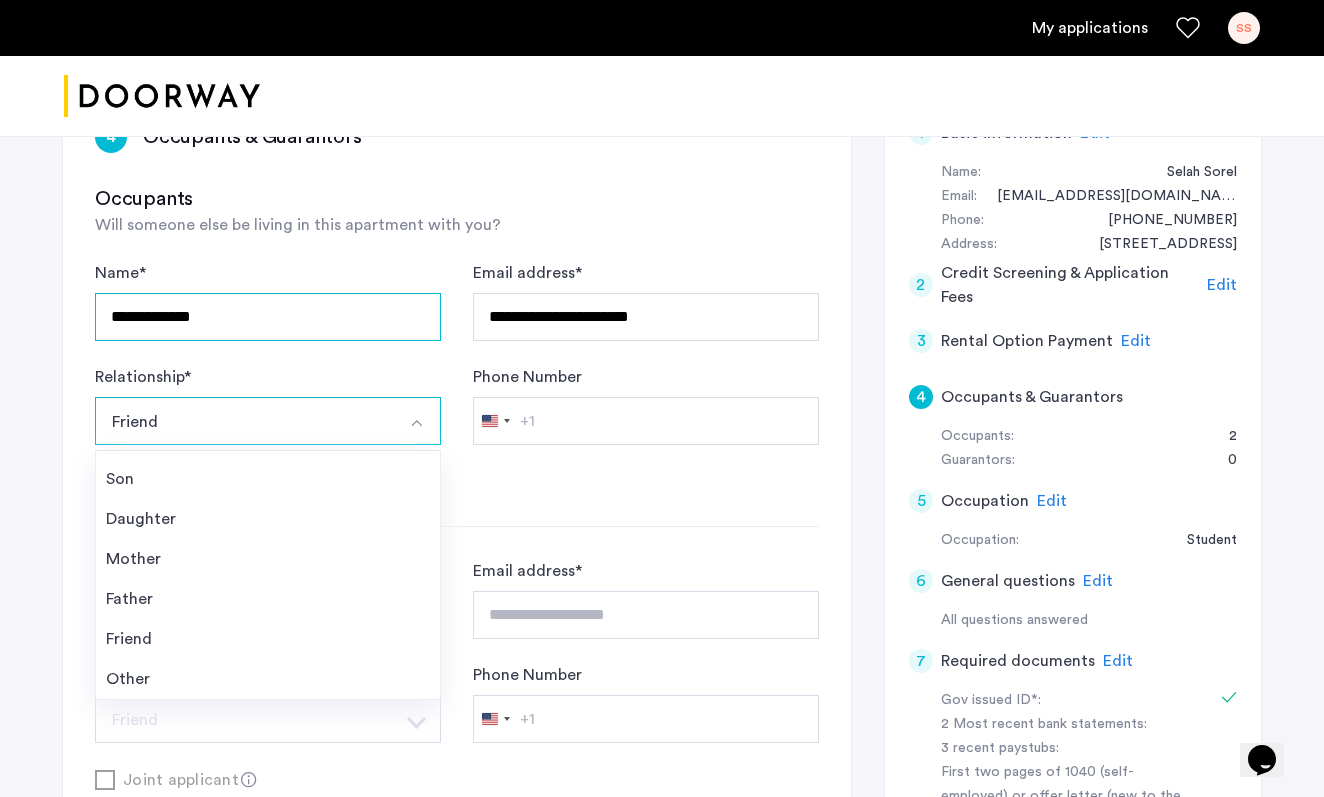 drag, startPoint x: 250, startPoint y: 321, endPoint x: 71, endPoint y: 321, distance: 179 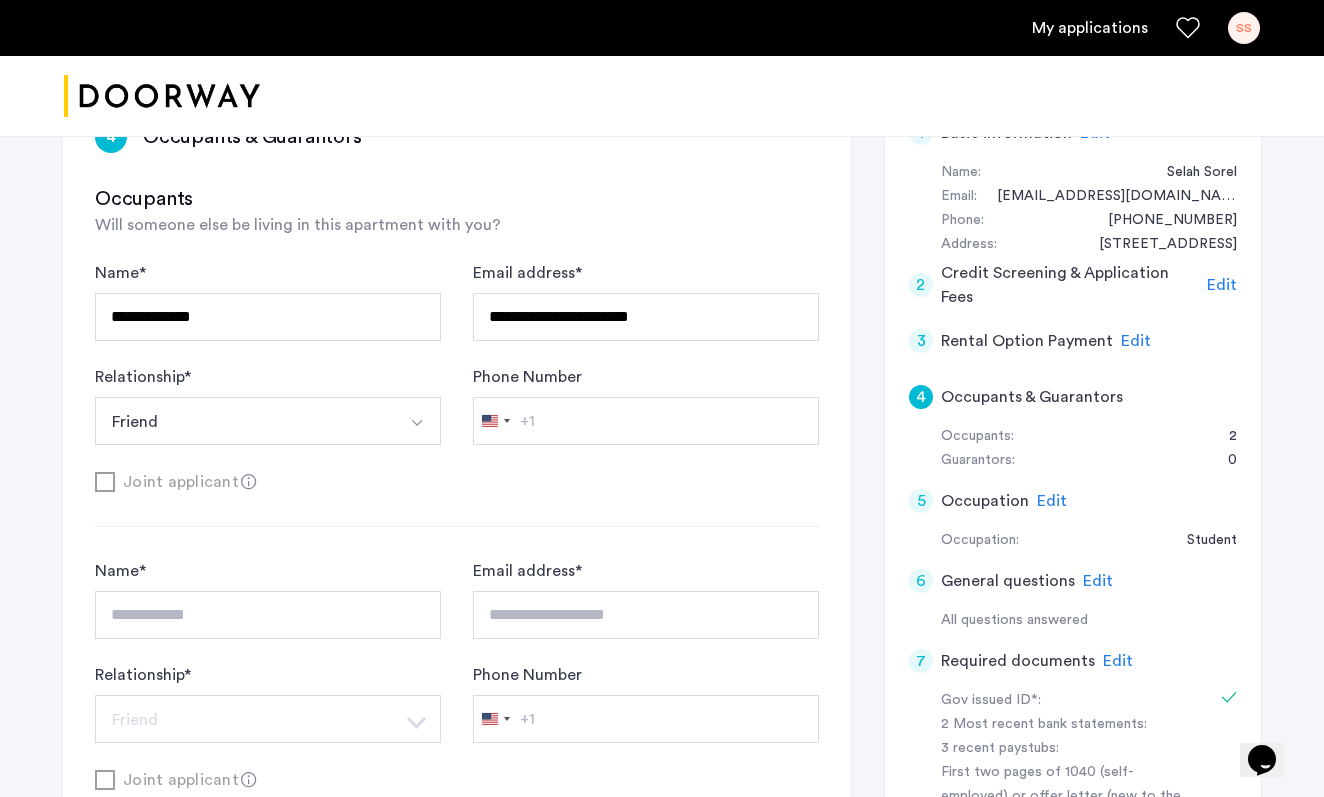 click on "**********" 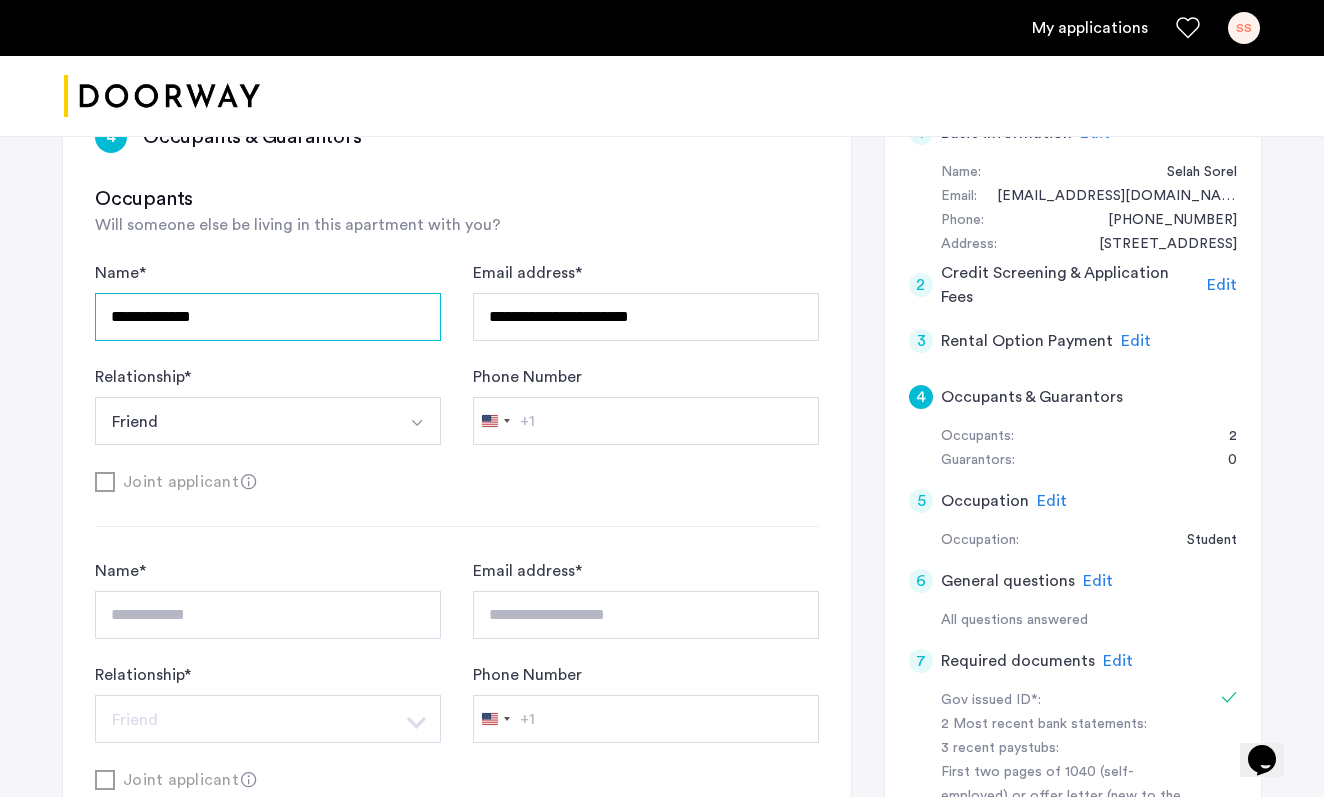 click on "**********" at bounding box center [268, 317] 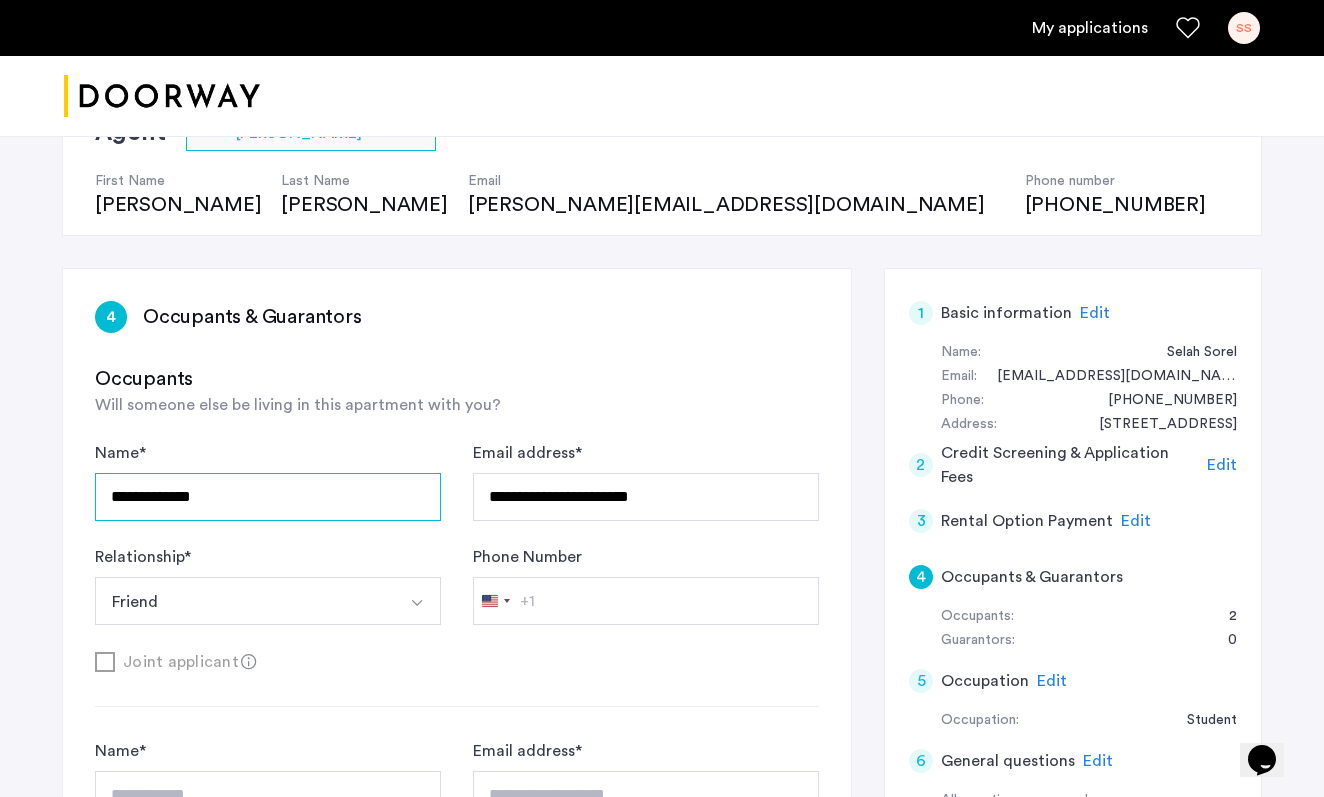 scroll, scrollTop: 231, scrollLeft: 0, axis: vertical 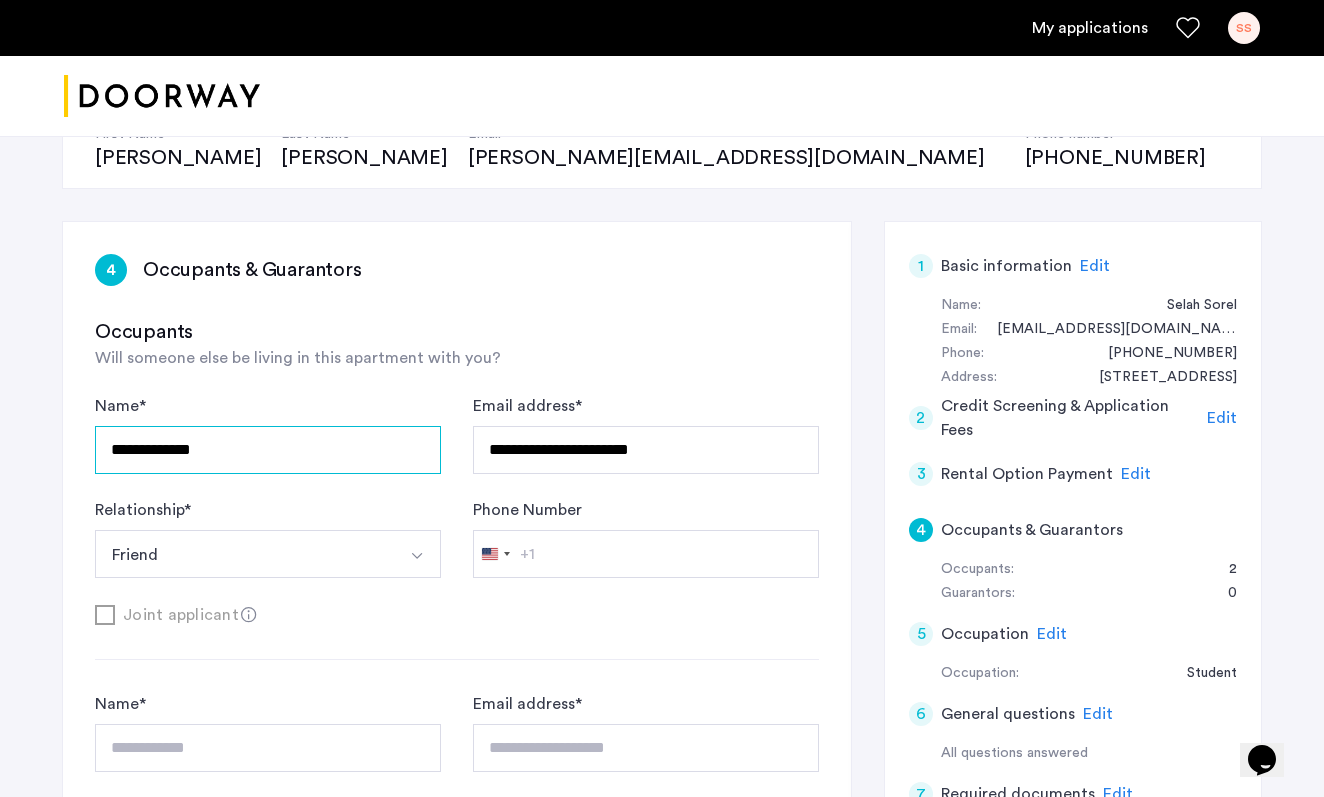 drag, startPoint x: 295, startPoint y: 448, endPoint x: 75, endPoint y: 444, distance: 220.03636 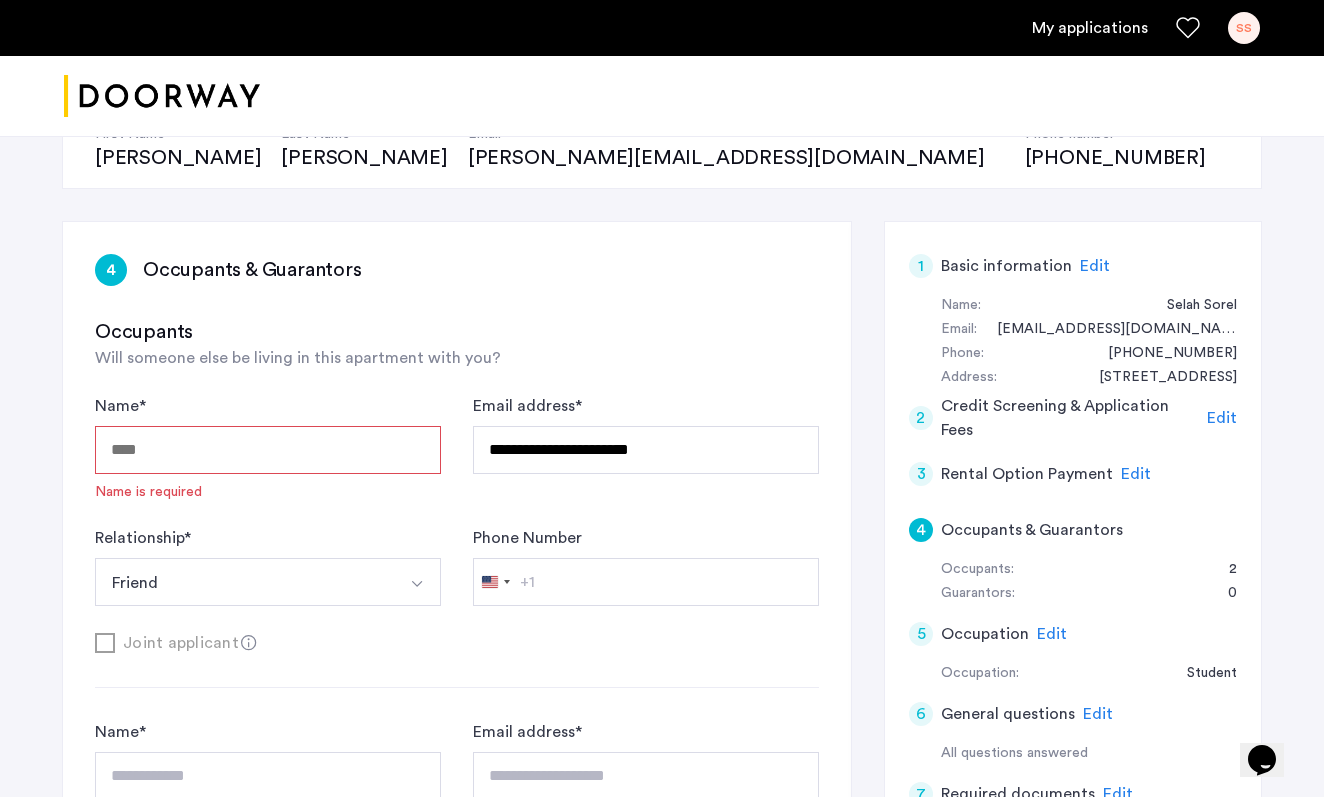 type 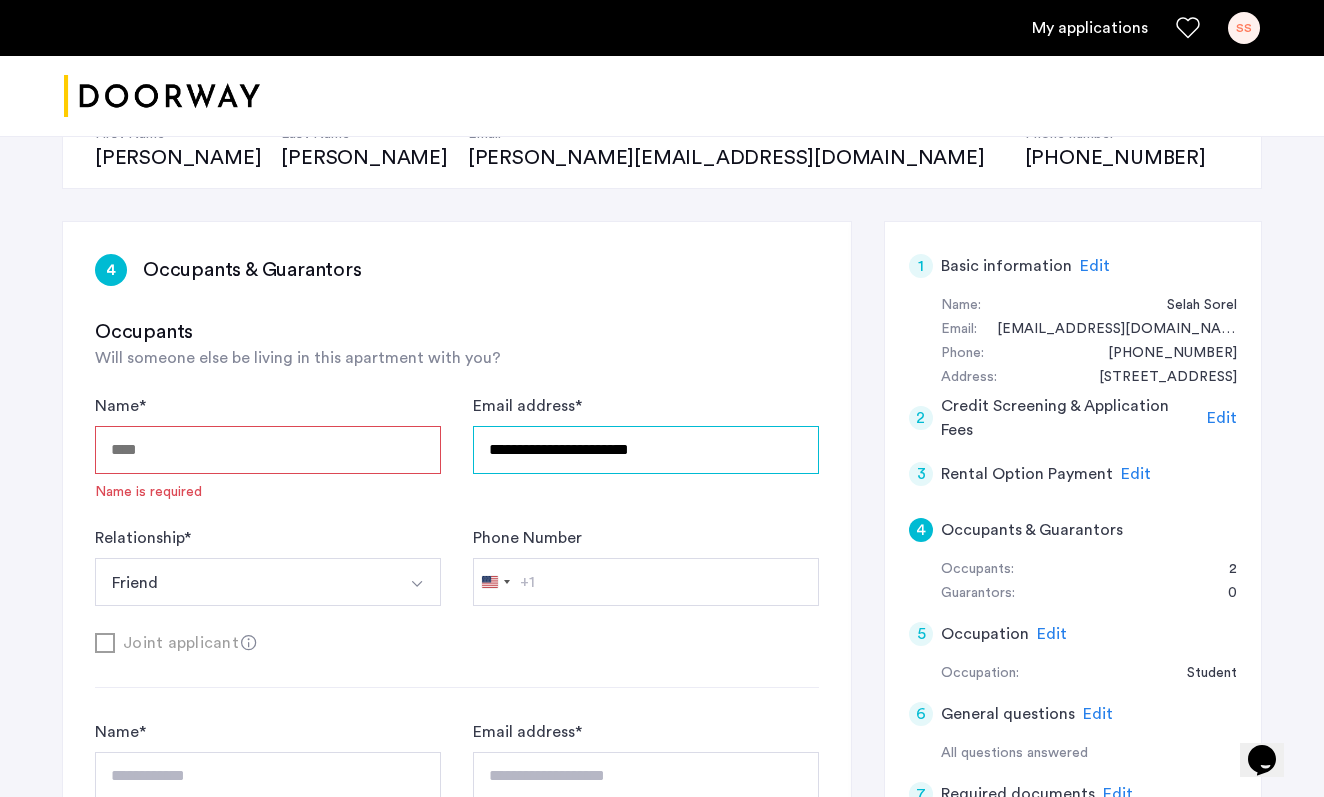 drag, startPoint x: 753, startPoint y: 445, endPoint x: 341, endPoint y: 446, distance: 412.00122 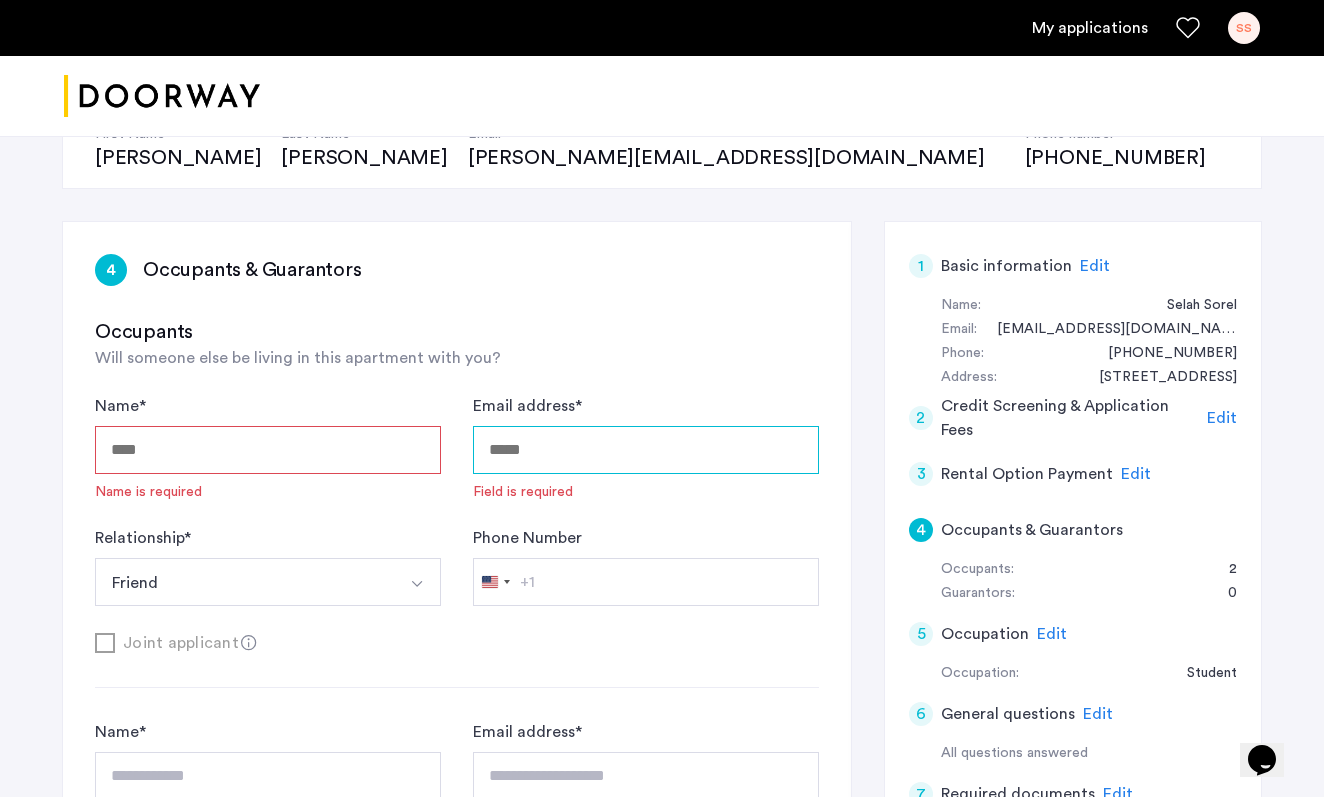 type 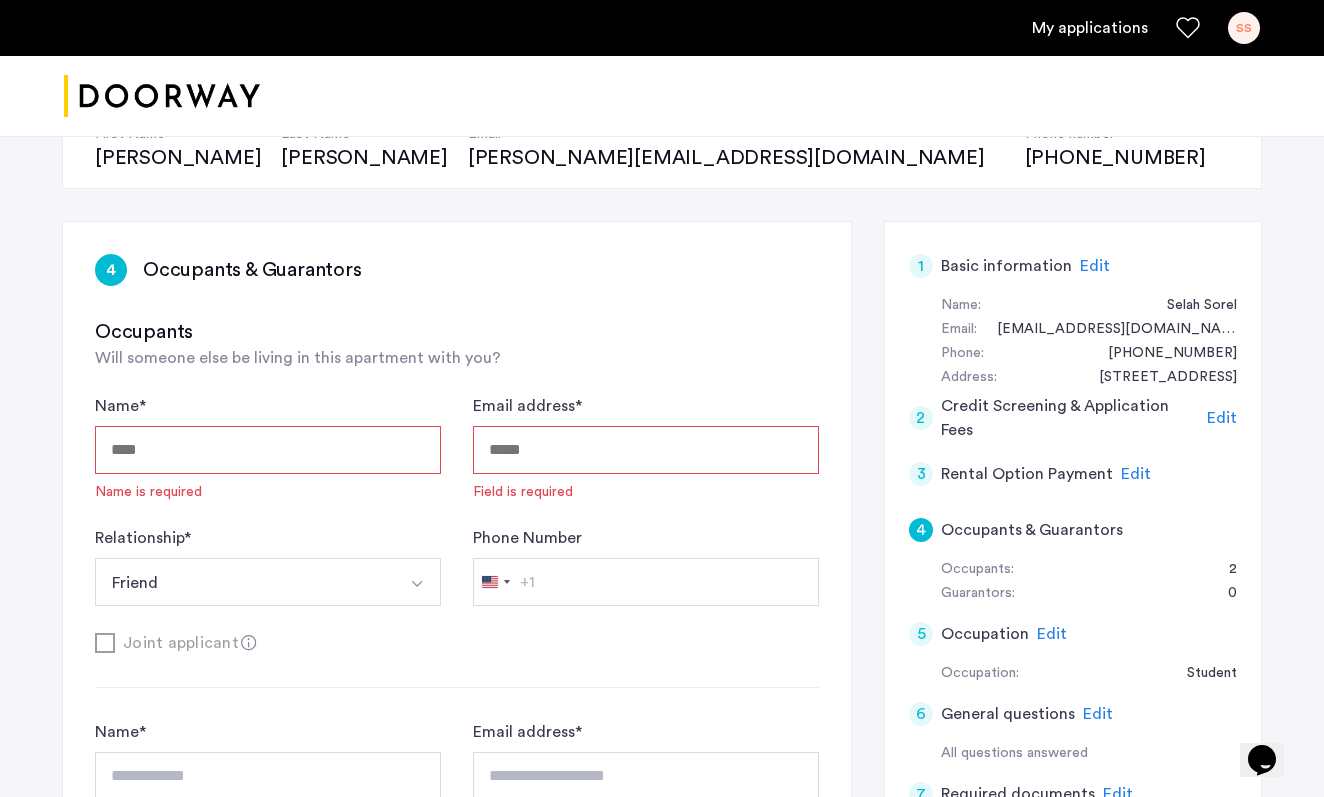 click on "Friend" at bounding box center [244, 582] 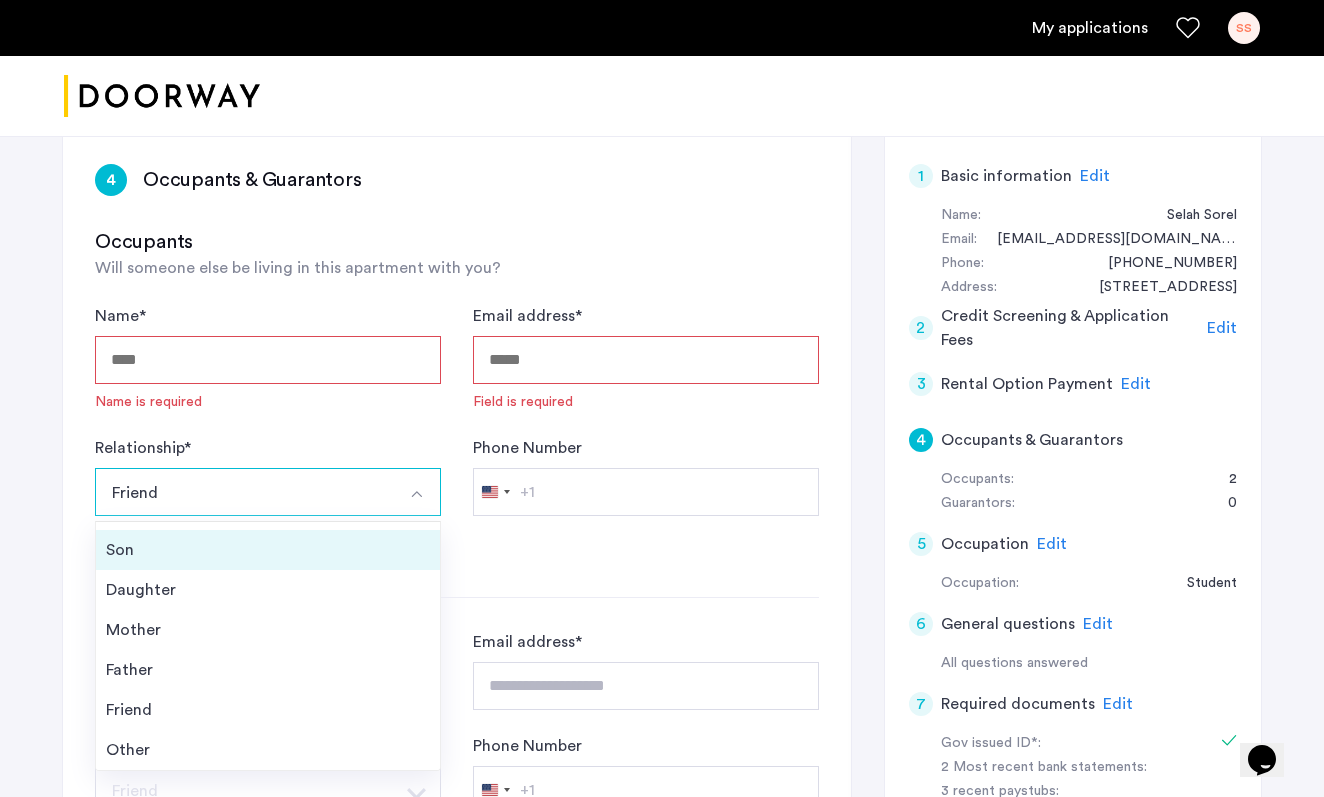 scroll, scrollTop: 350, scrollLeft: 0, axis: vertical 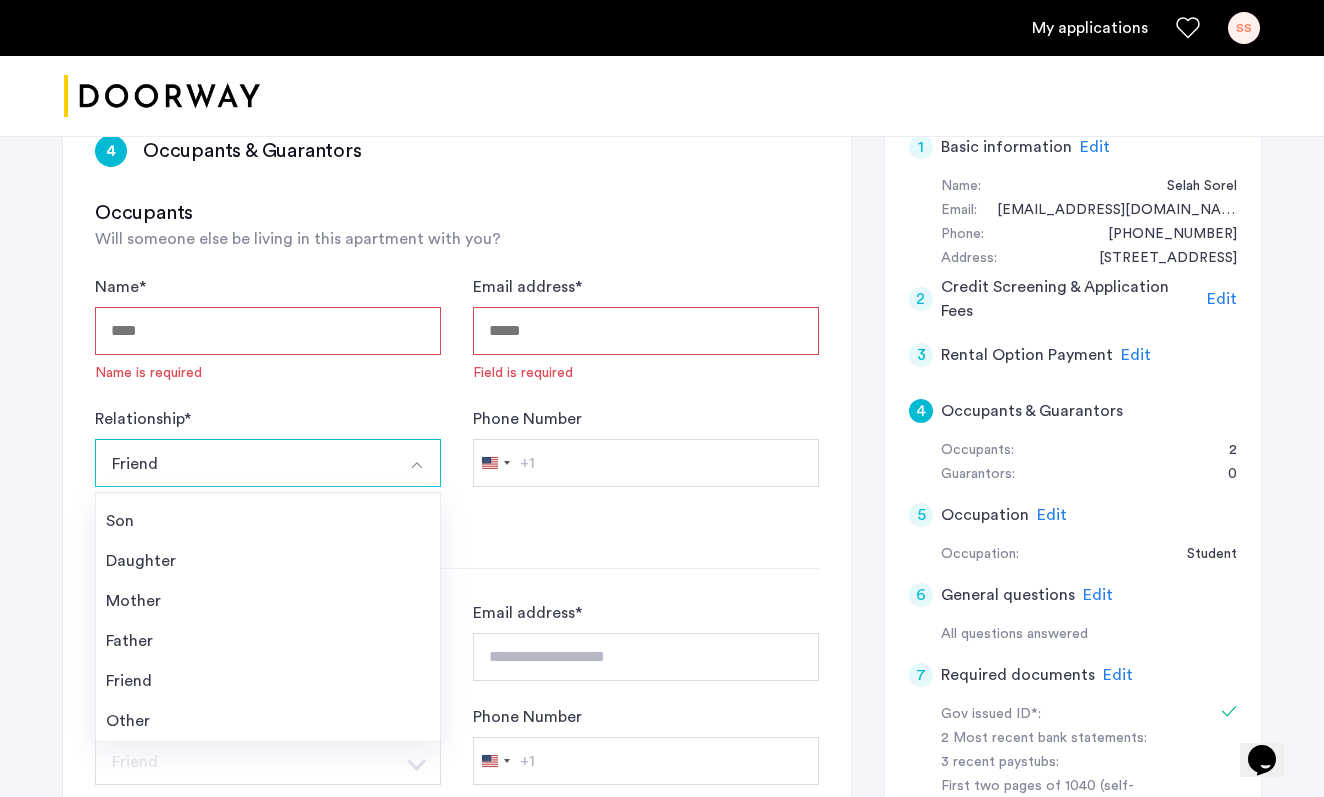 click on "Name  * Name is required Email address  * Field is required Relationship  * ****** Friend Husband Wife Son Daughter Mother Father Friend Other Phone Number United States +1 +1 244 results found Afghanistan +93 Åland Islands +358 Albania +355 Algeria +213 American Samoa +1 Andorra +376 Angola +244 Anguilla +1 Antigua & Barbuda +1 Argentina +54 Armenia +374 Aruba +297 Ascension Island +247 Australia +61 Austria +43 Azerbaijan +994 Bahamas +1 Bahrain +973 Bangladesh +880 Barbados +1 Belarus +375 Belgium +32 Belize +501 Benin +229 Bermuda +1 Bhutan +975 Bolivia +591 Bosnia & Herzegovina +387 Botswana +267 Brazil +55 British Indian Ocean Territory +246 British Virgin Islands +1 Brunei +673 Bulgaria +359 Burkina Faso +226 Burundi +257 Cambodia +855 Cameroon +237 Canada +1 Cape Verde +238 Caribbean Netherlands +599 Cayman Islands +1 Central African Republic +236 Chad +235 Chile +56 China +86 Christmas Island +61 Cocos (Keeling) Islands +61 Colombia +57 Comoros +269 Congo - Brazzaville +242 Congo - Kinshasa +243 +53" 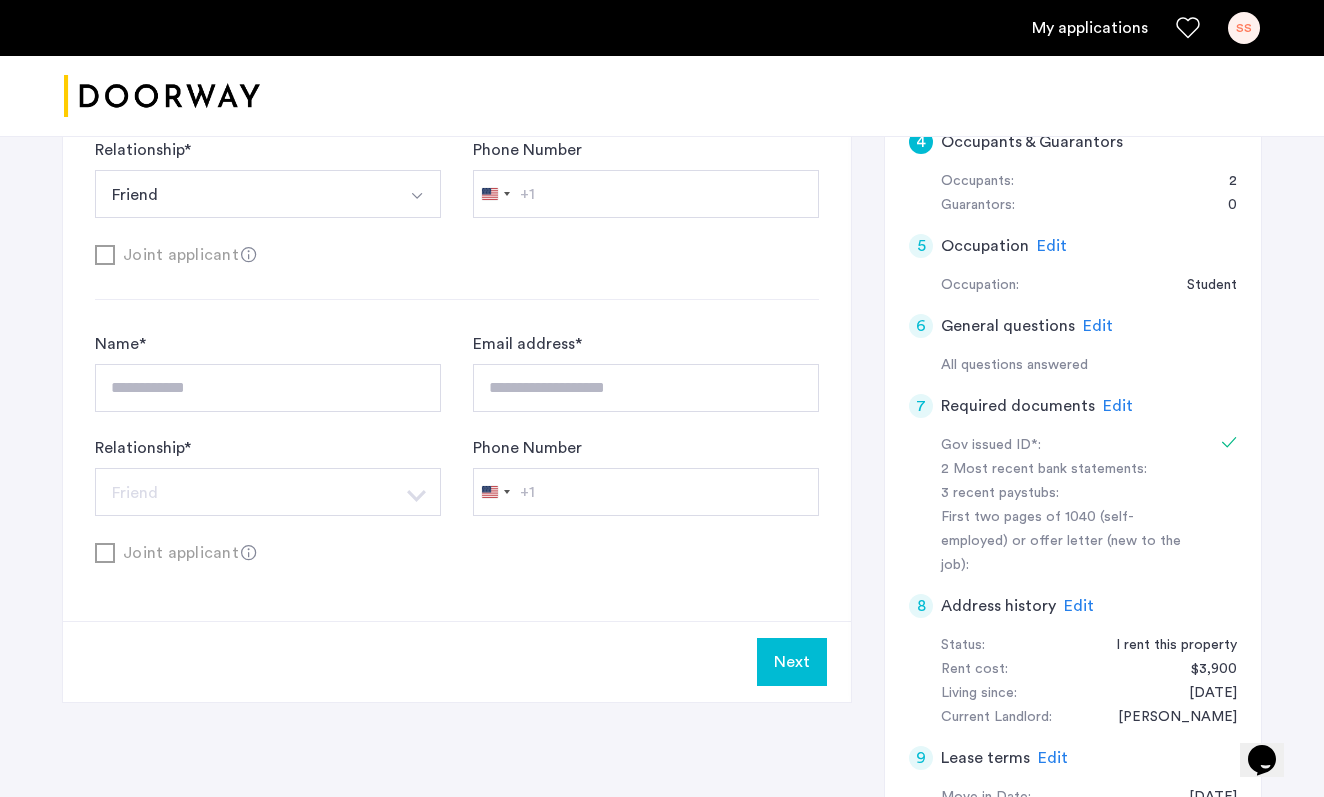 scroll, scrollTop: 757, scrollLeft: 0, axis: vertical 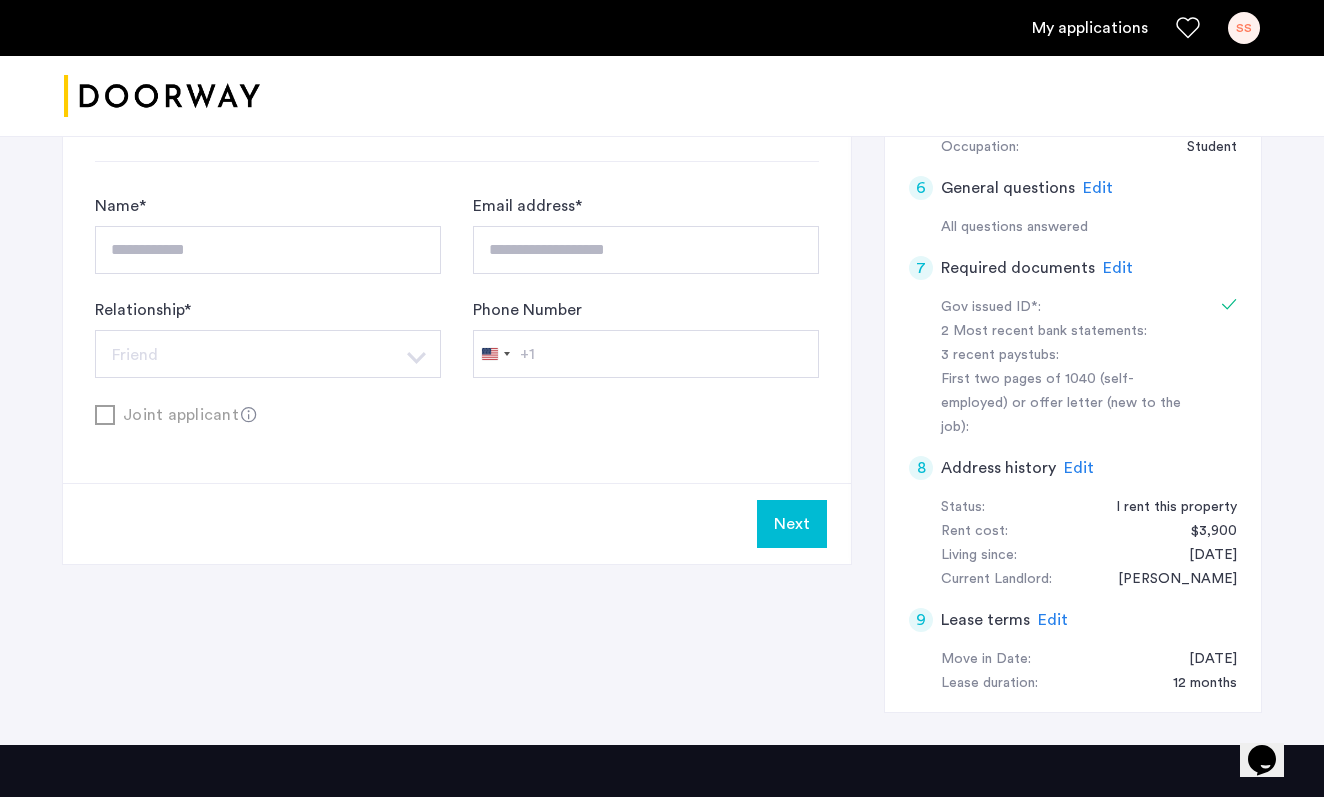click on "Next" 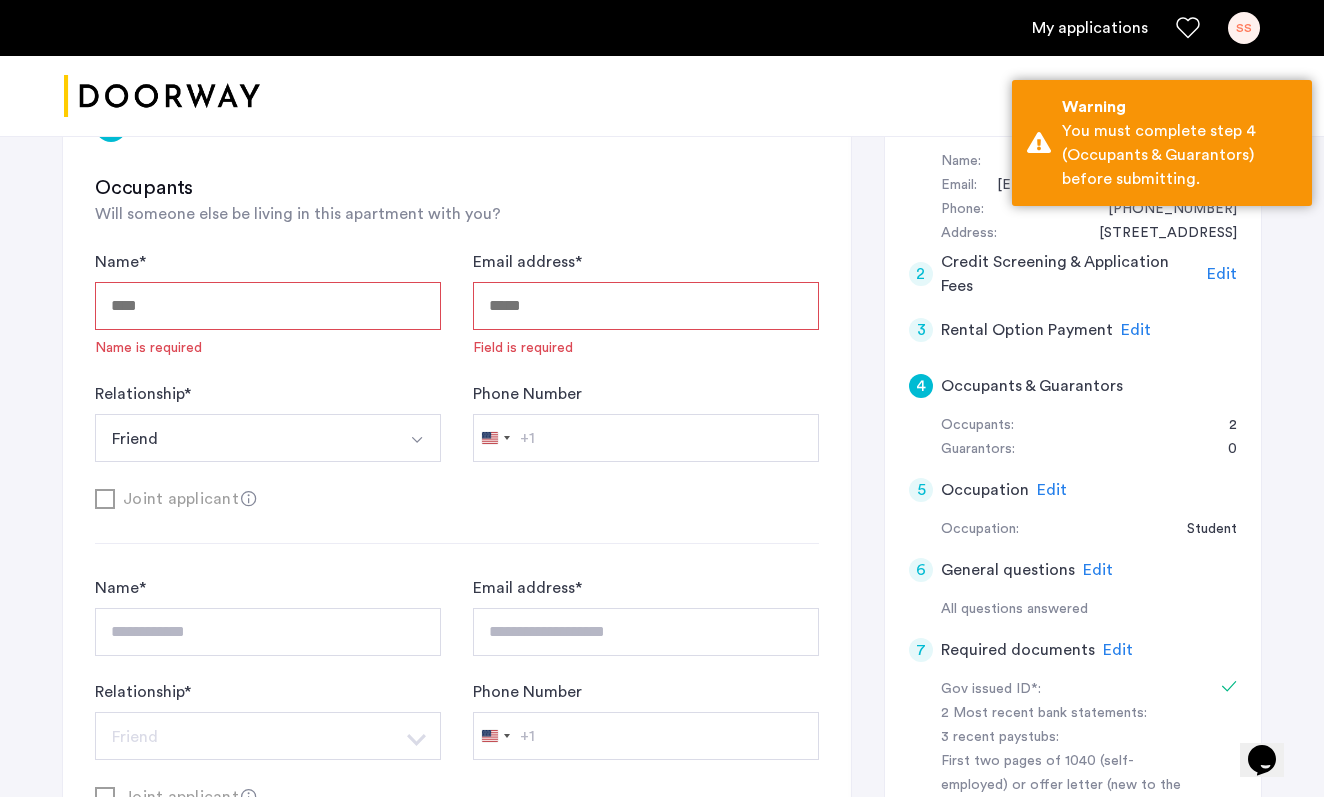 scroll, scrollTop: 0, scrollLeft: 0, axis: both 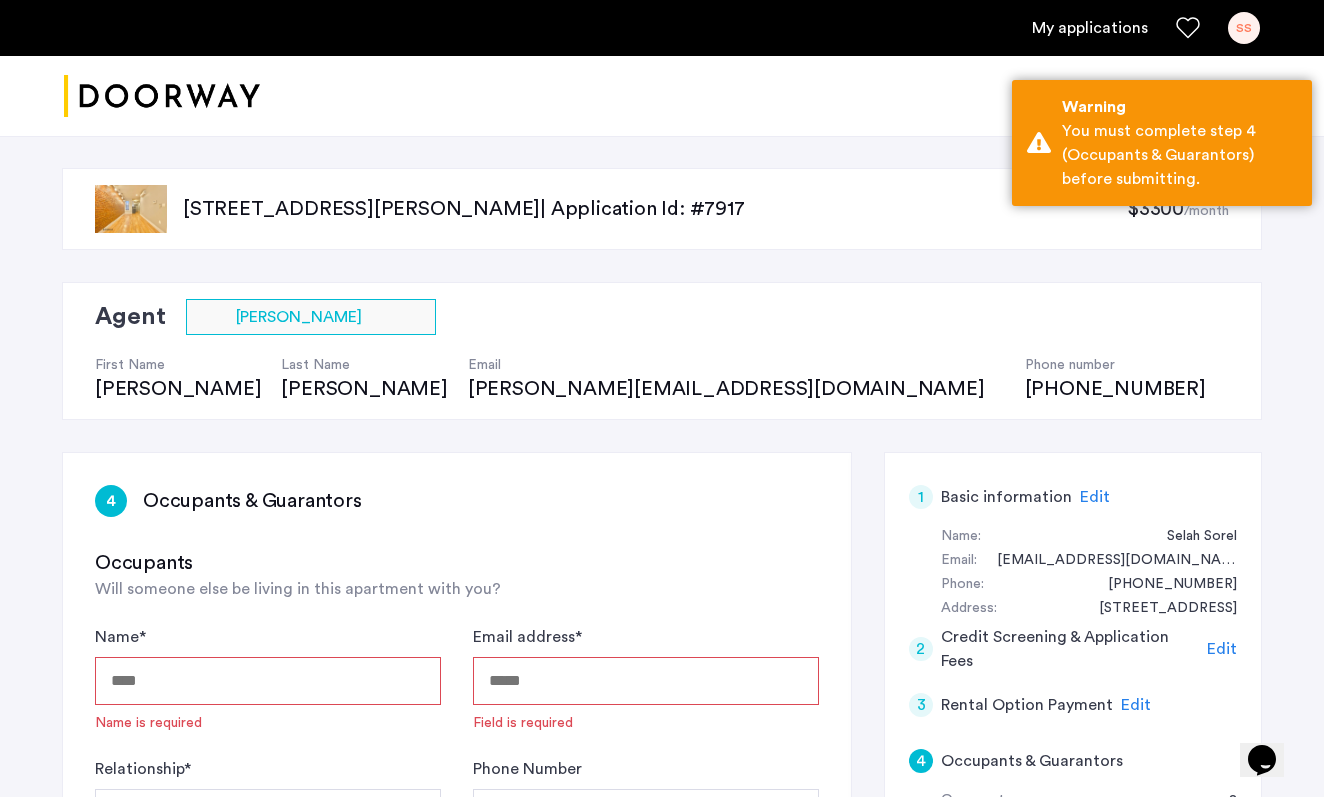click on "Name  *" at bounding box center [268, 681] 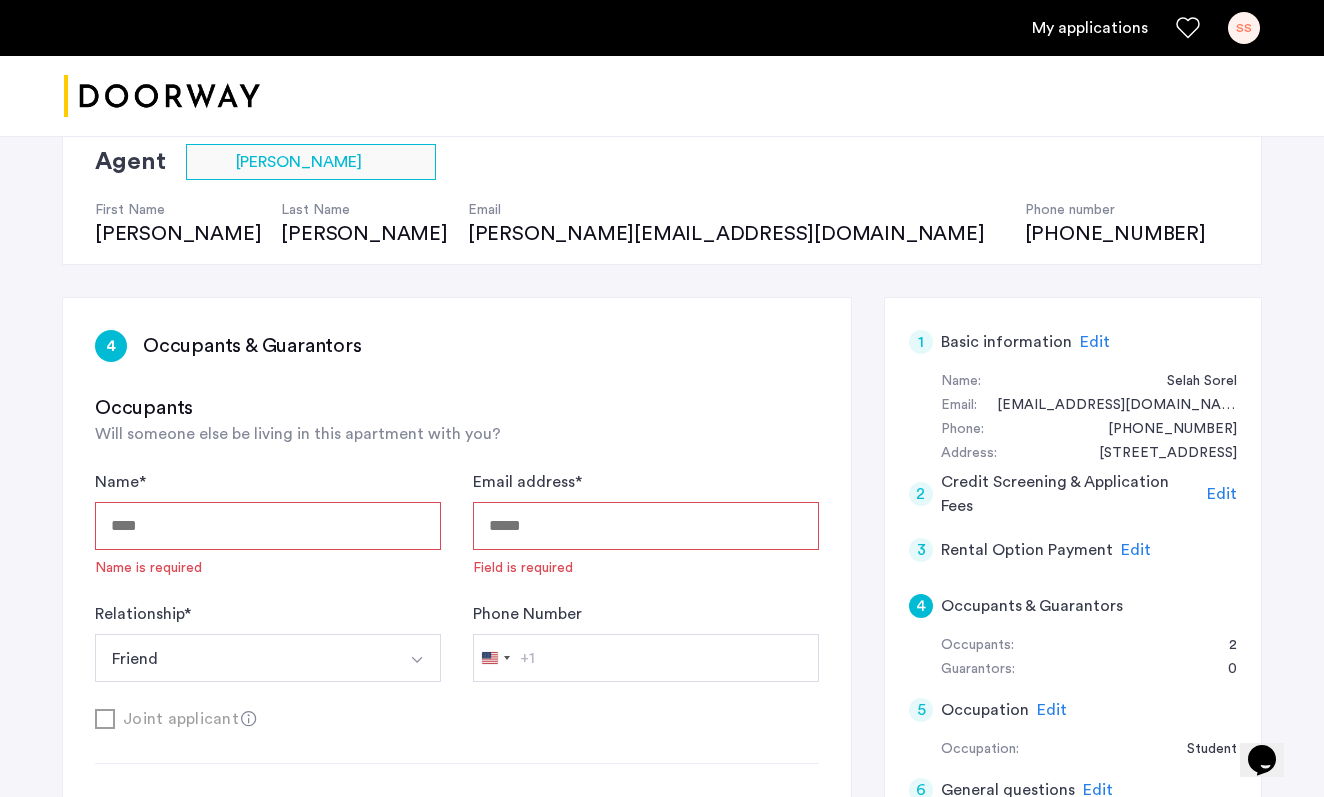 scroll, scrollTop: 189, scrollLeft: 0, axis: vertical 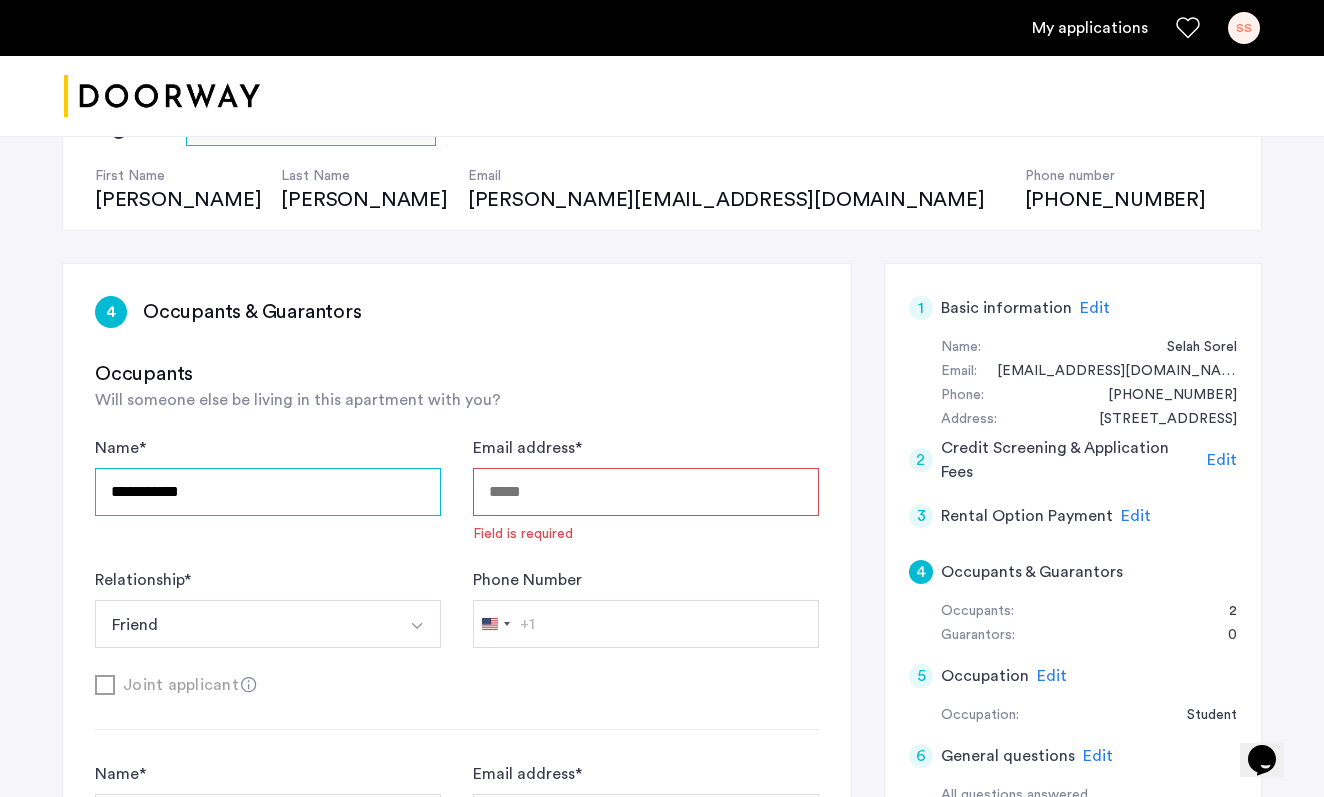 type on "**********" 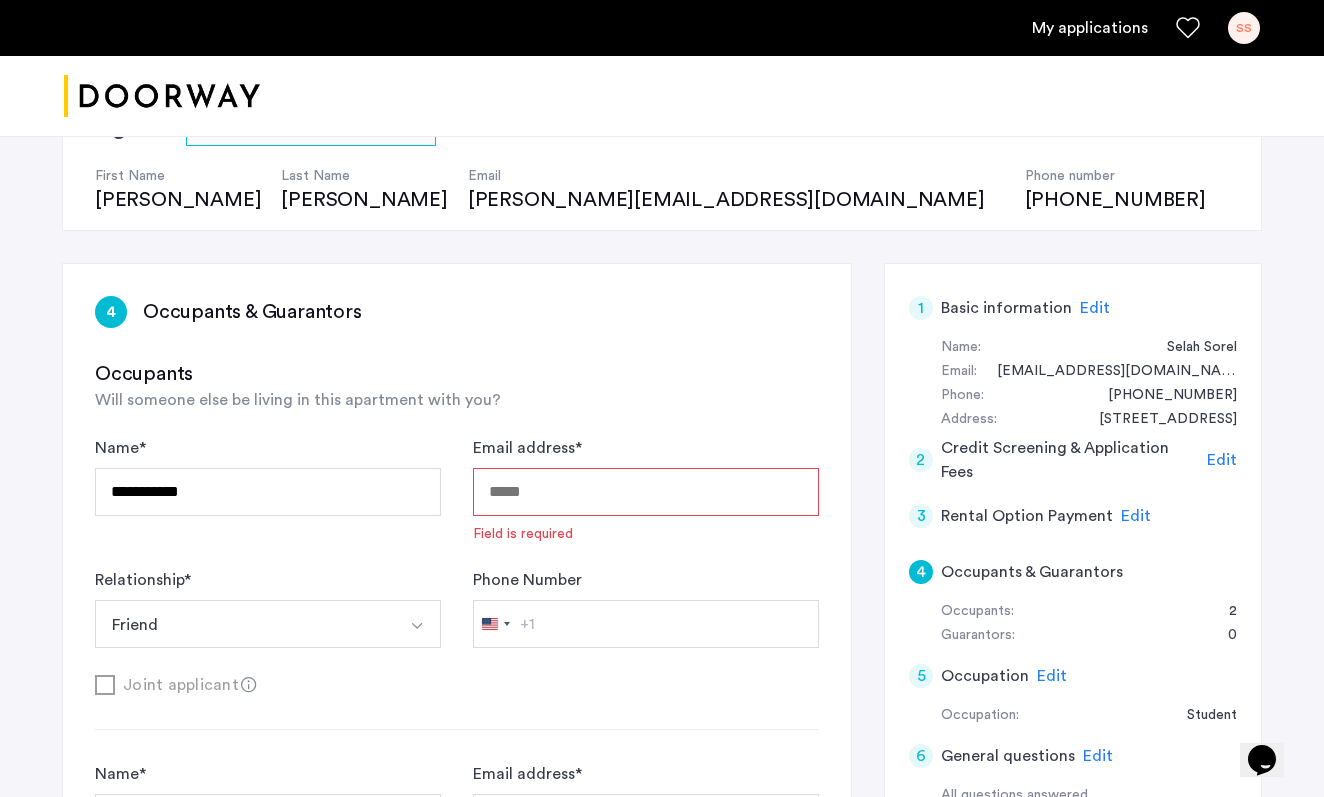 click on "Email address  *" at bounding box center [646, 492] 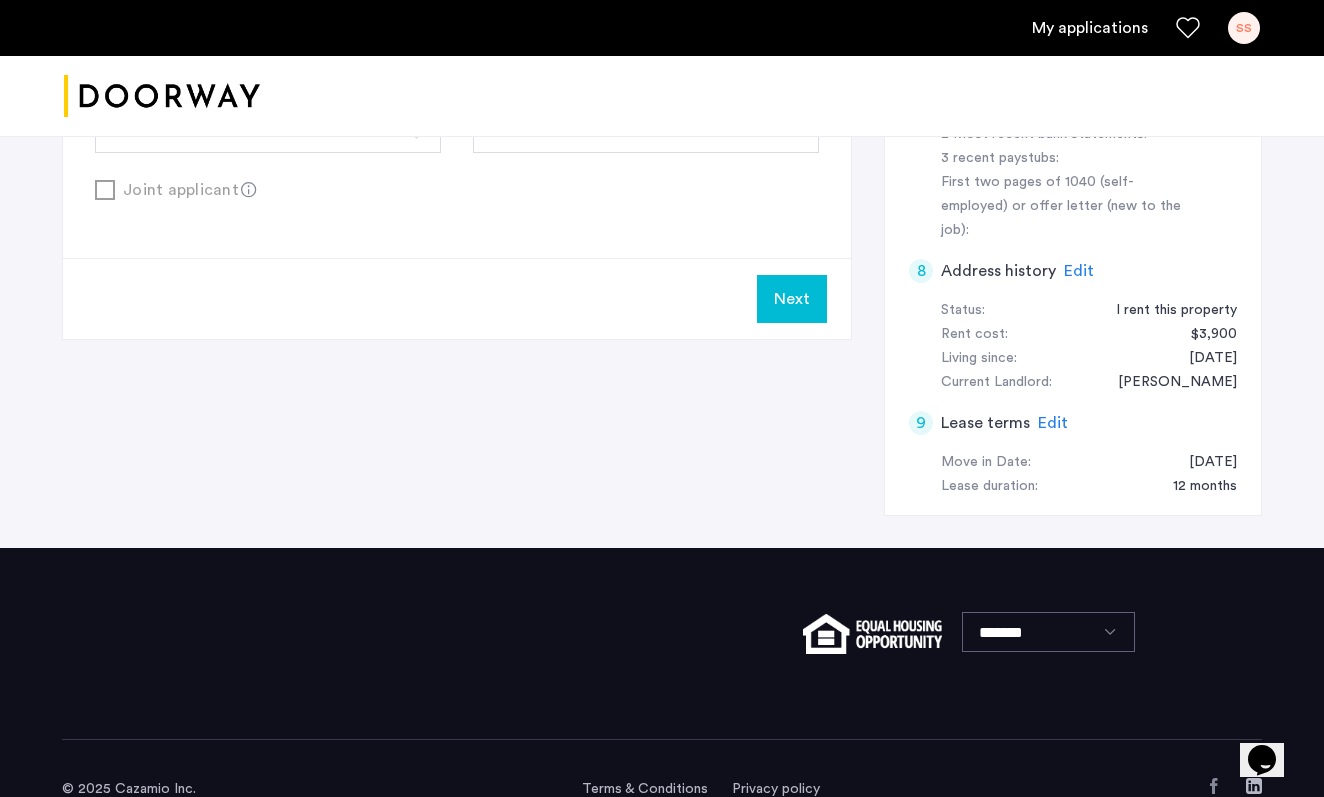 scroll, scrollTop: 953, scrollLeft: 0, axis: vertical 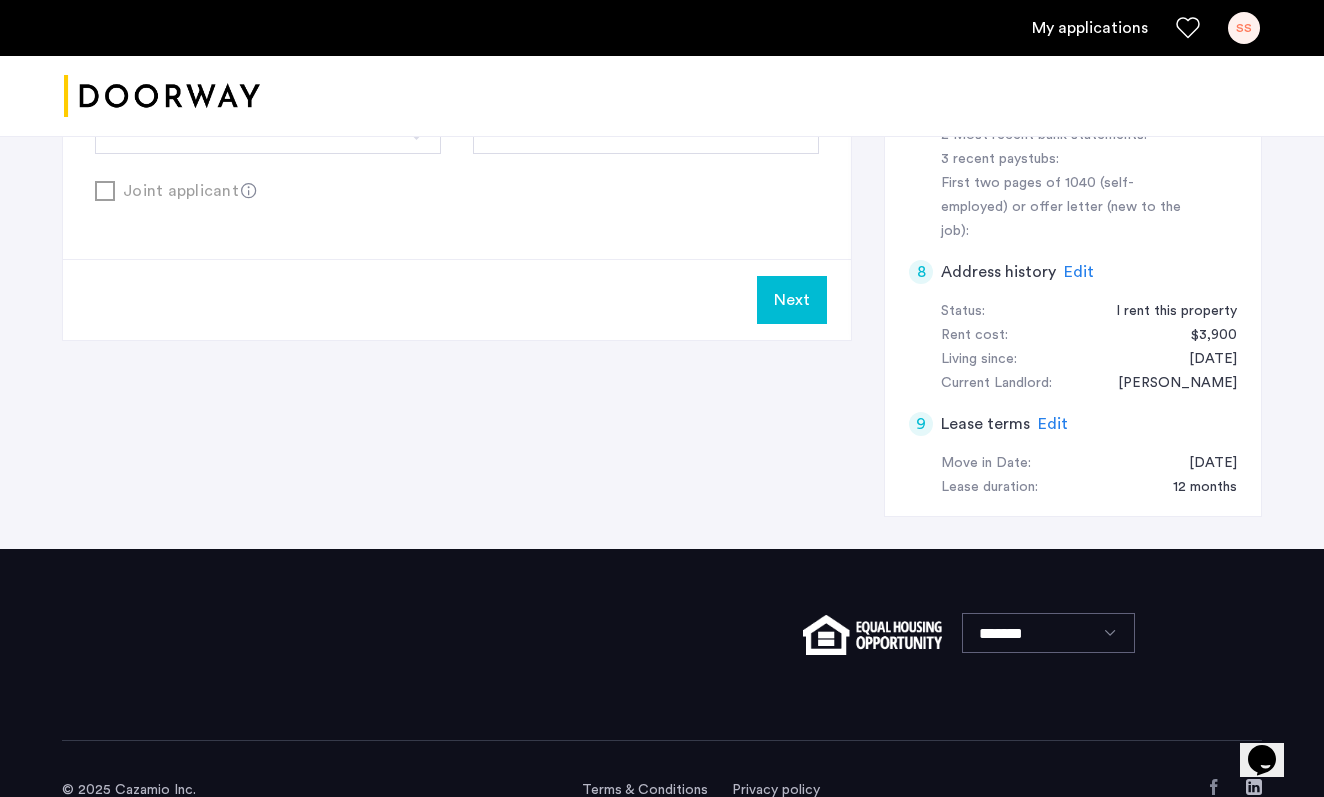 click on "Next" 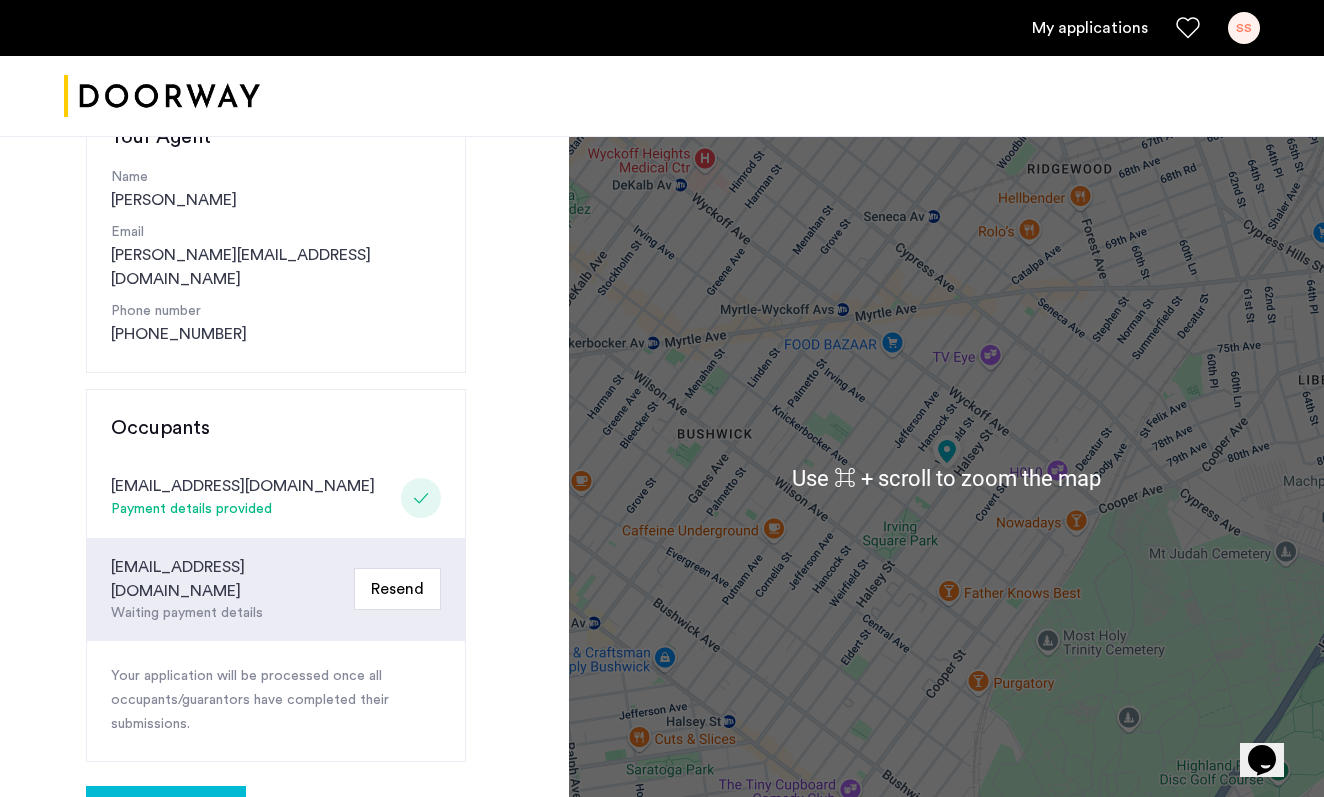 scroll, scrollTop: 280, scrollLeft: 0, axis: vertical 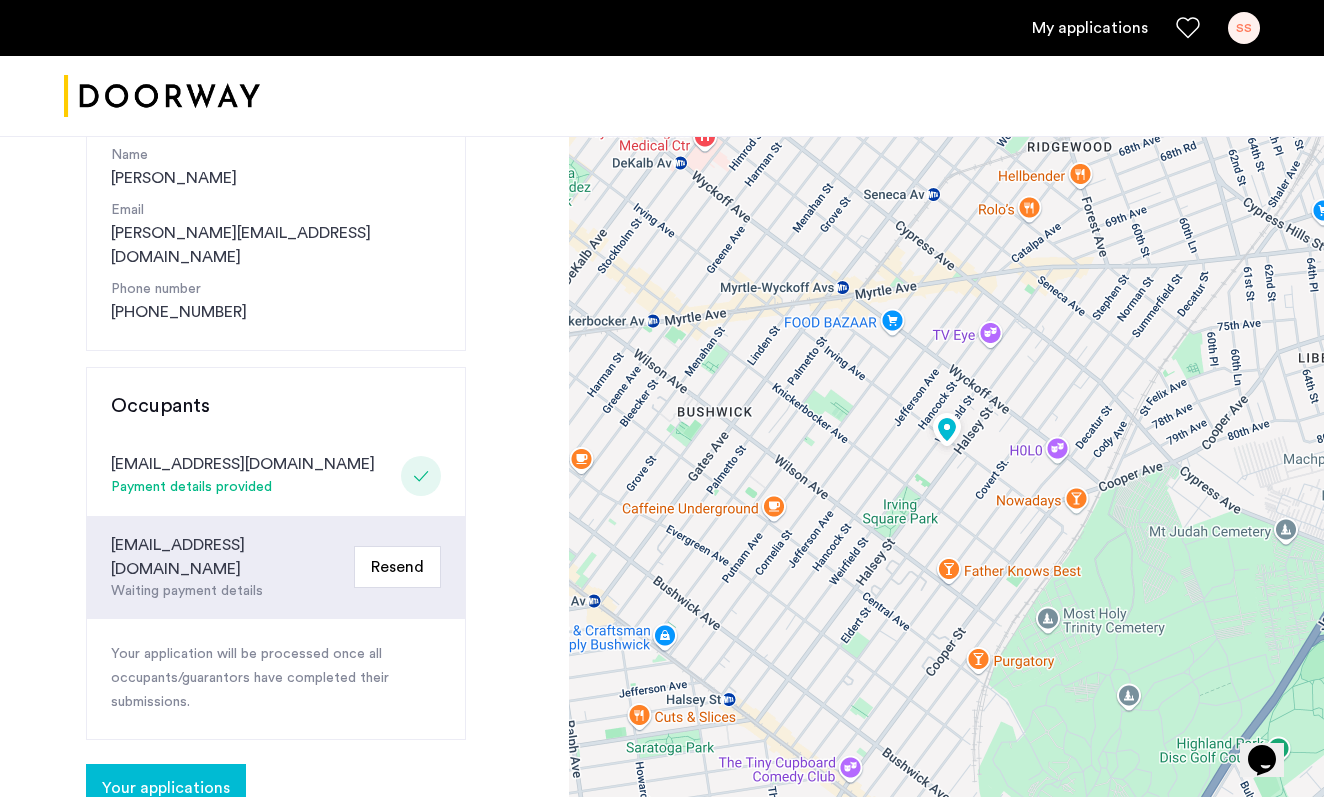 click 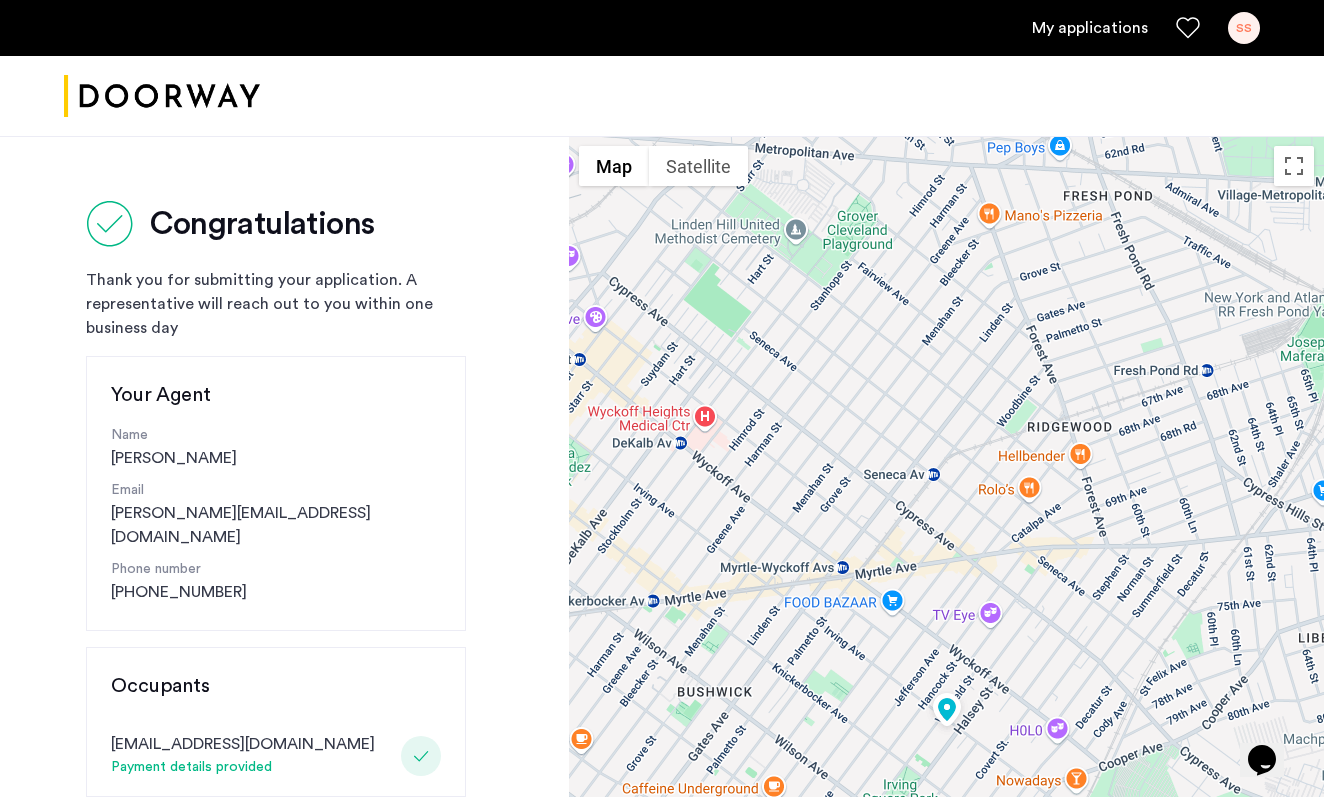 scroll, scrollTop: 331, scrollLeft: 0, axis: vertical 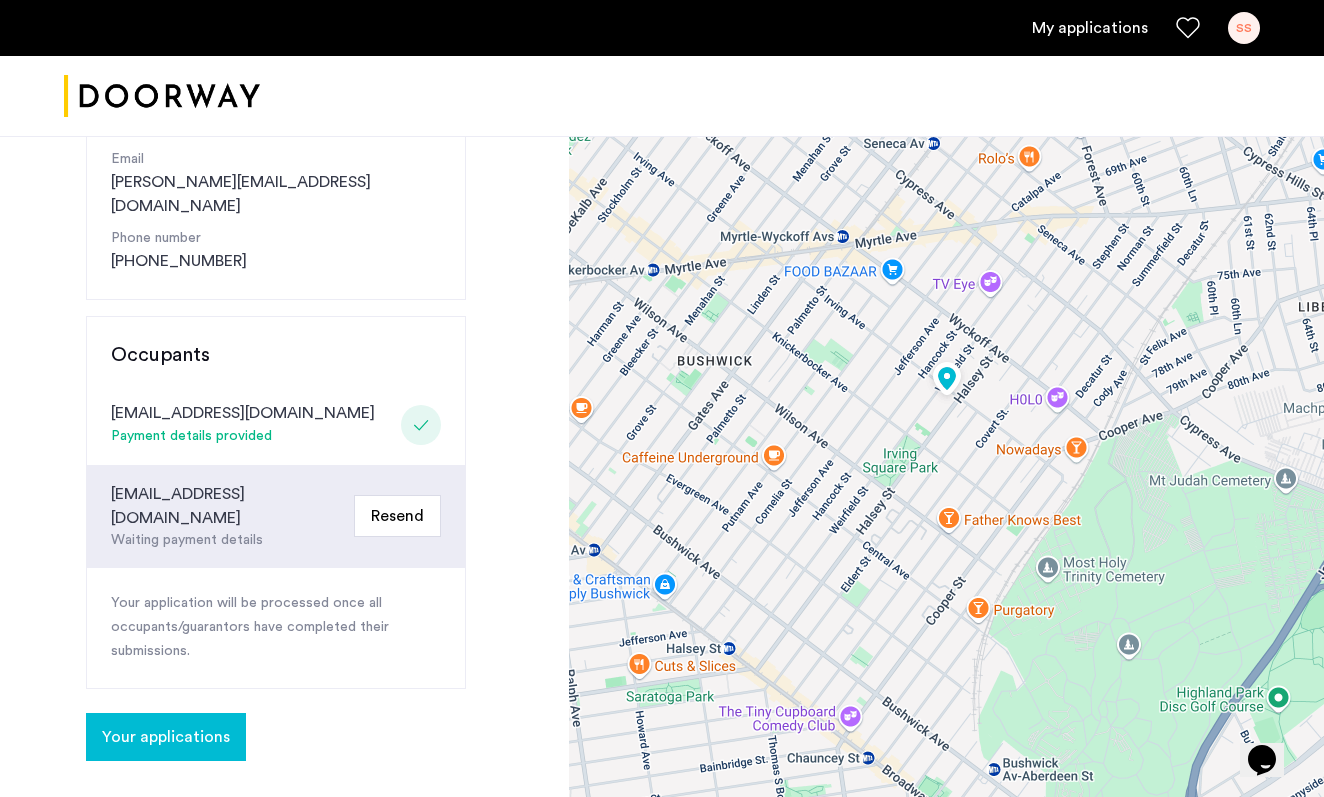 click on "Your applications" 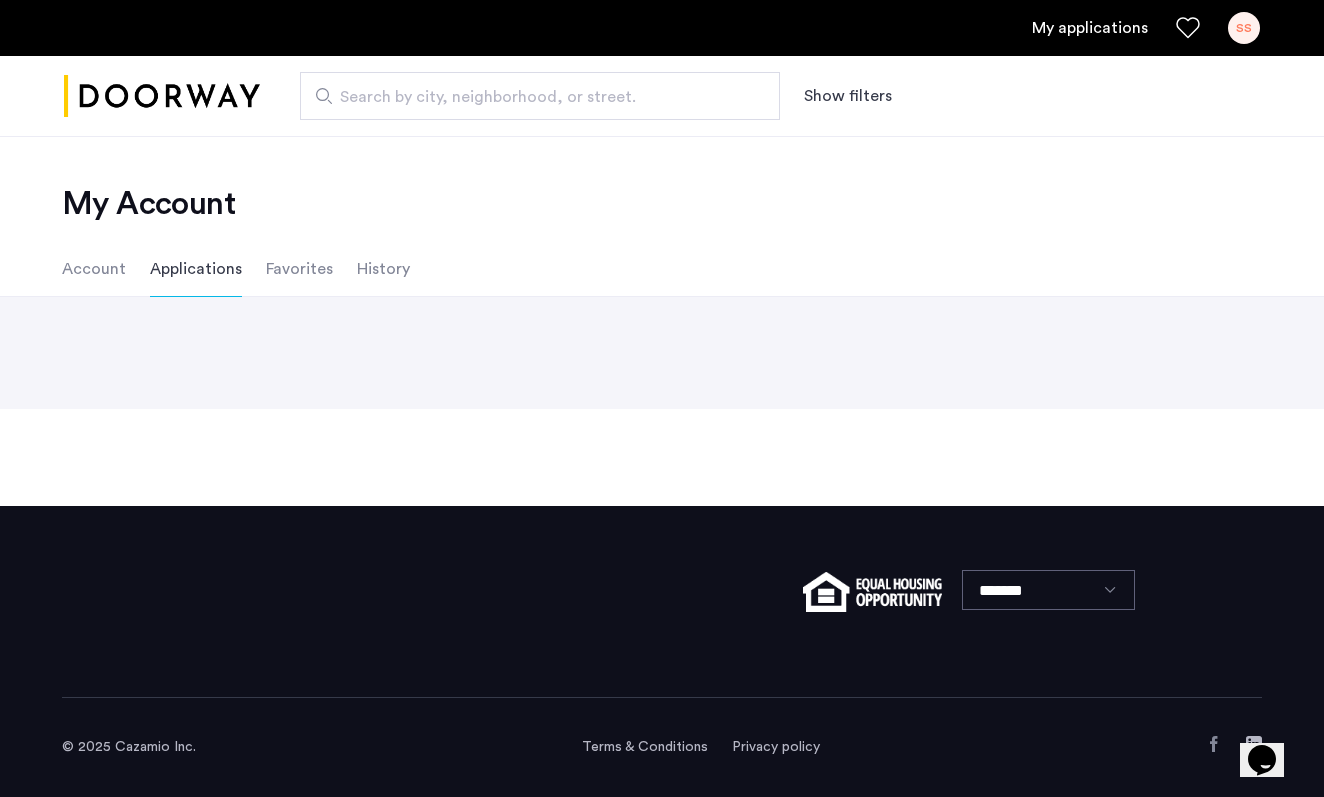 scroll, scrollTop: 0, scrollLeft: 0, axis: both 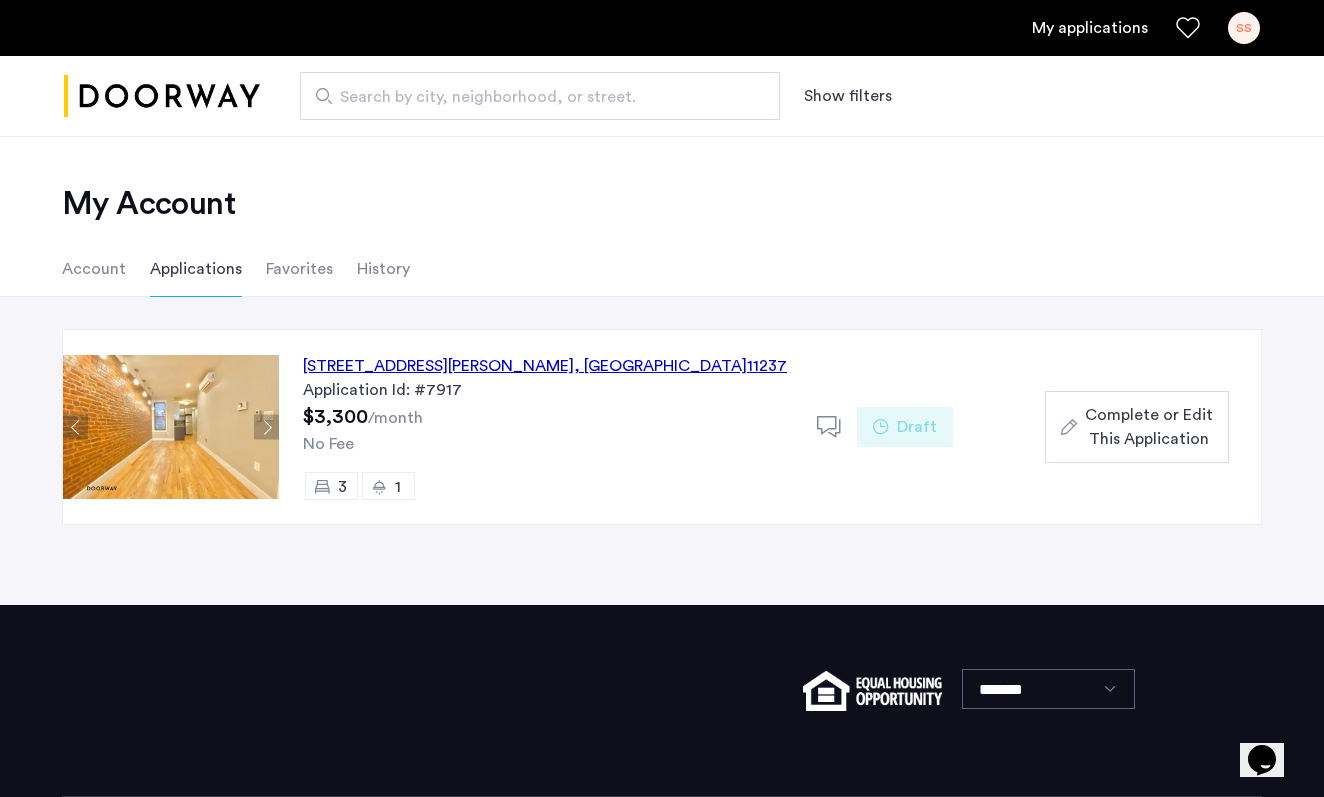 click on "Complete or Edit This Application" 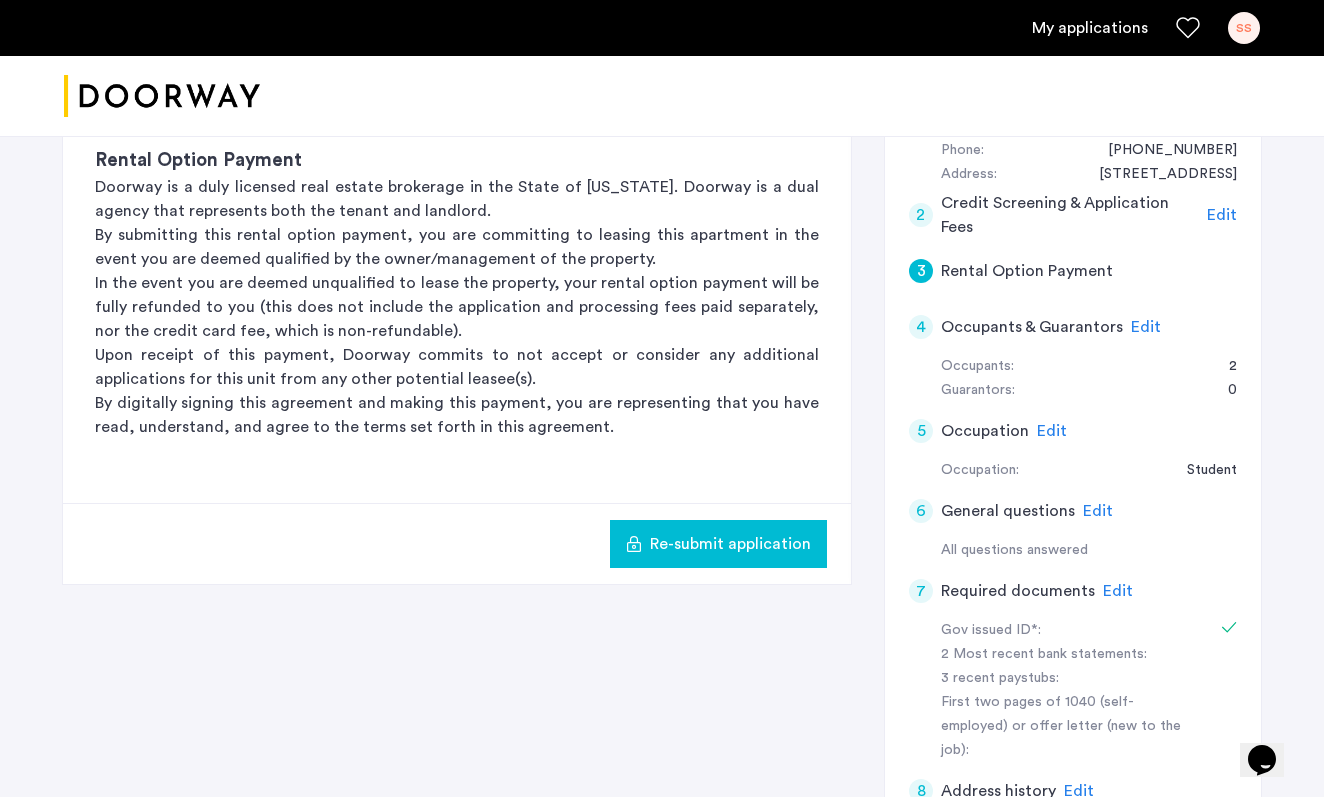 scroll, scrollTop: 472, scrollLeft: 0, axis: vertical 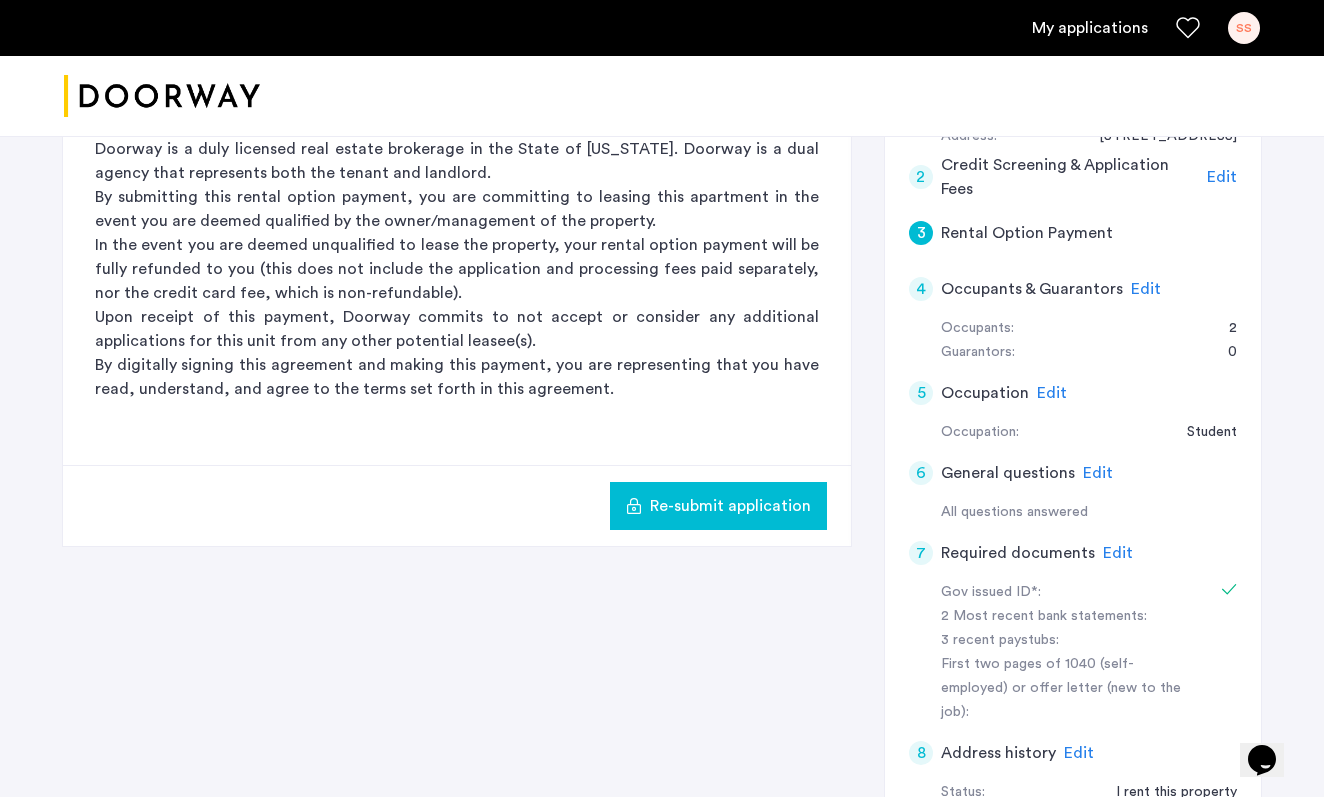 click on "Edit" 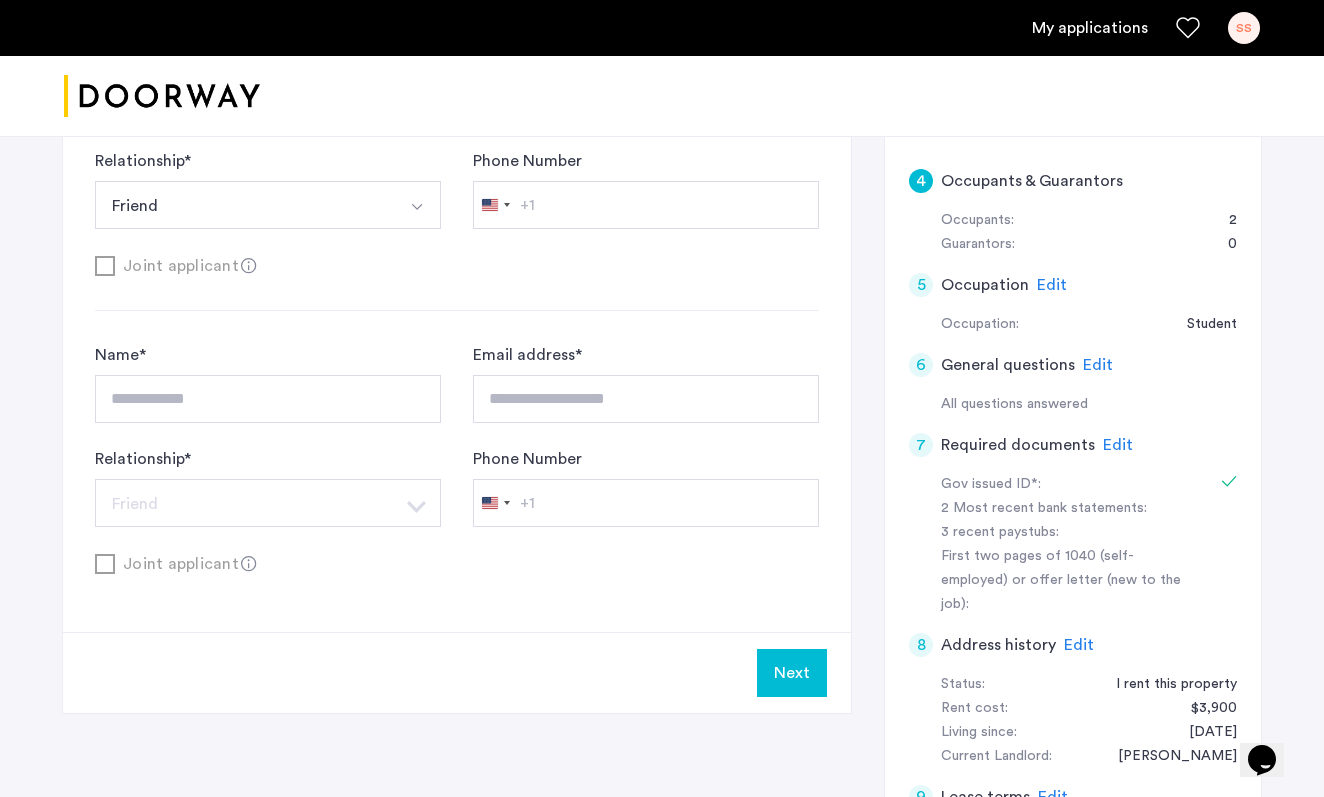 scroll, scrollTop: 635, scrollLeft: 0, axis: vertical 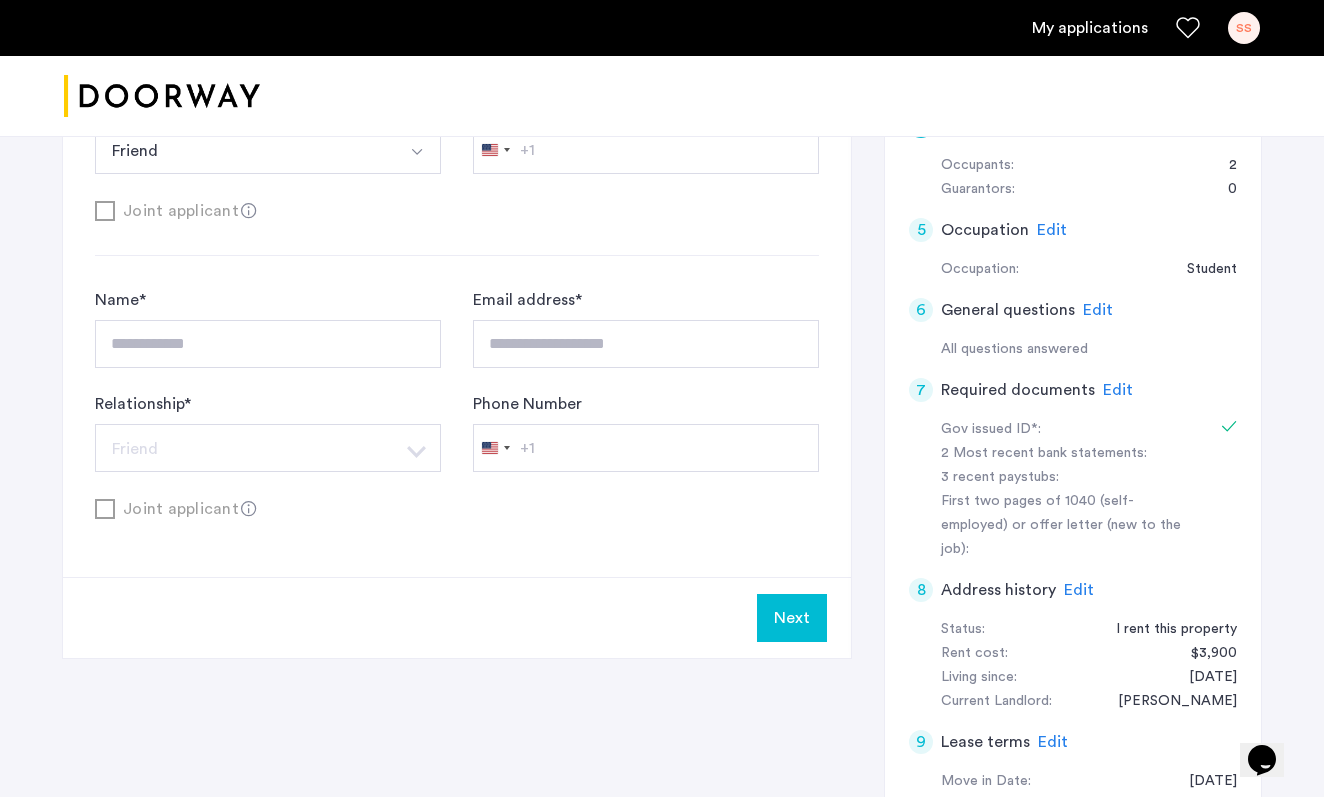 click on "**********" 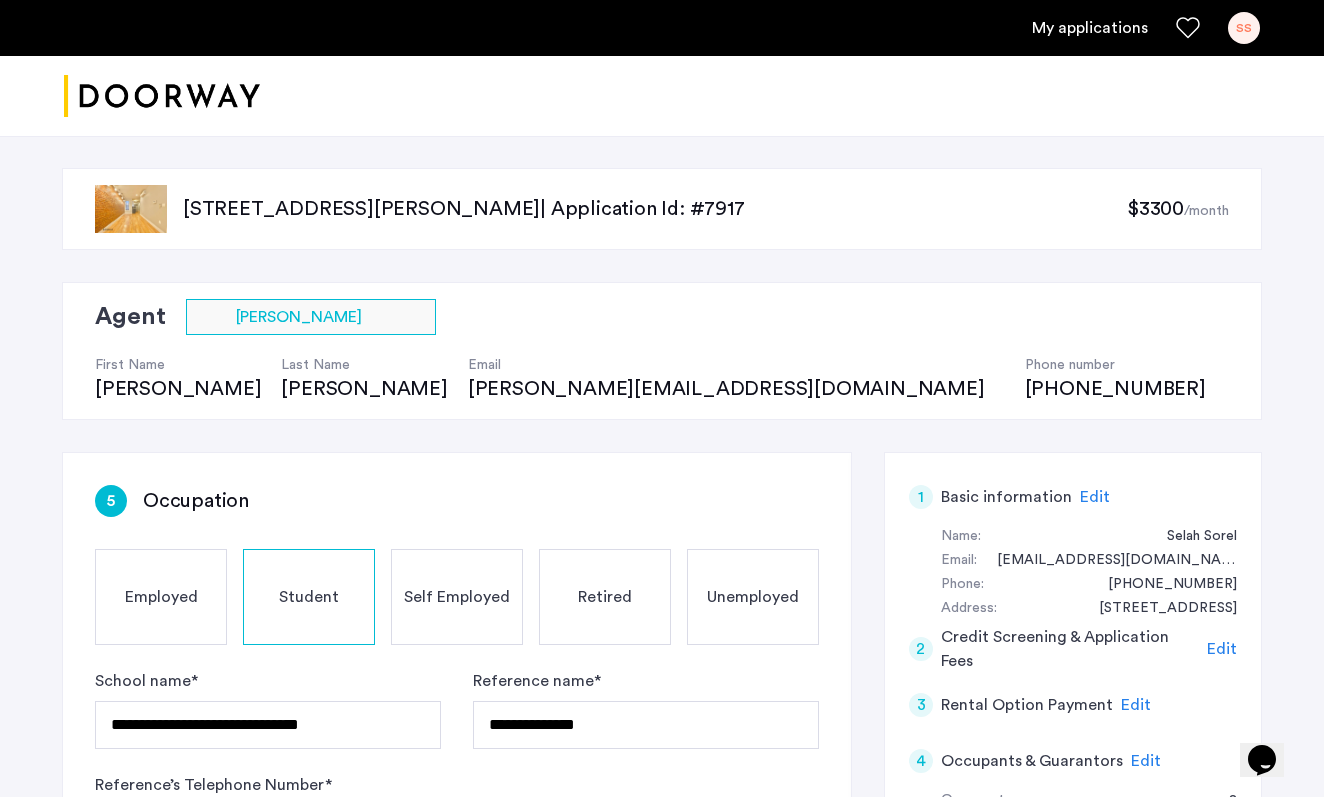 scroll, scrollTop: 0, scrollLeft: 0, axis: both 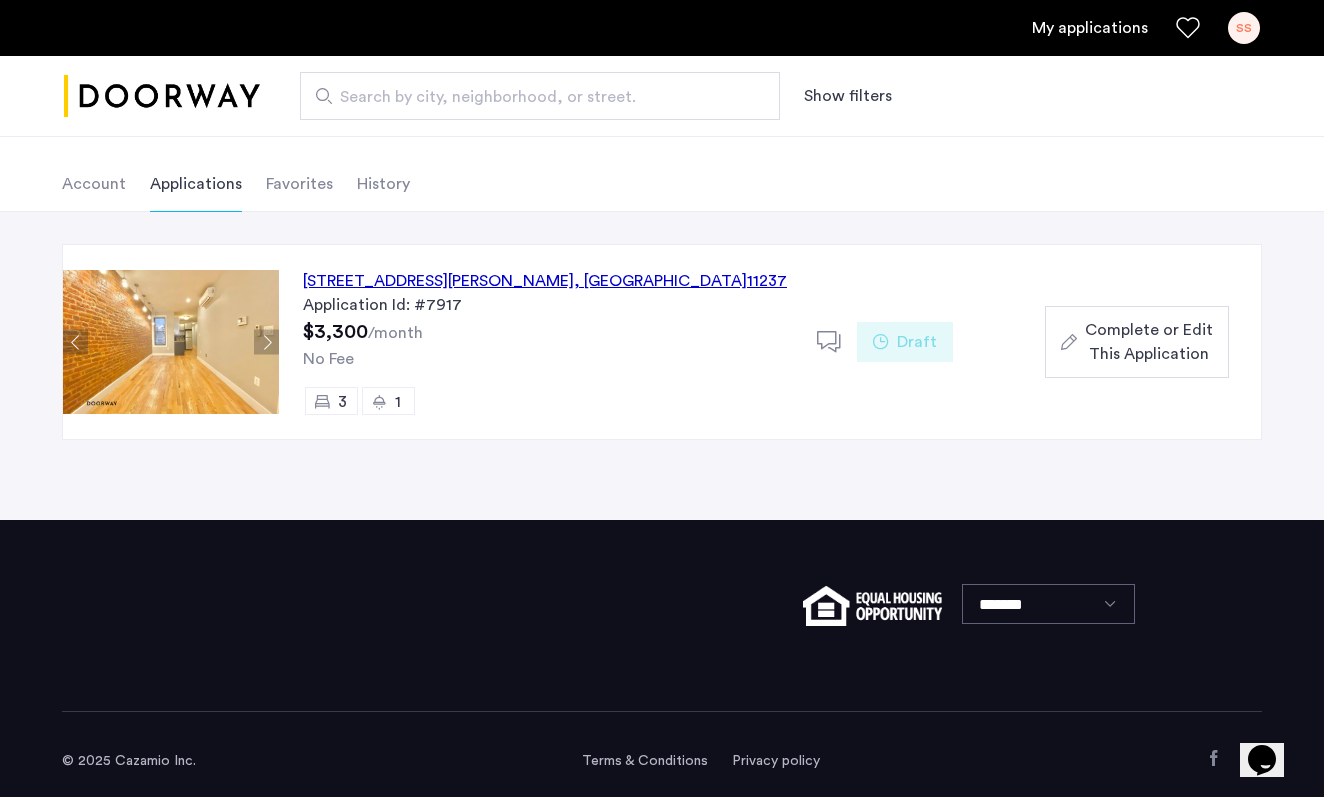 click on "Application Id: #7917" 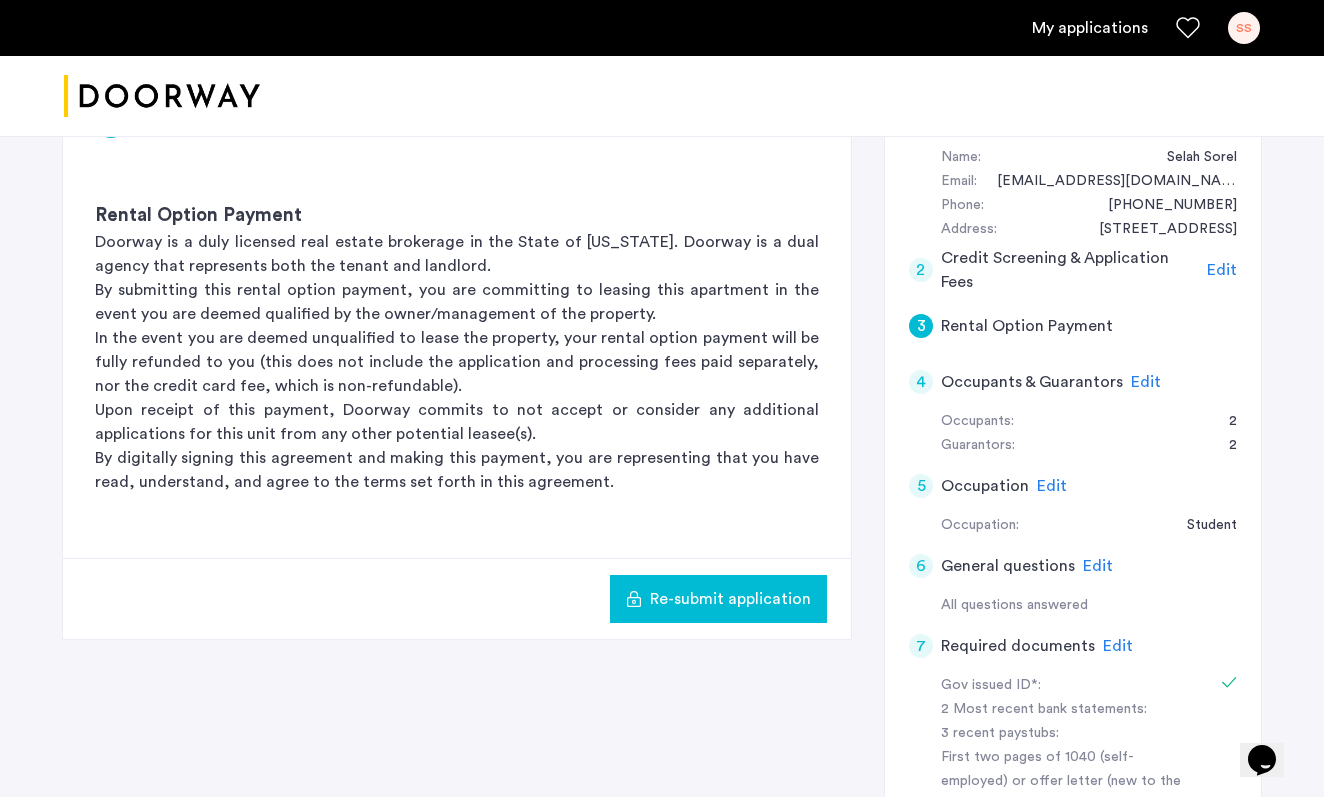 scroll, scrollTop: 380, scrollLeft: 0, axis: vertical 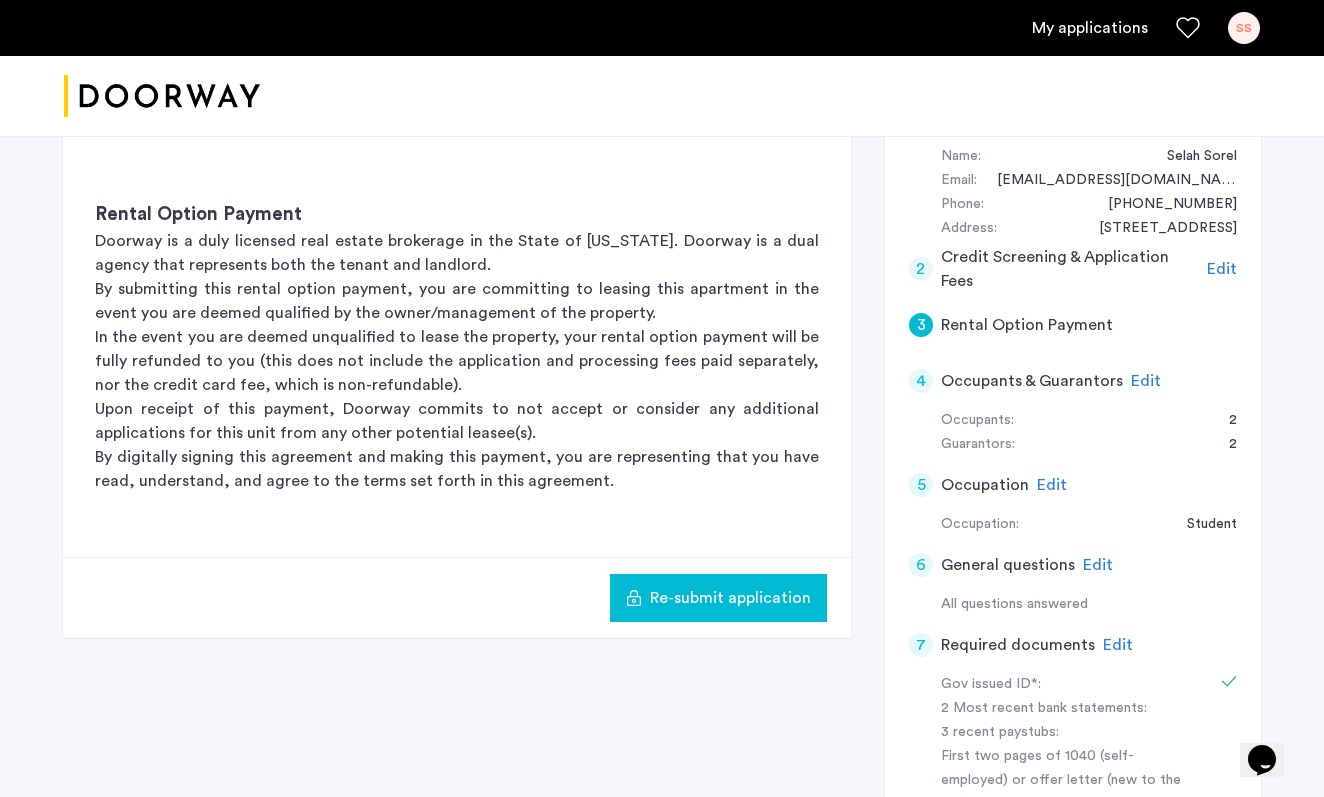 click on "Edit" 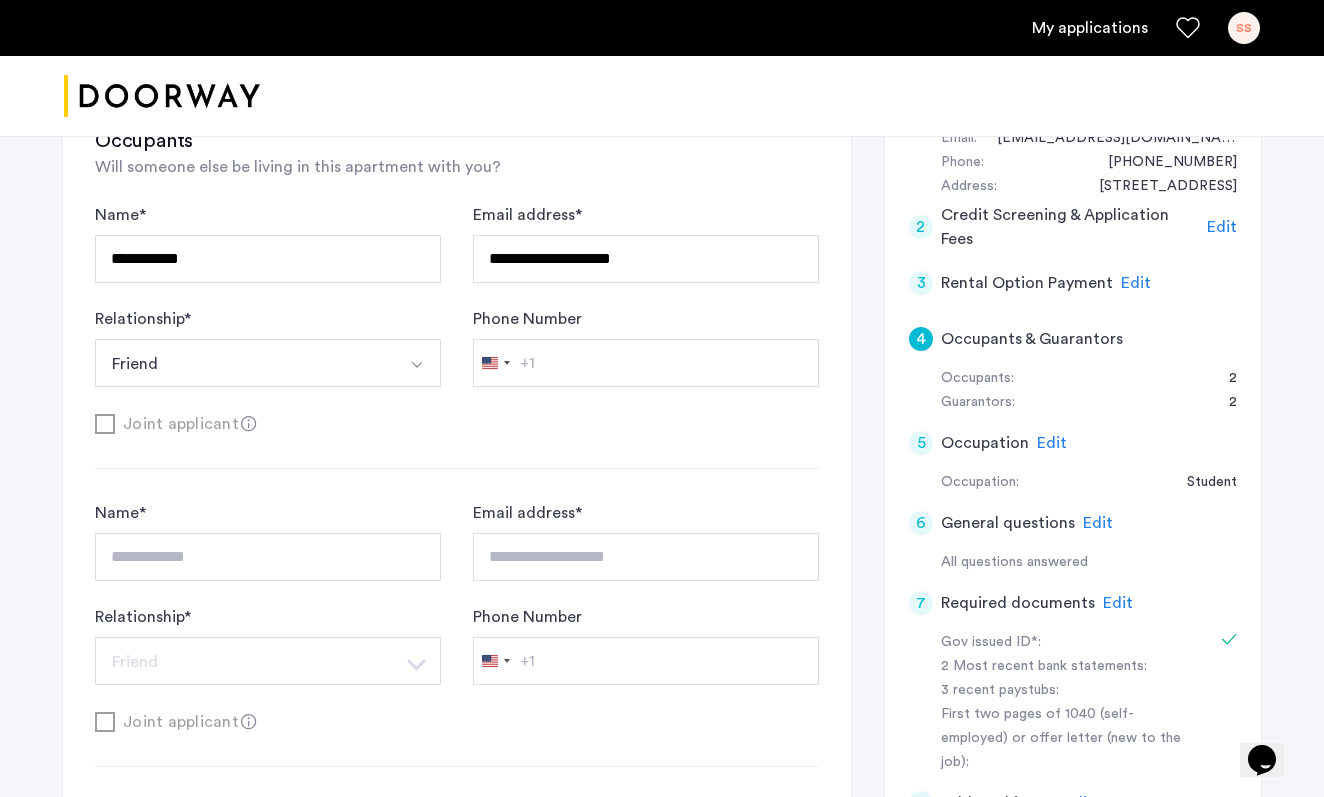scroll, scrollTop: 454, scrollLeft: 0, axis: vertical 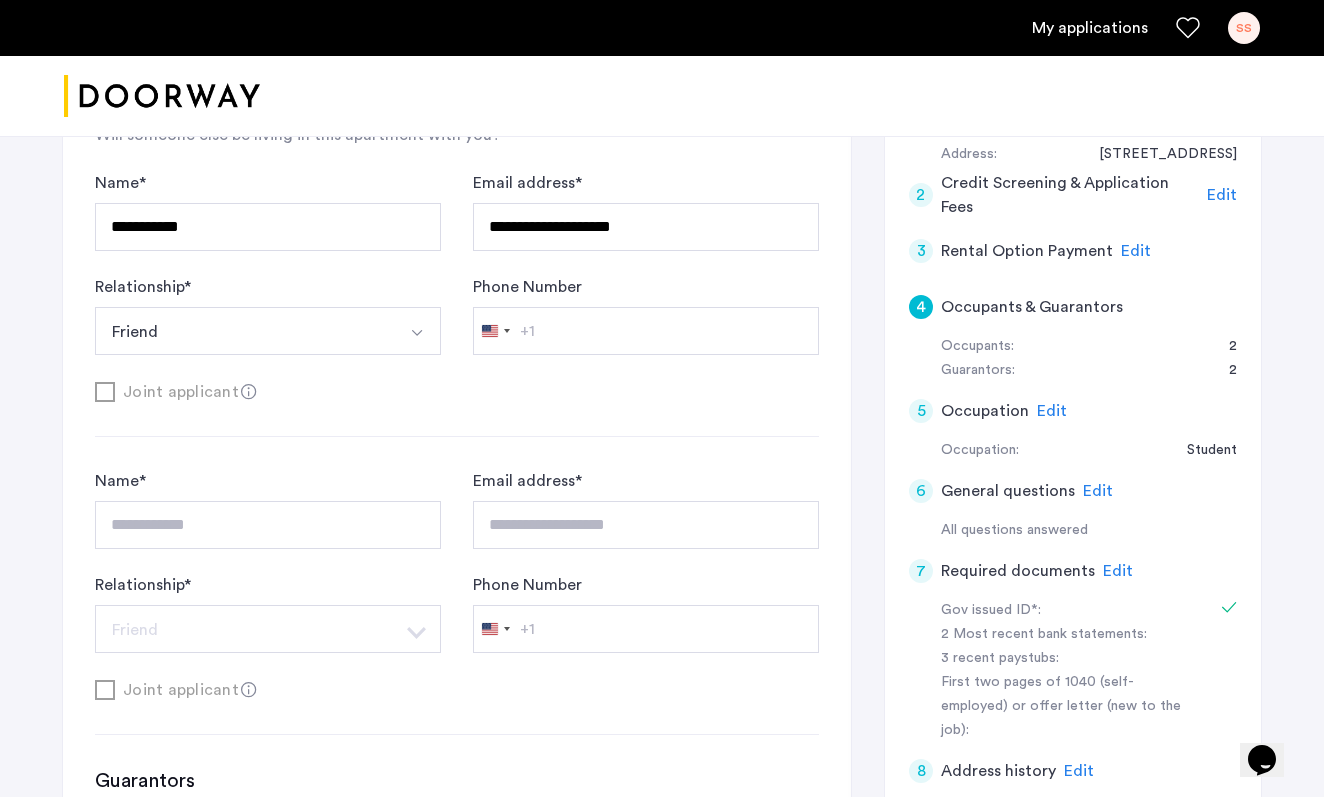 click on "Edit" 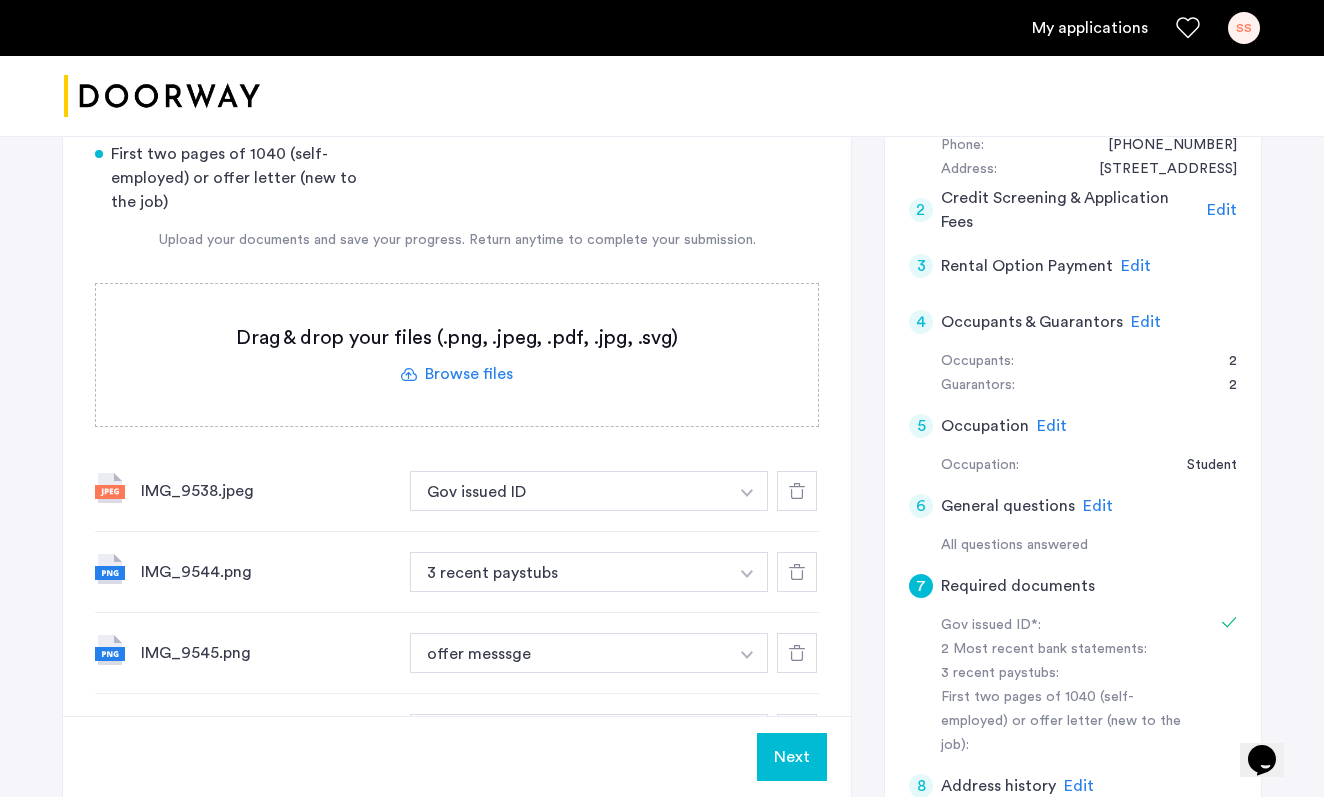 scroll, scrollTop: 379, scrollLeft: 0, axis: vertical 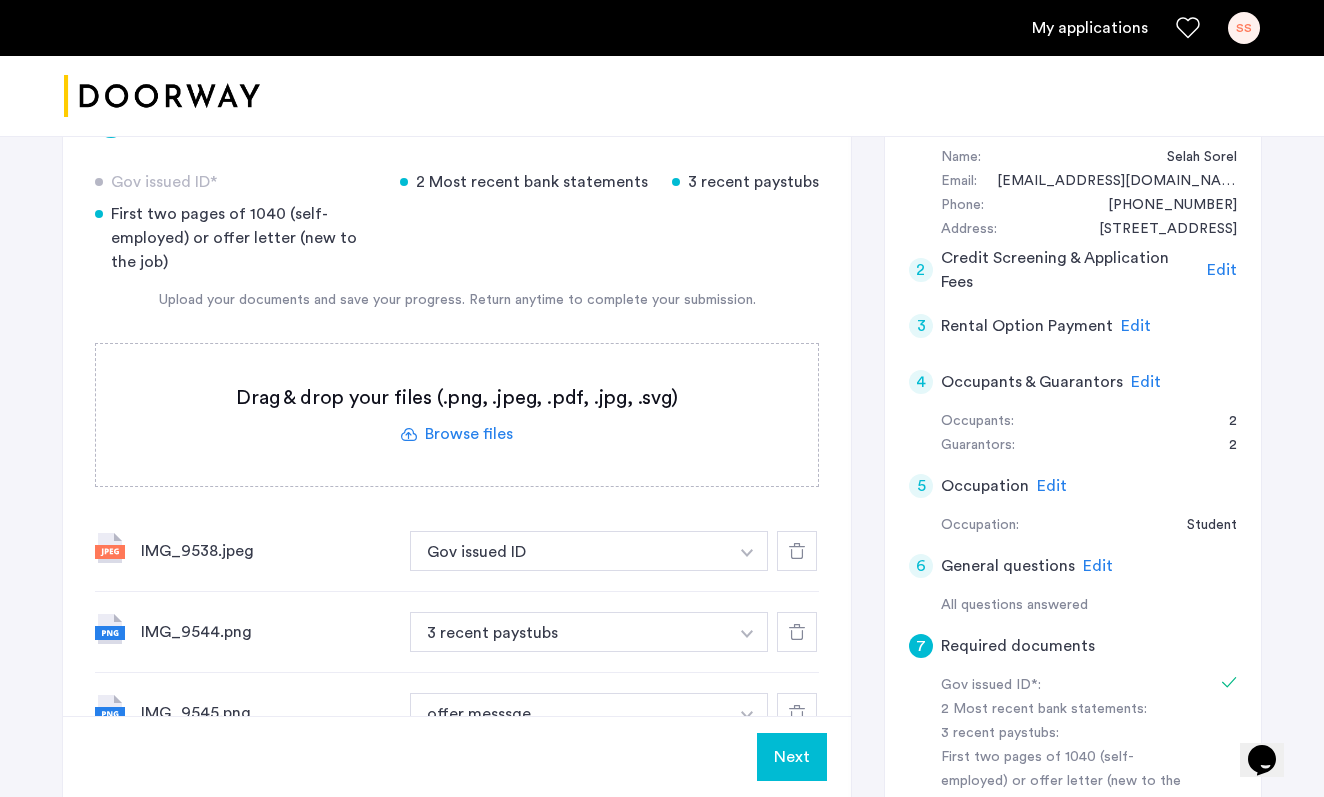 click 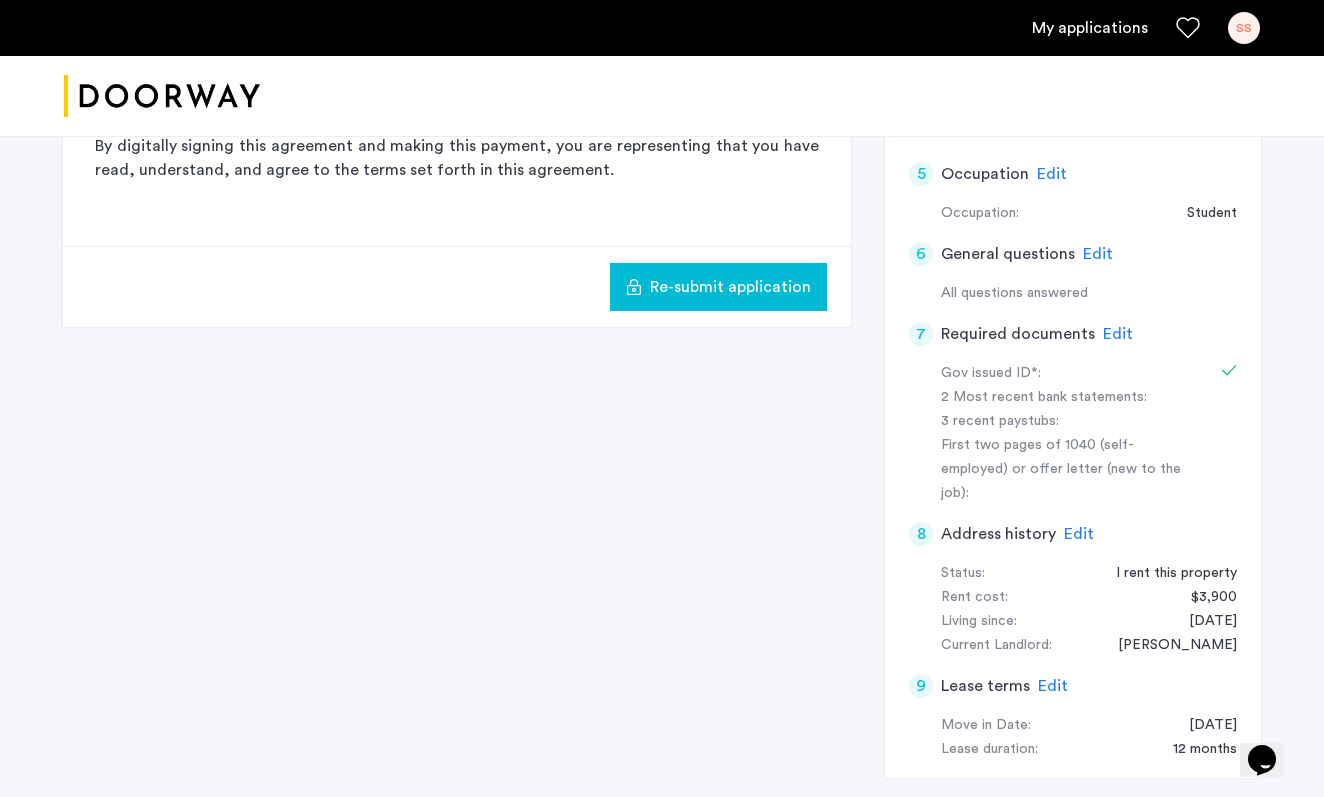 scroll, scrollTop: 516, scrollLeft: 0, axis: vertical 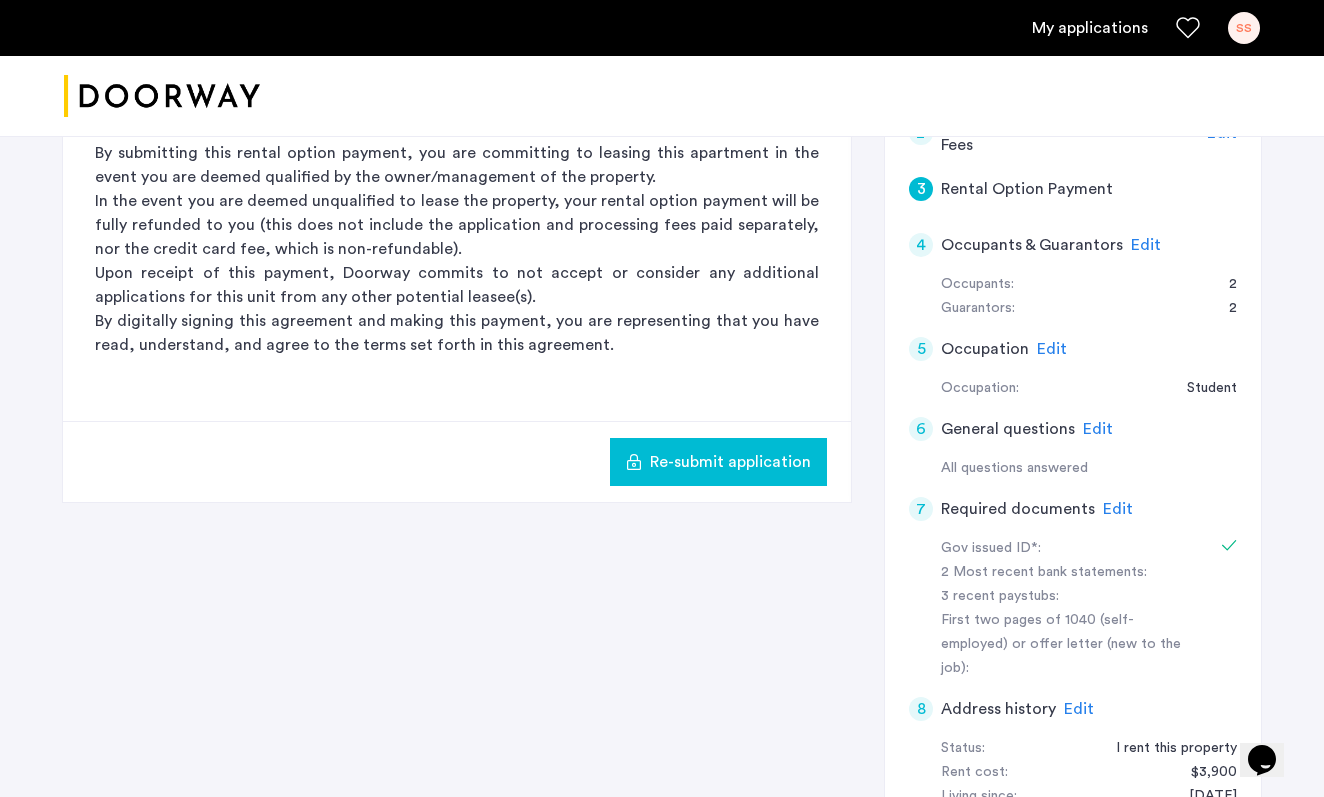 click on "Edit" 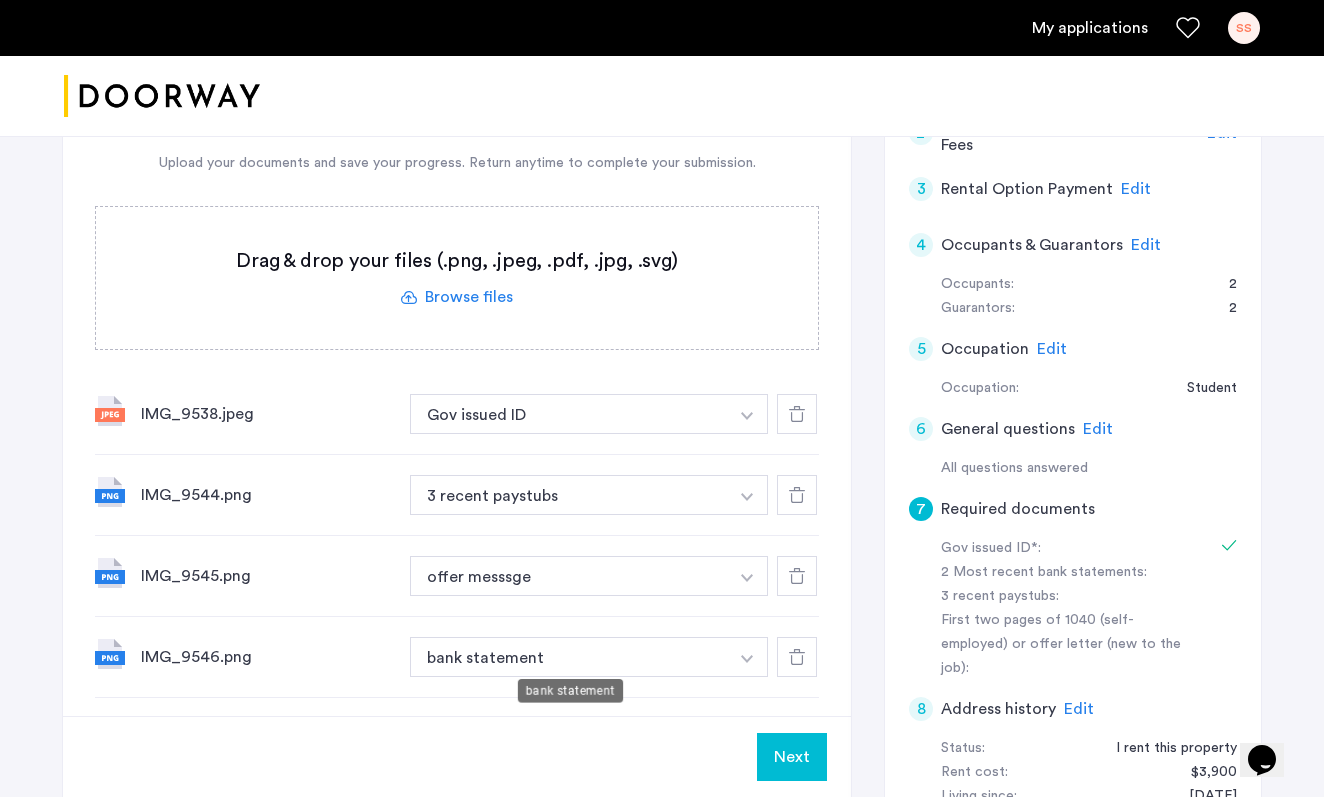 scroll, scrollTop: 592, scrollLeft: 0, axis: vertical 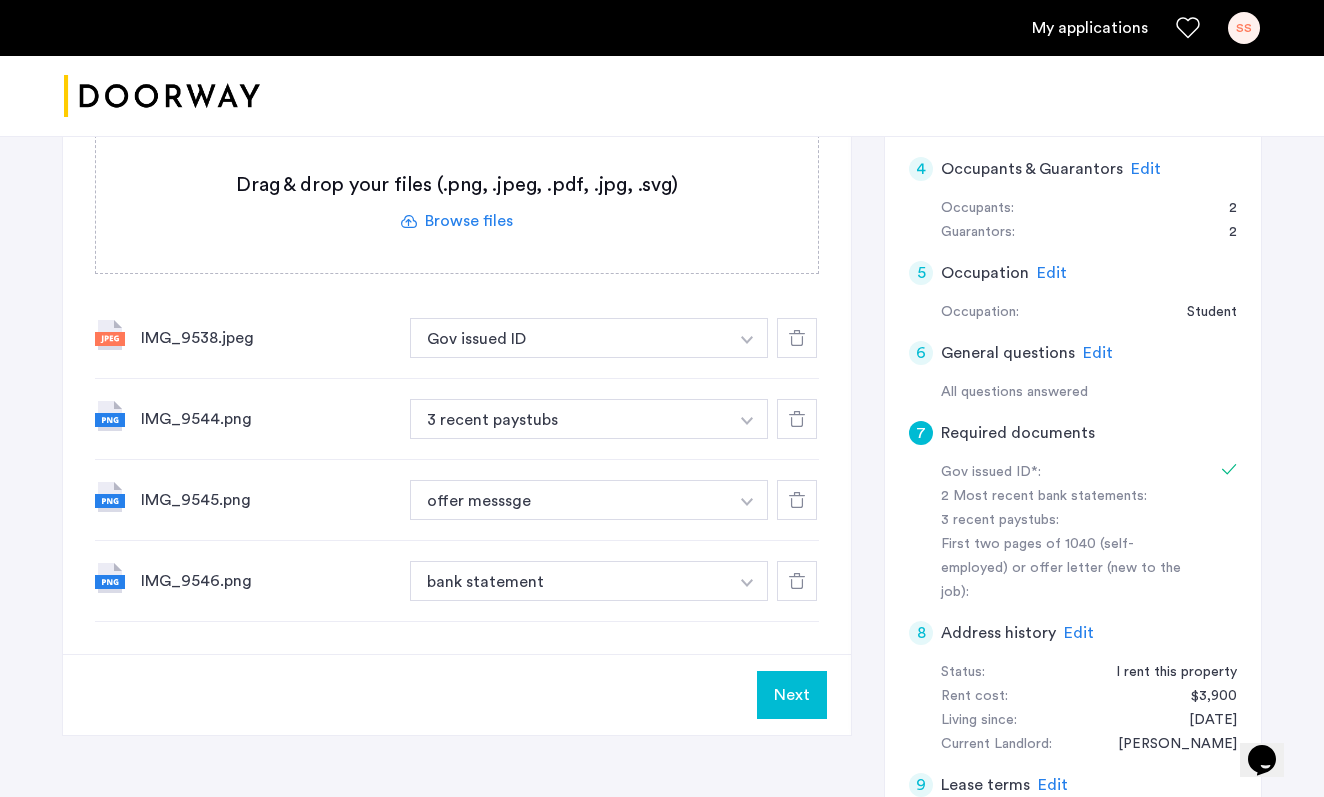 click 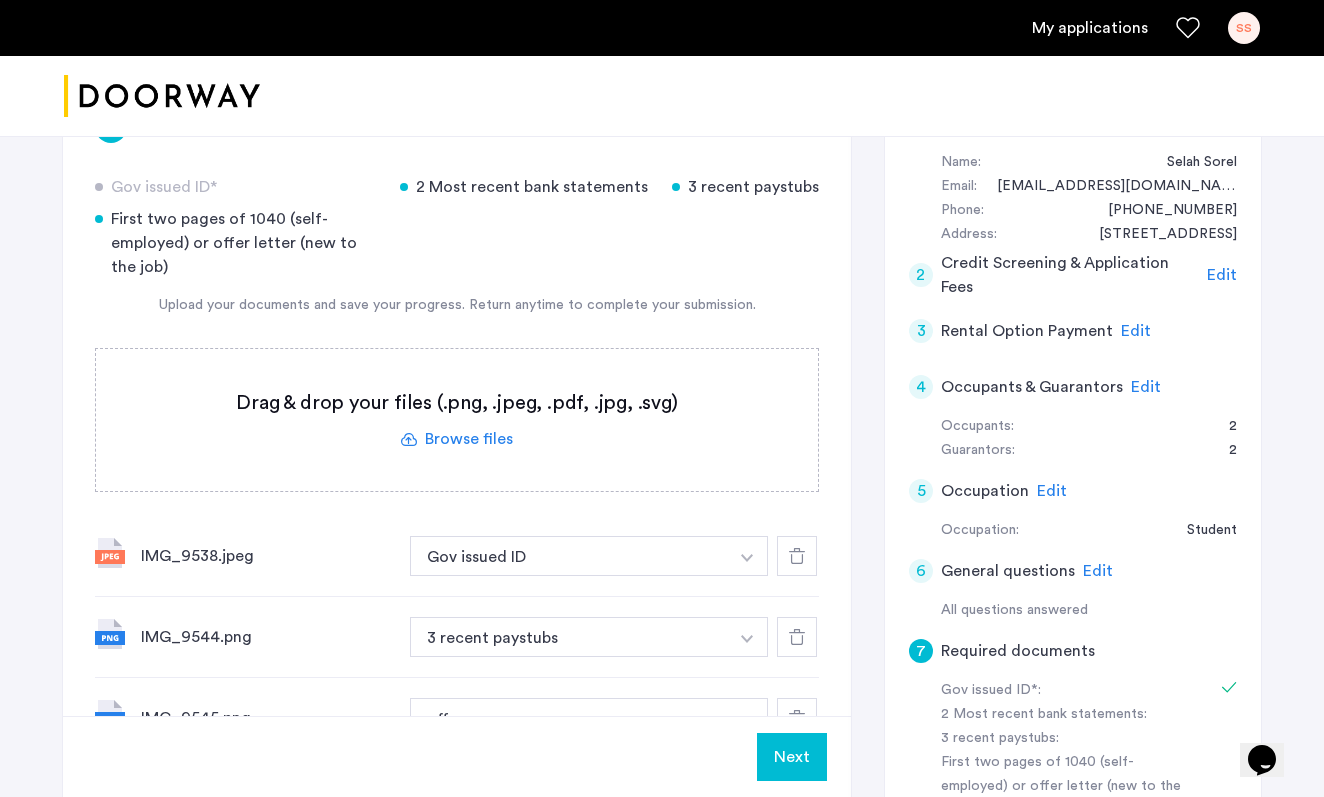 scroll, scrollTop: 143, scrollLeft: 0, axis: vertical 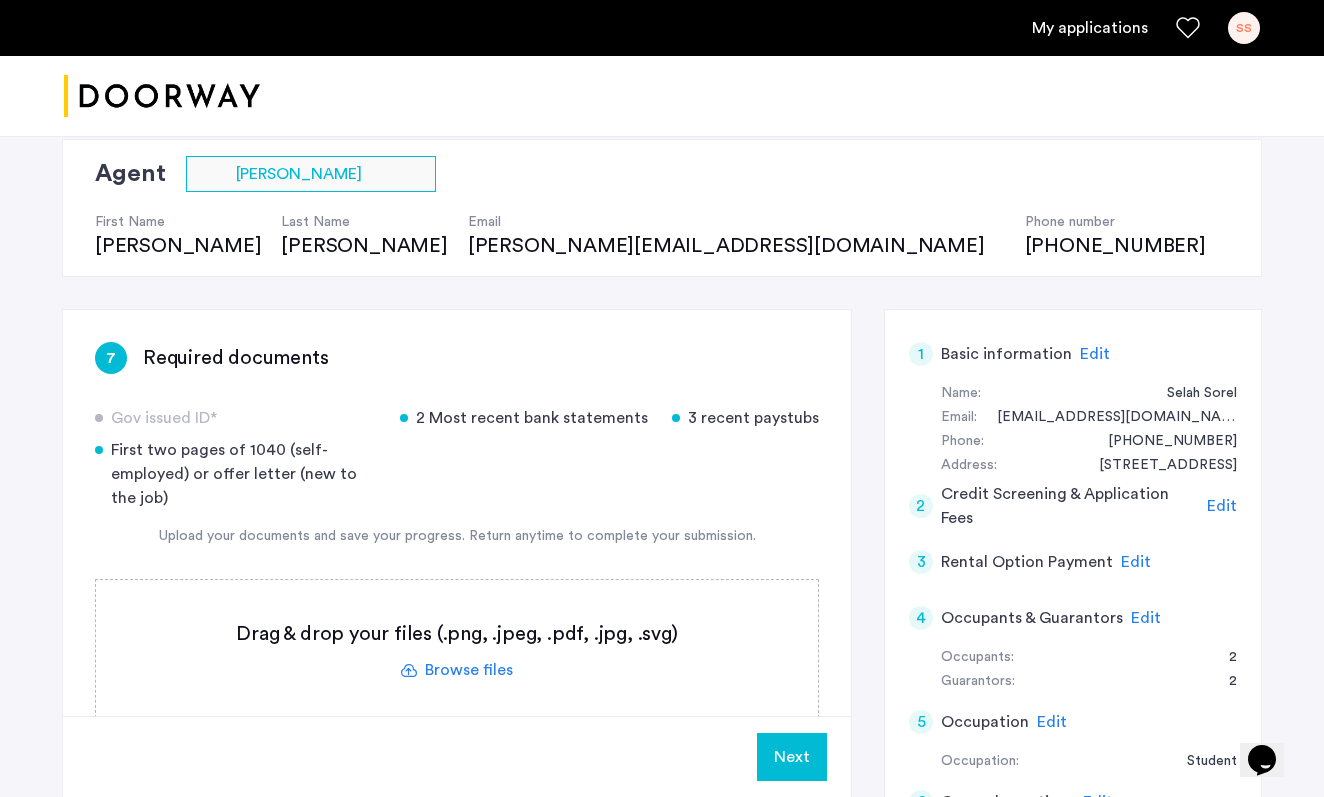 click 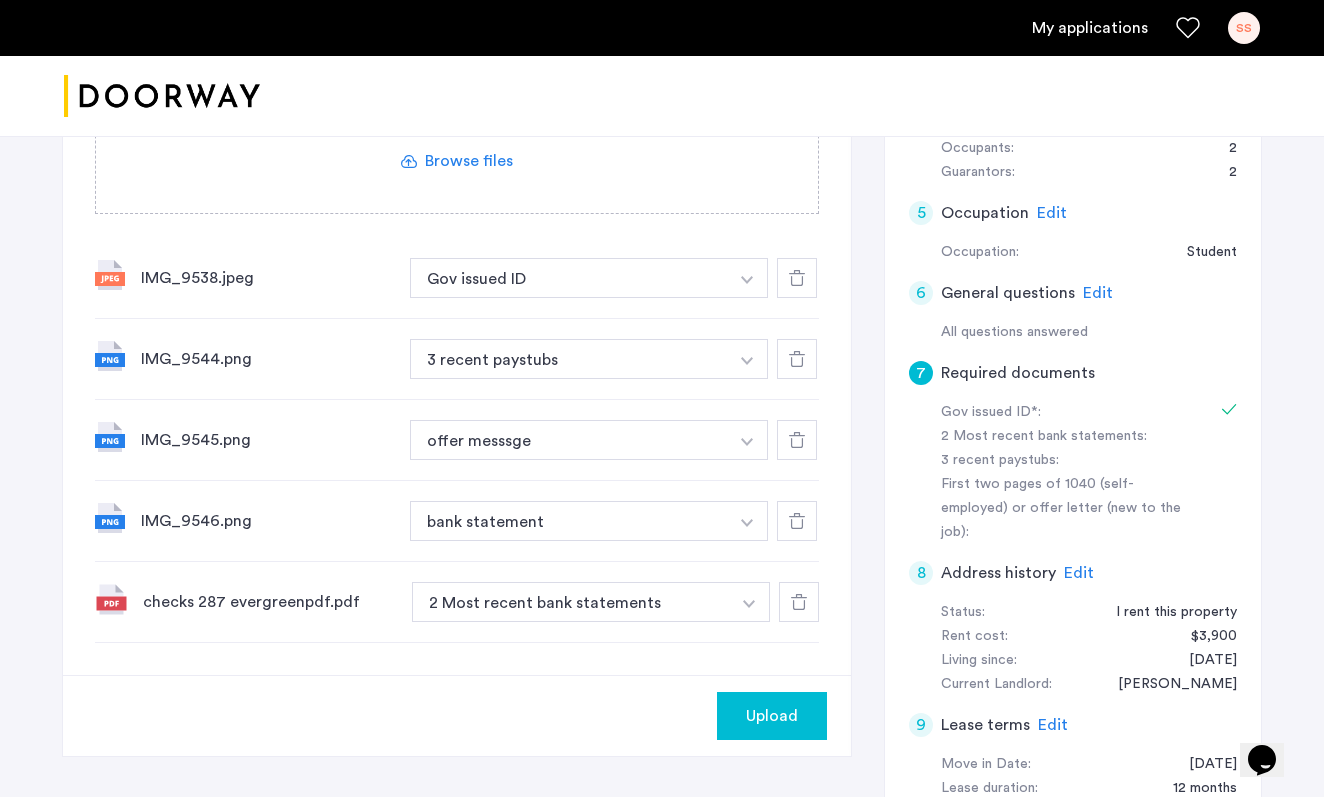 scroll, scrollTop: 695, scrollLeft: 0, axis: vertical 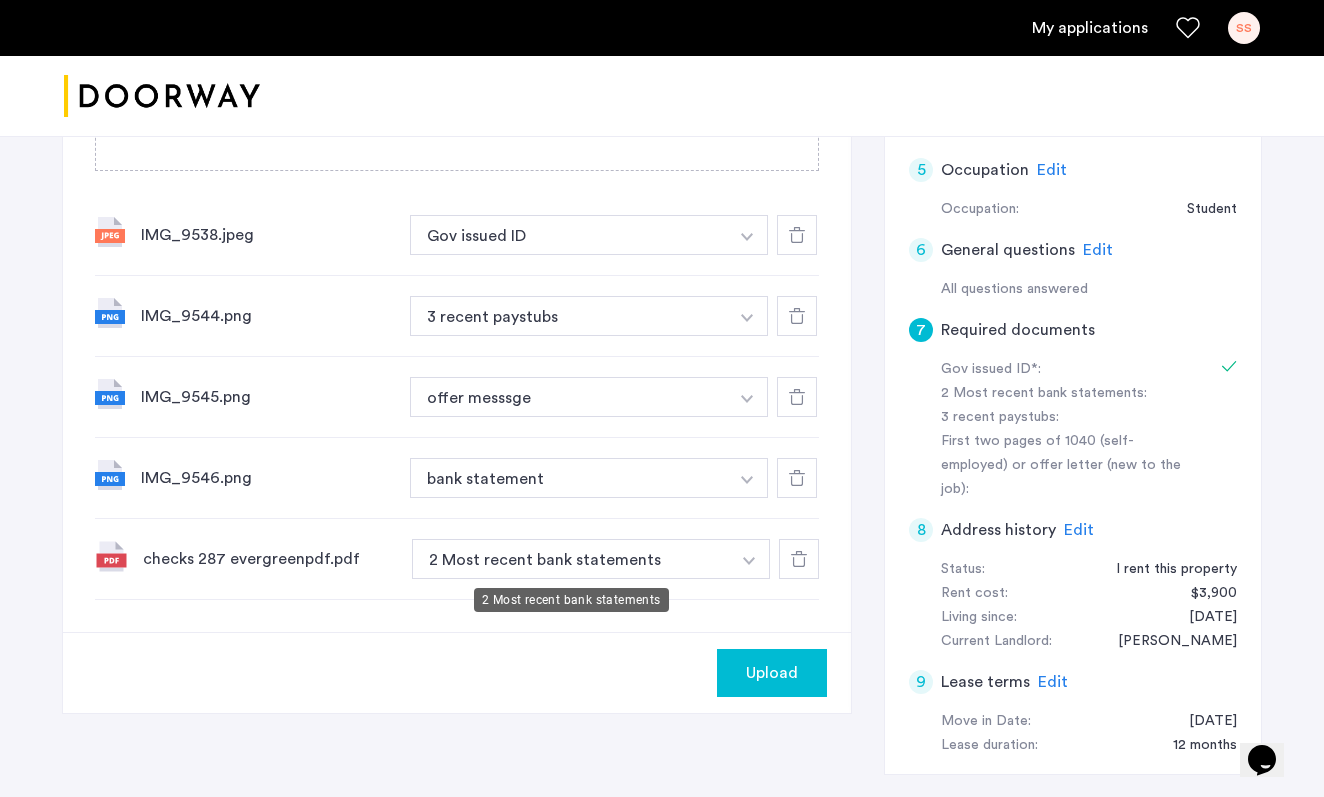click on "2 Most recent bank statements" at bounding box center [571, 559] 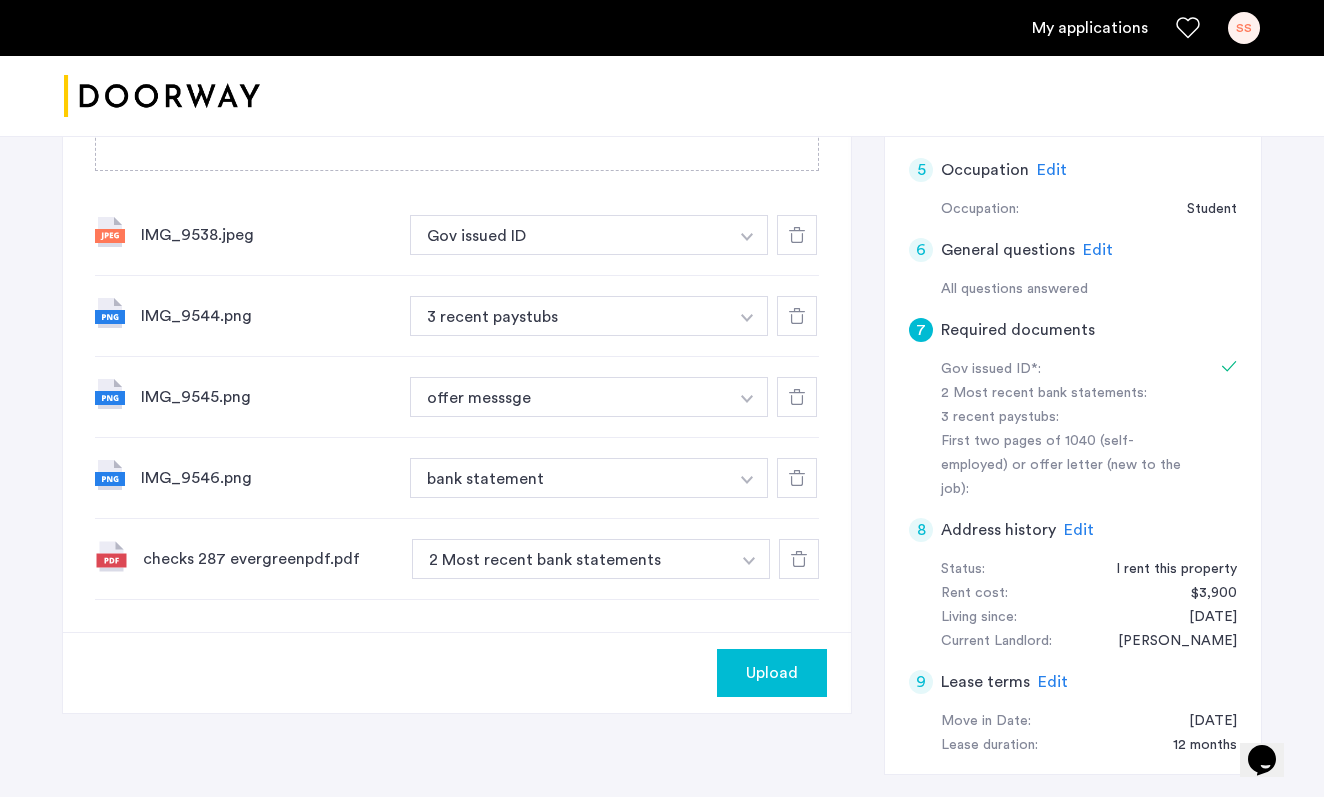 click at bounding box center (747, 235) 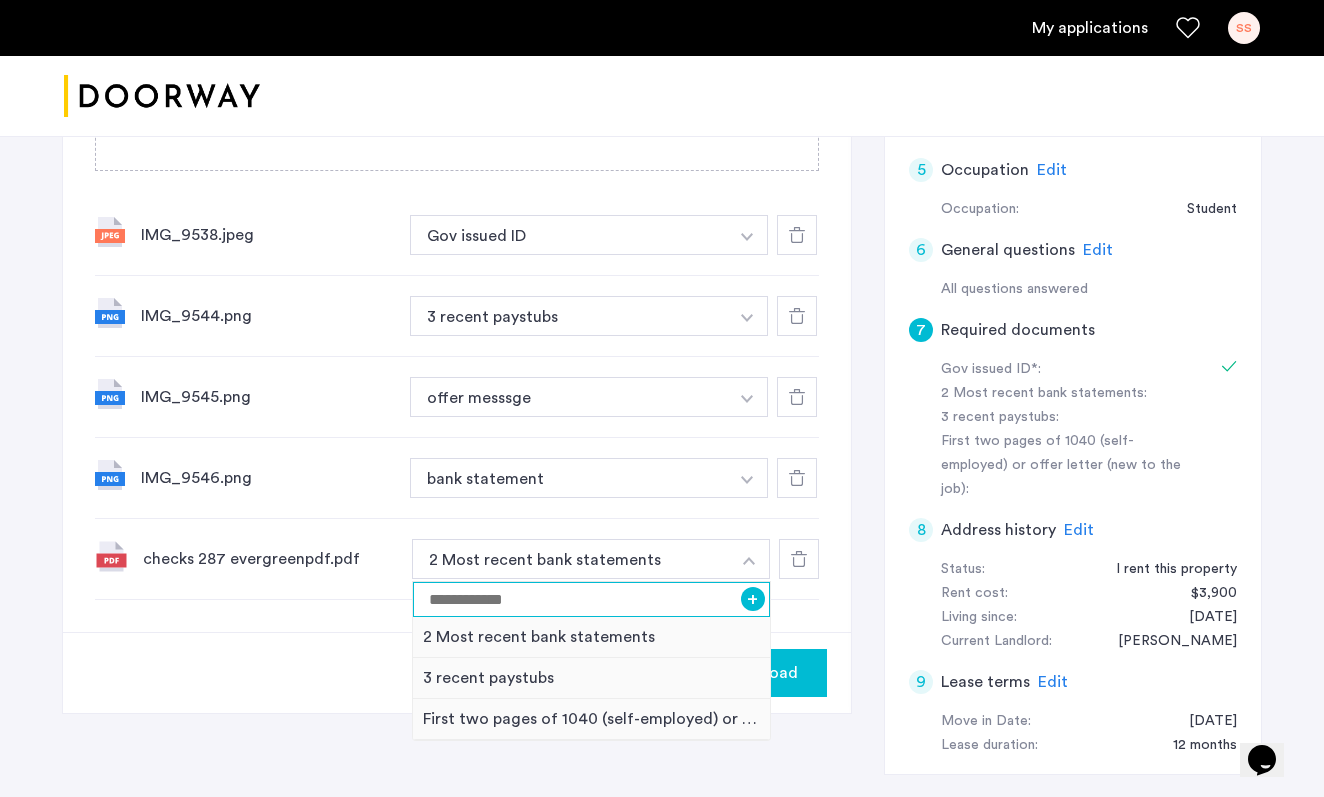 click at bounding box center (591, 599) 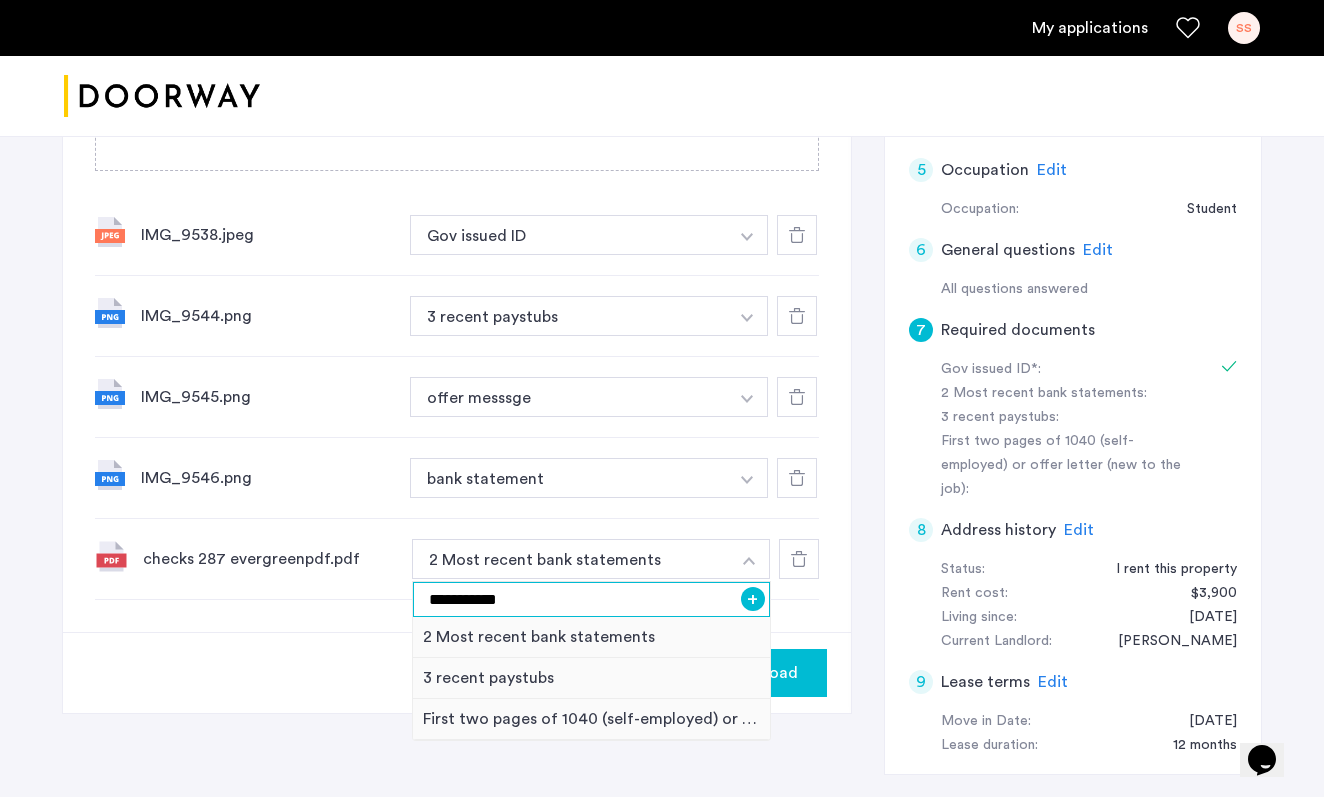 type on "**********" 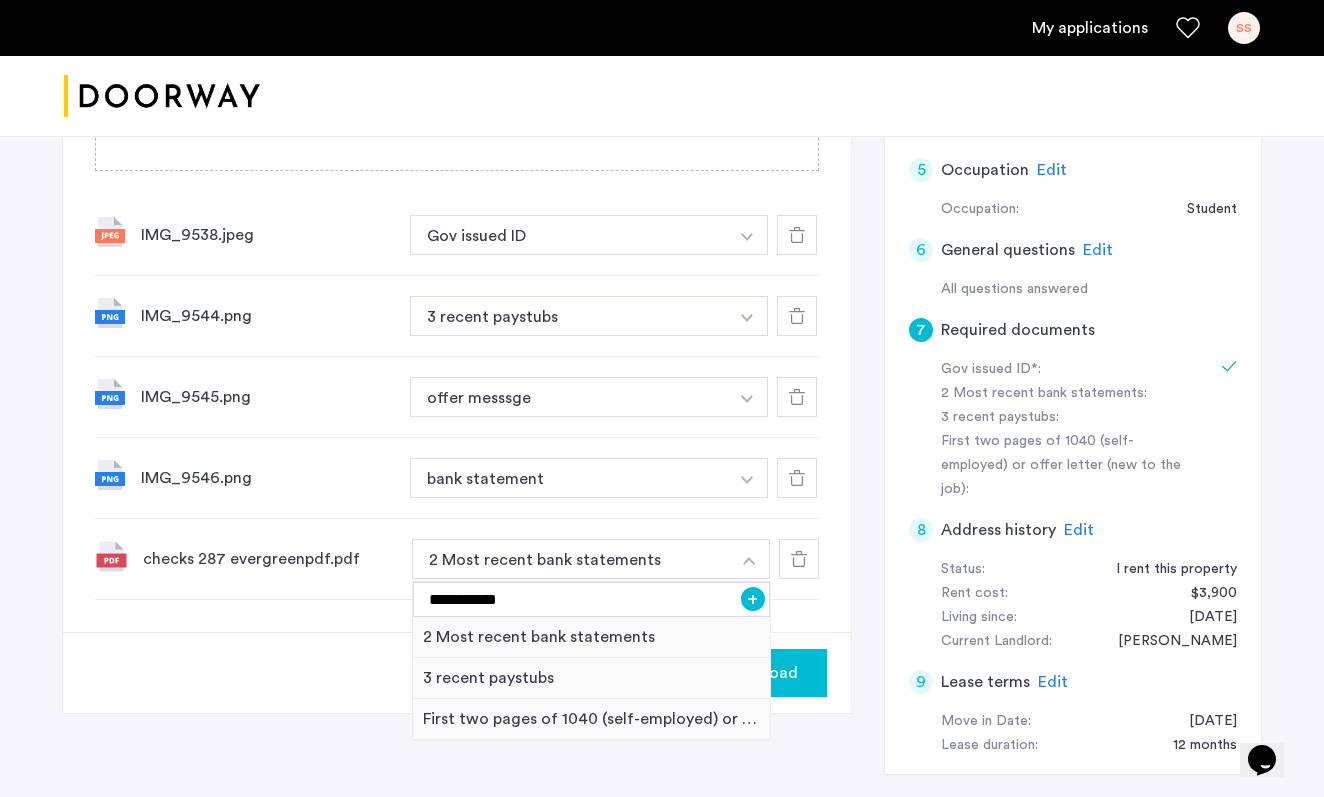 click on "7 Required documents  Gov issued ID*  2 Most recent bank statements  3 recent paystubs  First two pages of 1040 (self-employed) or offer letter (new to the job)  Upload your documents and save your progress. Return anytime to complete your submission.  Drag & drop your files (.png, .jpeg, .pdf, .jpg, .svg) Browse files Upload documents (.png, .jpeg, .pdf, .jpg, .svg) Uploaded files IMG_9538.jpeg Gov issued ID + 2 Most recent bank statements 3 recent paystubs First two pages of 1040 (self-employed) or offer letter (new to the job) Gov issued ID IMG_9544.png 3 recent paystubs + 2 Most recent bank statements 3 recent paystubs First two pages of 1040 (self-employed) or offer letter (new to the job) IMG_9545.png offer messsge + 2 Most recent bank statements 3 recent paystubs First two pages of 1040 (self-employed) or offer letter (new to the job) offer messsge IMG_9546.png bank statement + 2 Most recent bank statements 3 recent paystubs First two pages of 1040 (self-employed) or offer letter (new to the job) +" 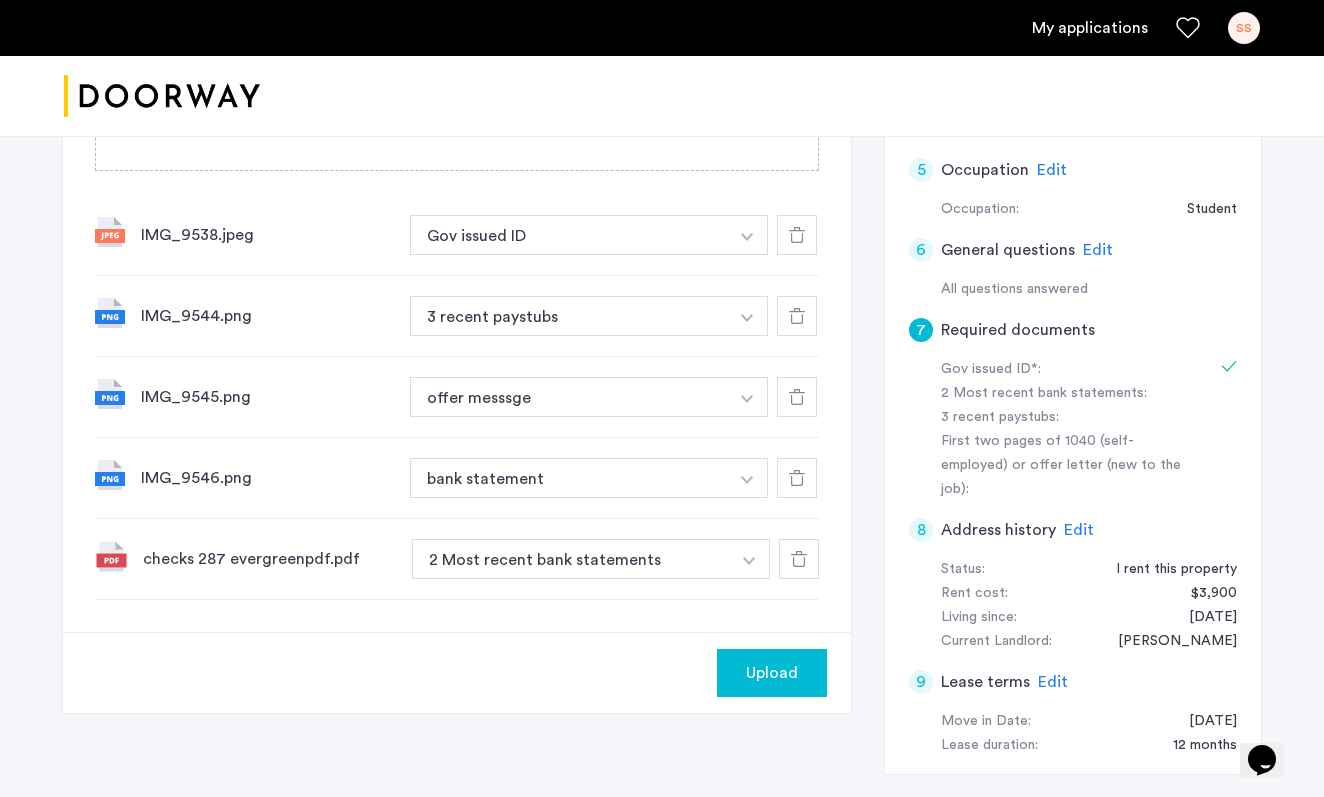 click at bounding box center [747, 235] 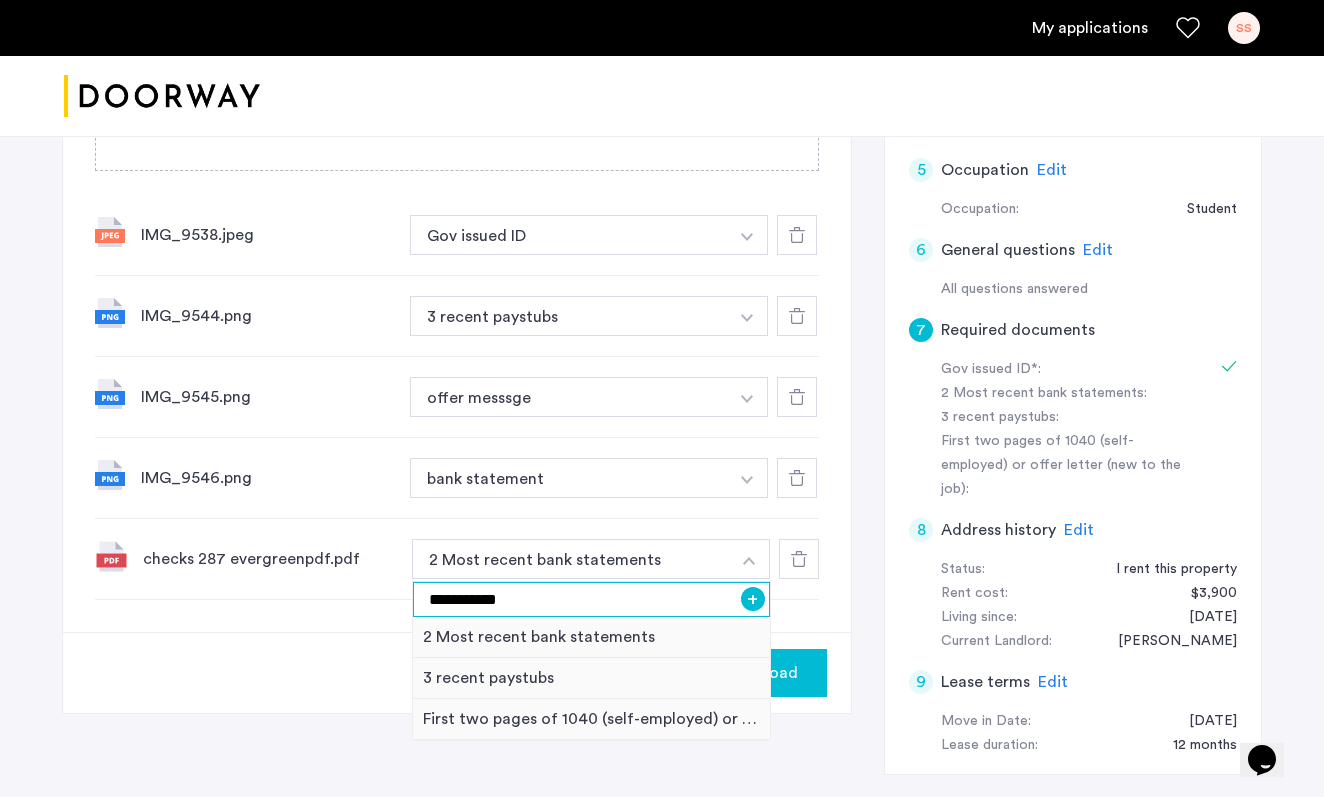 click on "**********" at bounding box center [591, 599] 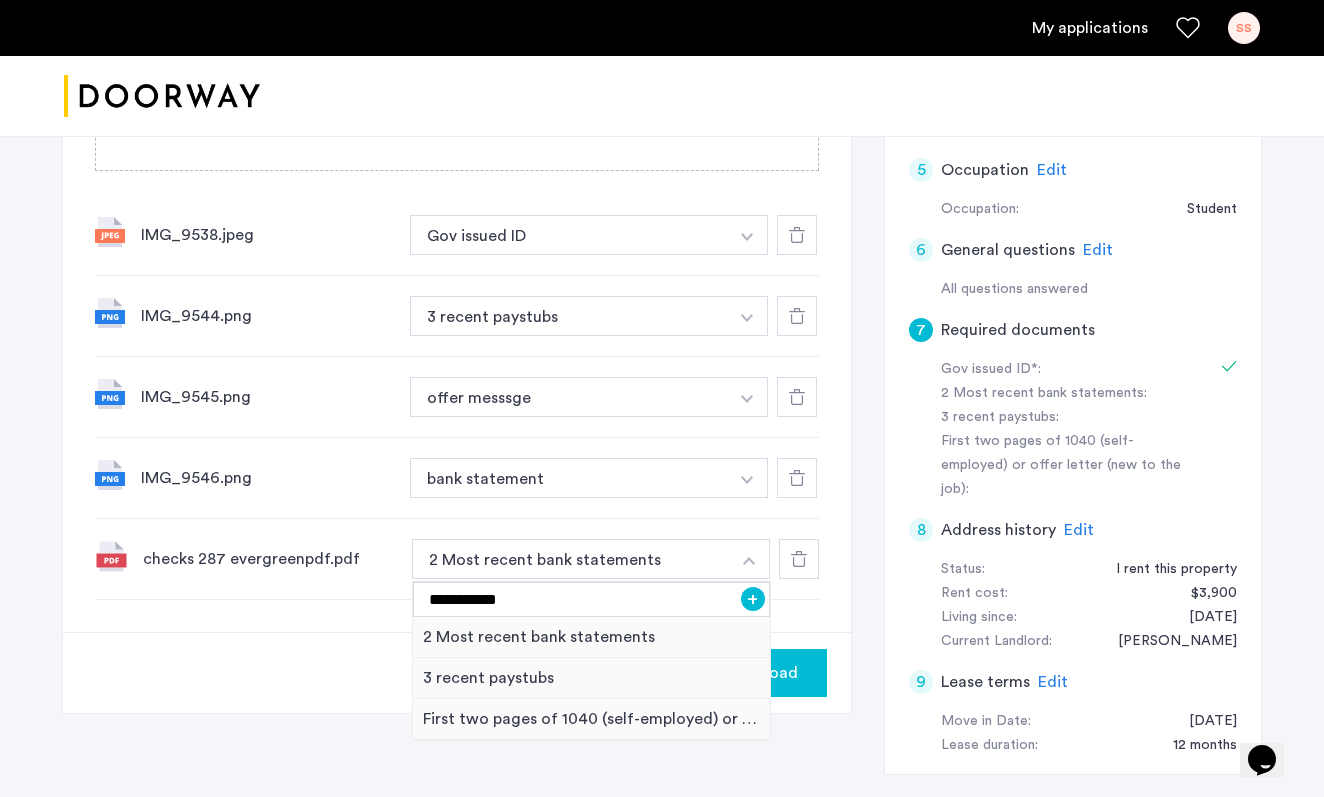 click on "+" at bounding box center [753, 599] 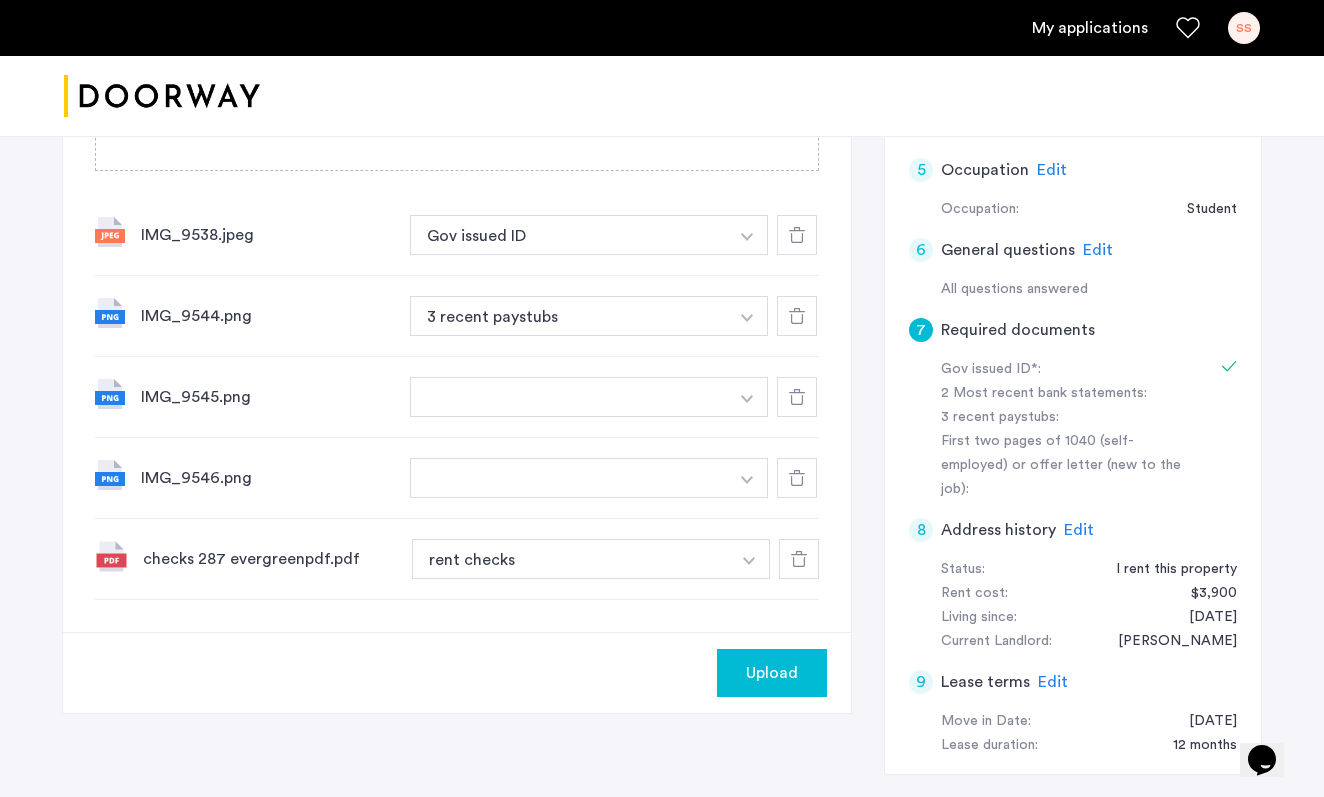 click at bounding box center [569, 397] 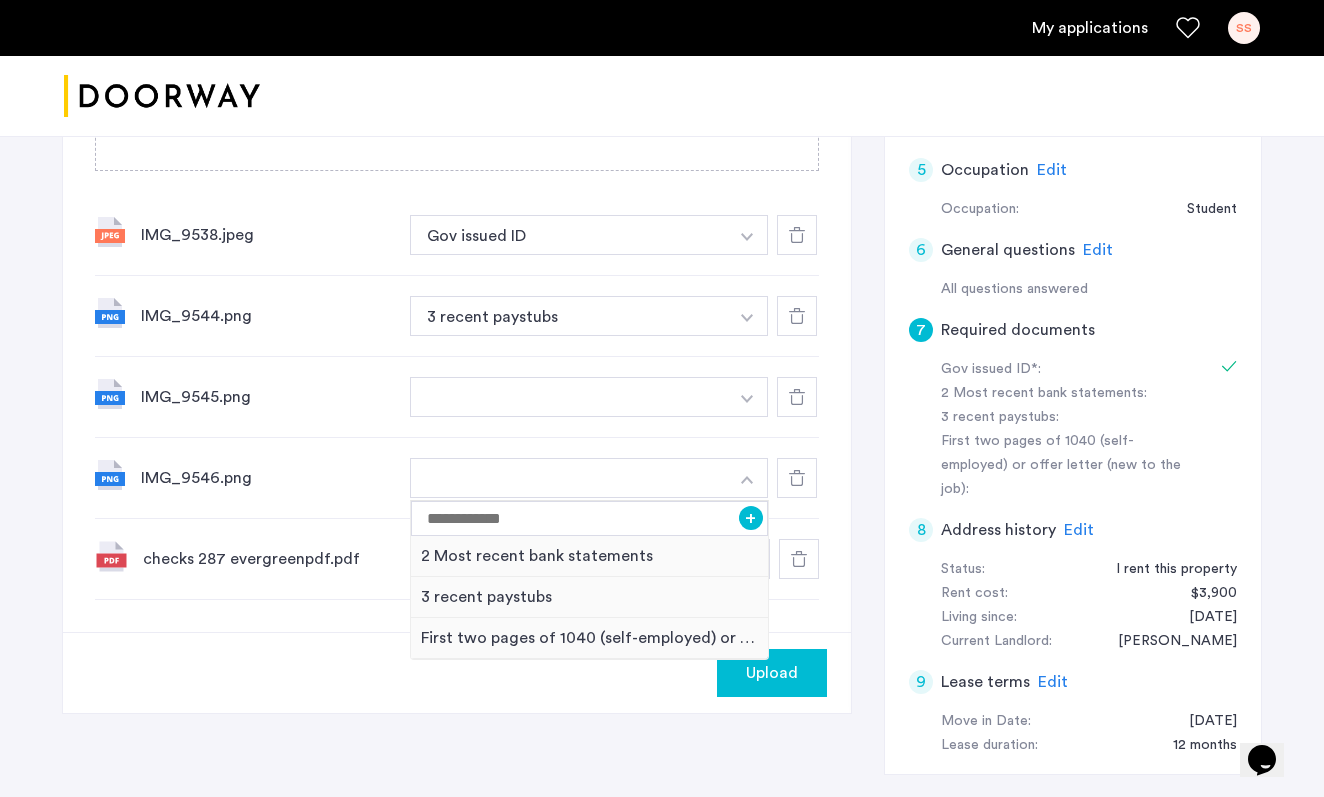 click at bounding box center [569, 397] 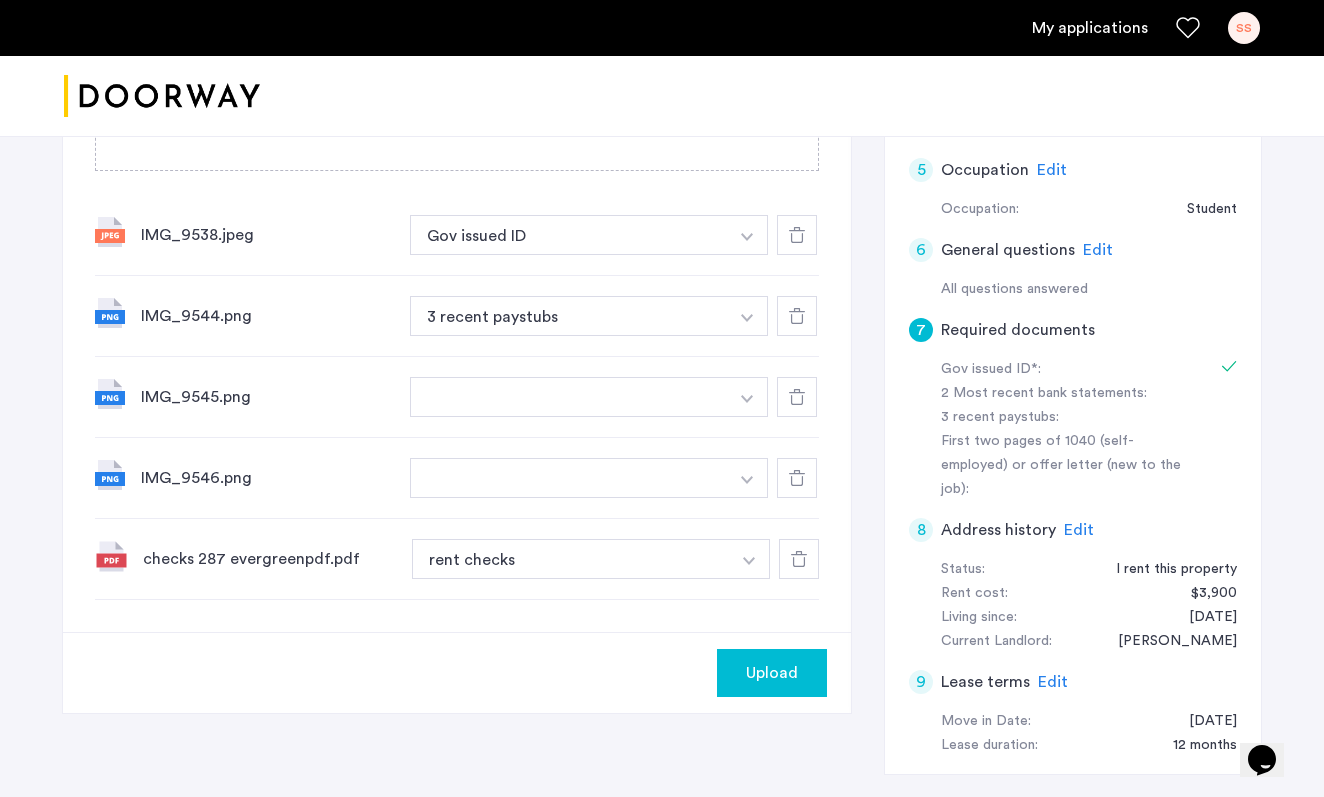 click on "IMG_9545.png + 2 Most recent bank statements 3 recent paystubs First two pages of 1040 (self-employed) or offer letter (new to the job)" 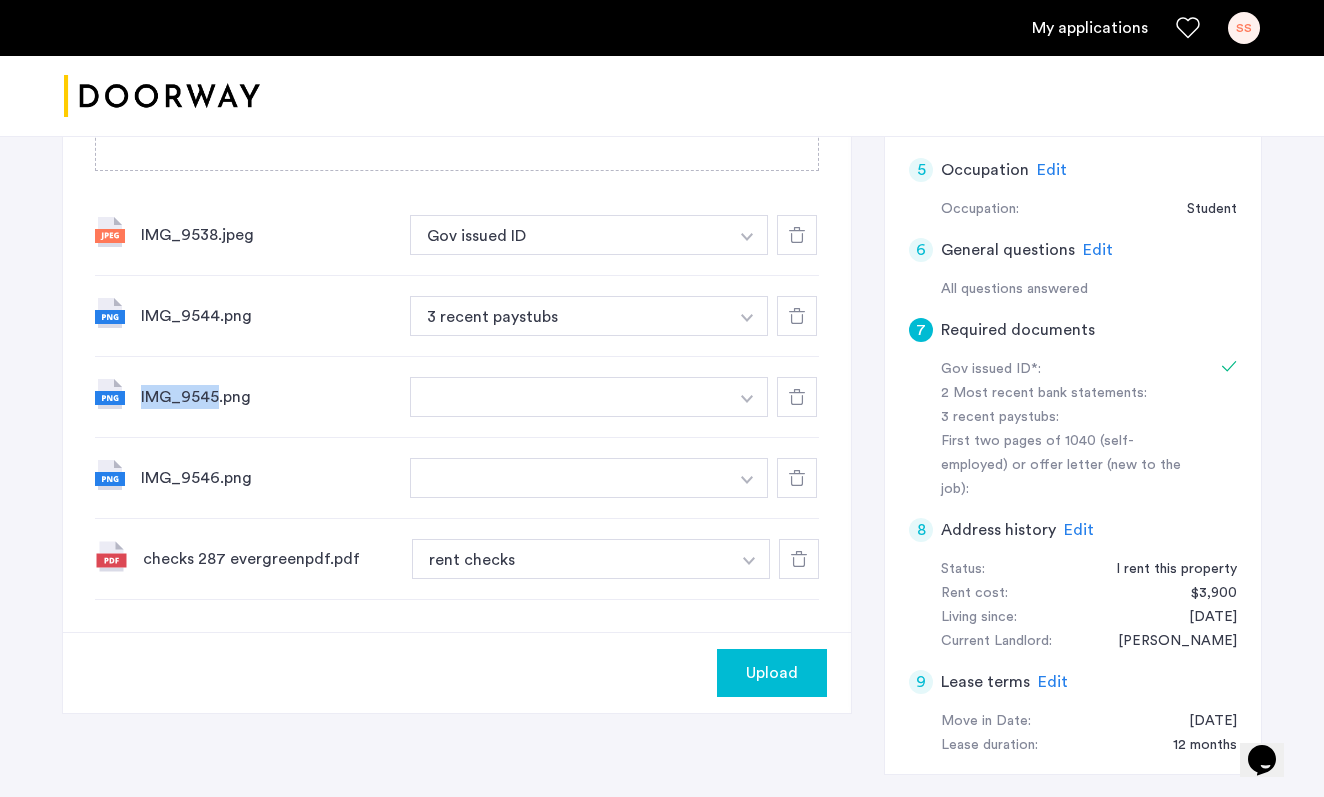 click on "IMG_9545.png" 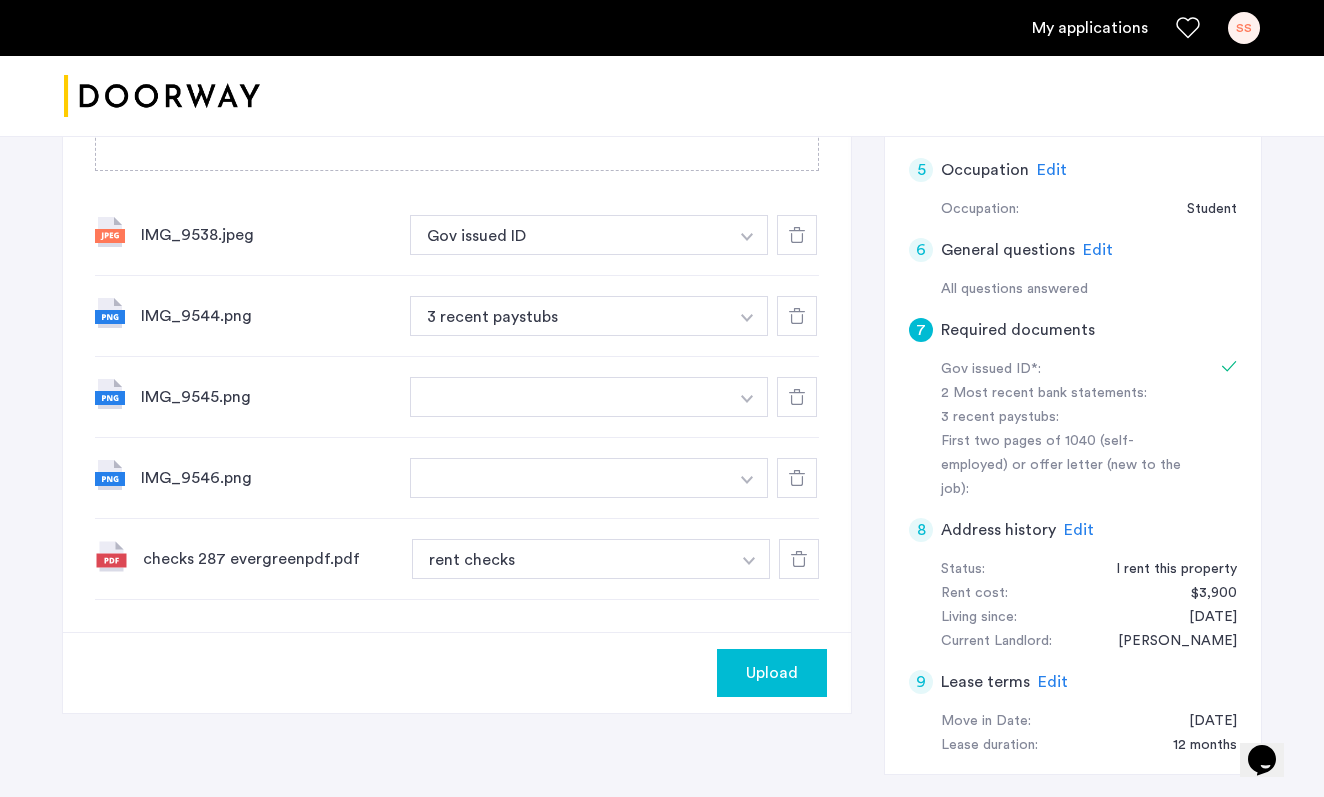 click on "IMG_9545.png" 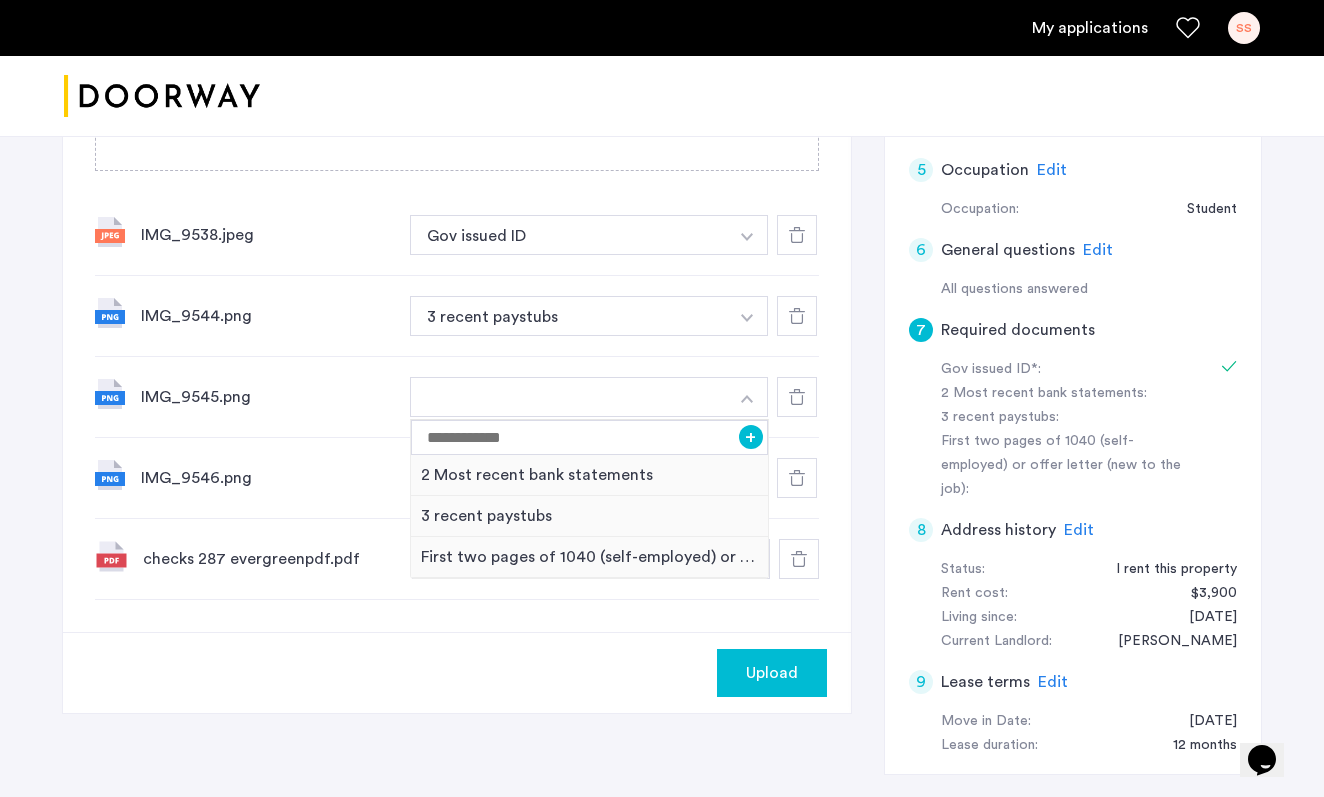 click on "7 Required documents  Gov issued ID*  2 Most recent bank statements  3 recent paystubs  First two pages of 1040 (self-employed) or offer letter (new to the job)  Upload your documents and save your progress. Return anytime to complete your submission.  Drag & drop your files (.png, .jpeg, .pdf, .jpg, .svg) Browse files Upload documents (.png, .jpeg, .pdf, .jpg, .svg) Uploaded files IMG_9538.jpeg Gov issued ID + 2 Most recent bank statements 3 recent paystubs First two pages of 1040 (self-employed) or offer letter (new to the job) Gov issued ID IMG_9544.png 3 recent paystubs + 2 Most recent bank statements 3 recent paystubs First two pages of 1040 (self-employed) or offer letter (new to the job) IMG_9545.png + 2 Most recent bank statements 3 recent paystubs First two pages of 1040 (self-employed) or offer letter (new to the job) IMG_9546.png + 2 Most recent bank statements 3 recent paystubs First two pages of 1040 (self-employed) or offer letter (new to the job) checks 287 evergreenpdf.pdf rent checks + Upload" 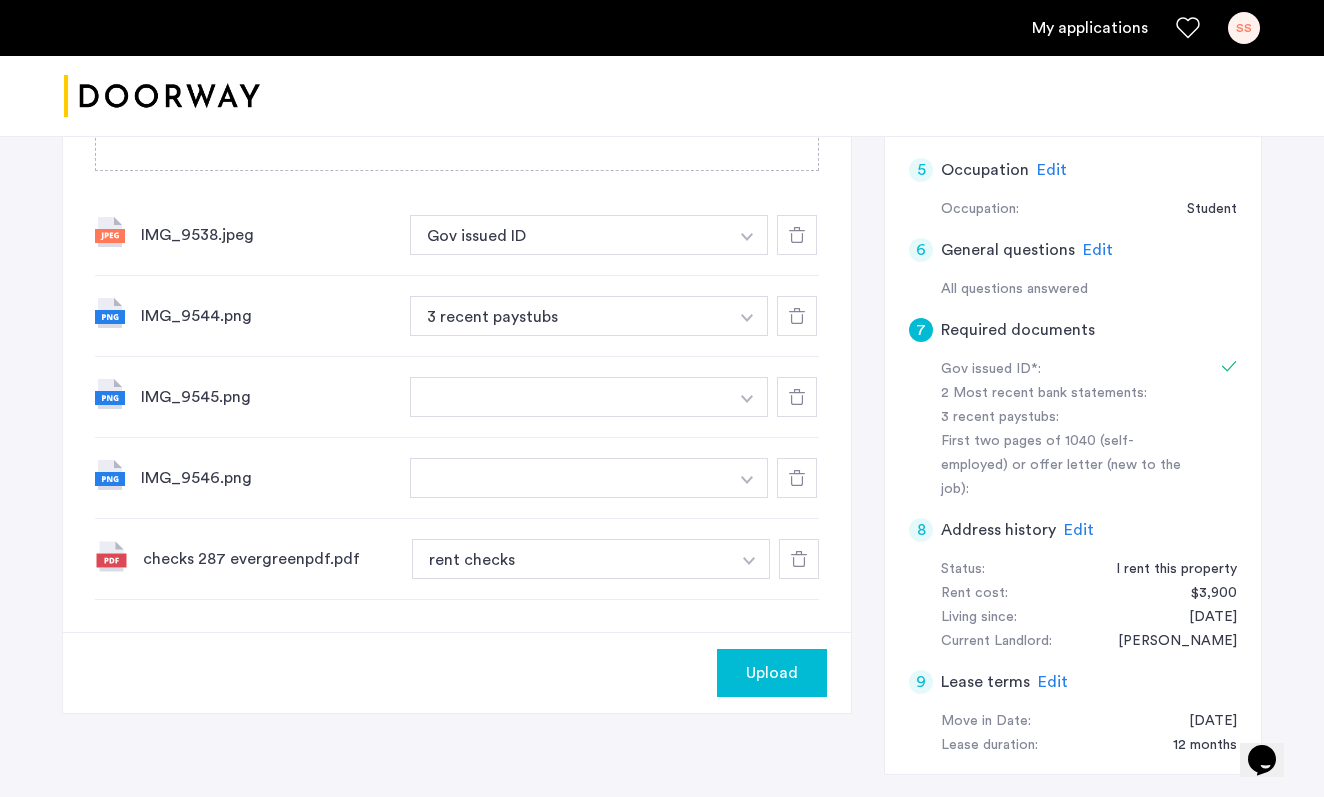 click at bounding box center [569, 397] 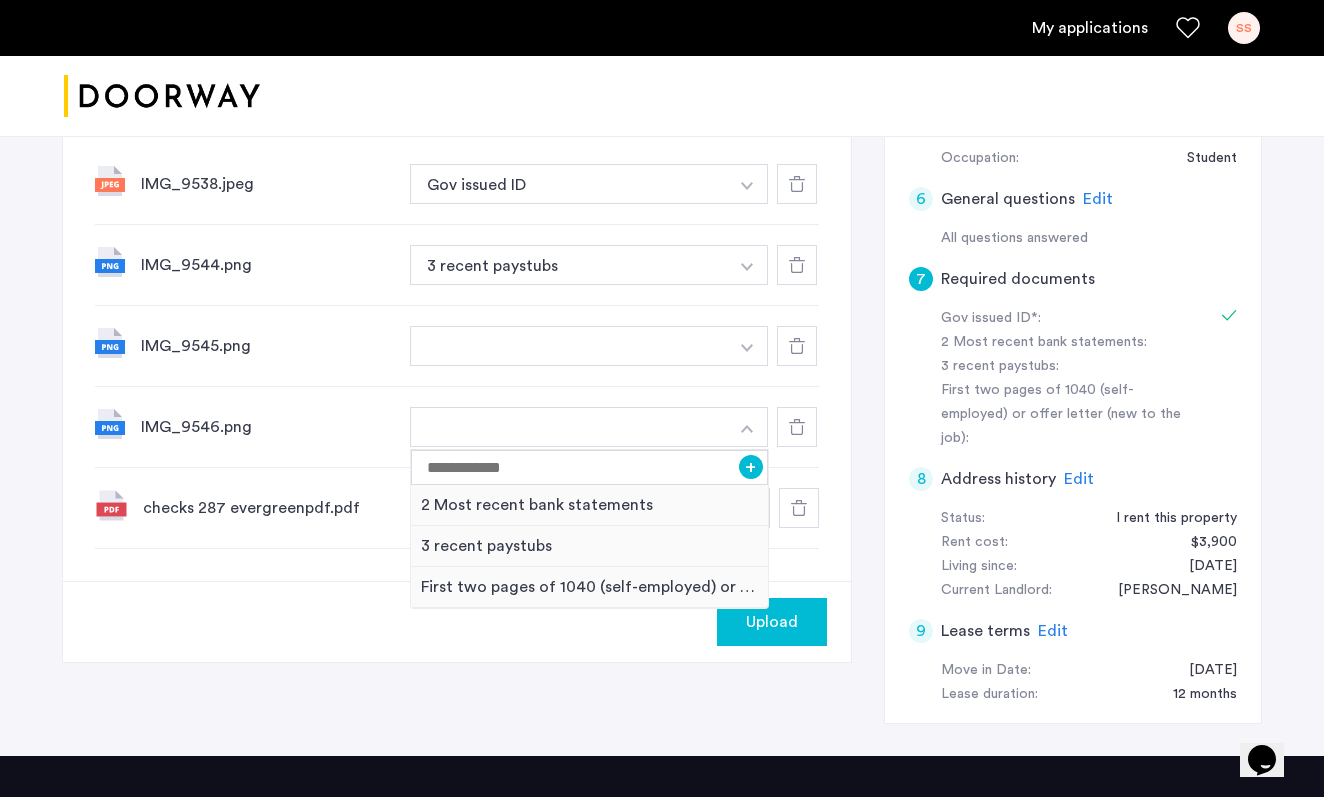 scroll, scrollTop: 741, scrollLeft: 0, axis: vertical 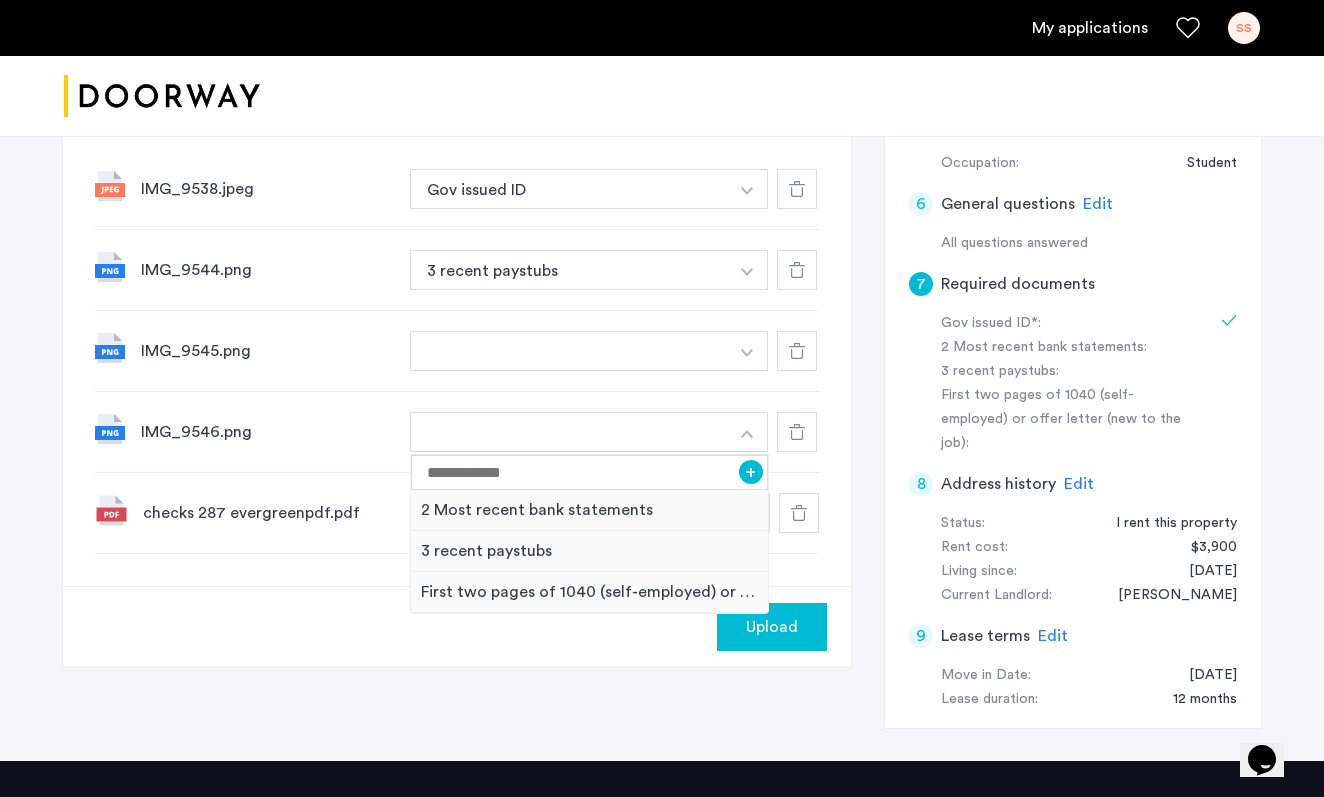 click on "7 Required documents  Gov issued ID*  2 Most recent bank statements  3 recent paystubs  First two pages of 1040 (self-employed) or offer letter (new to the job)  Upload your documents and save your progress. Return anytime to complete your submission.  Drag & drop your files (.png, .jpeg, .pdf, .jpg, .svg) Browse files Upload documents (.png, .jpeg, .pdf, .jpg, .svg) Uploaded files IMG_9538.jpeg Gov issued ID + 2 Most recent bank statements 3 recent paystubs First two pages of 1040 (self-employed) or offer letter (new to the job) Gov issued ID IMG_9544.png 3 recent paystubs + 2 Most recent bank statements 3 recent paystubs First two pages of 1040 (self-employed) or offer letter (new to the job) IMG_9545.png + 2 Most recent bank statements 3 recent paystubs First two pages of 1040 (self-employed) or offer letter (new to the job) IMG_9546.png + 2 Most recent bank statements 3 recent paystubs First two pages of 1040 (self-employed) or offer letter (new to the job) checks 287 evergreenpdf.pdf rent checks +" 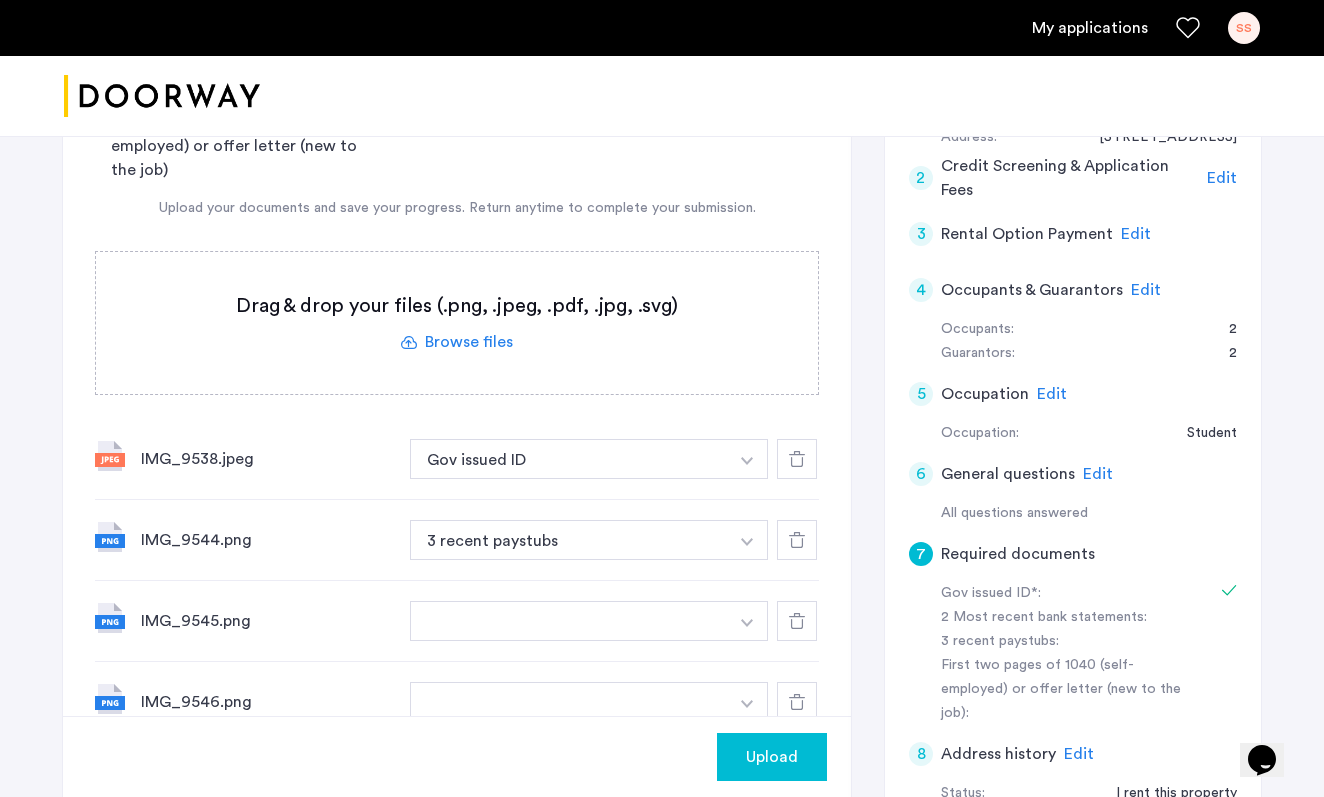scroll, scrollTop: 169, scrollLeft: 0, axis: vertical 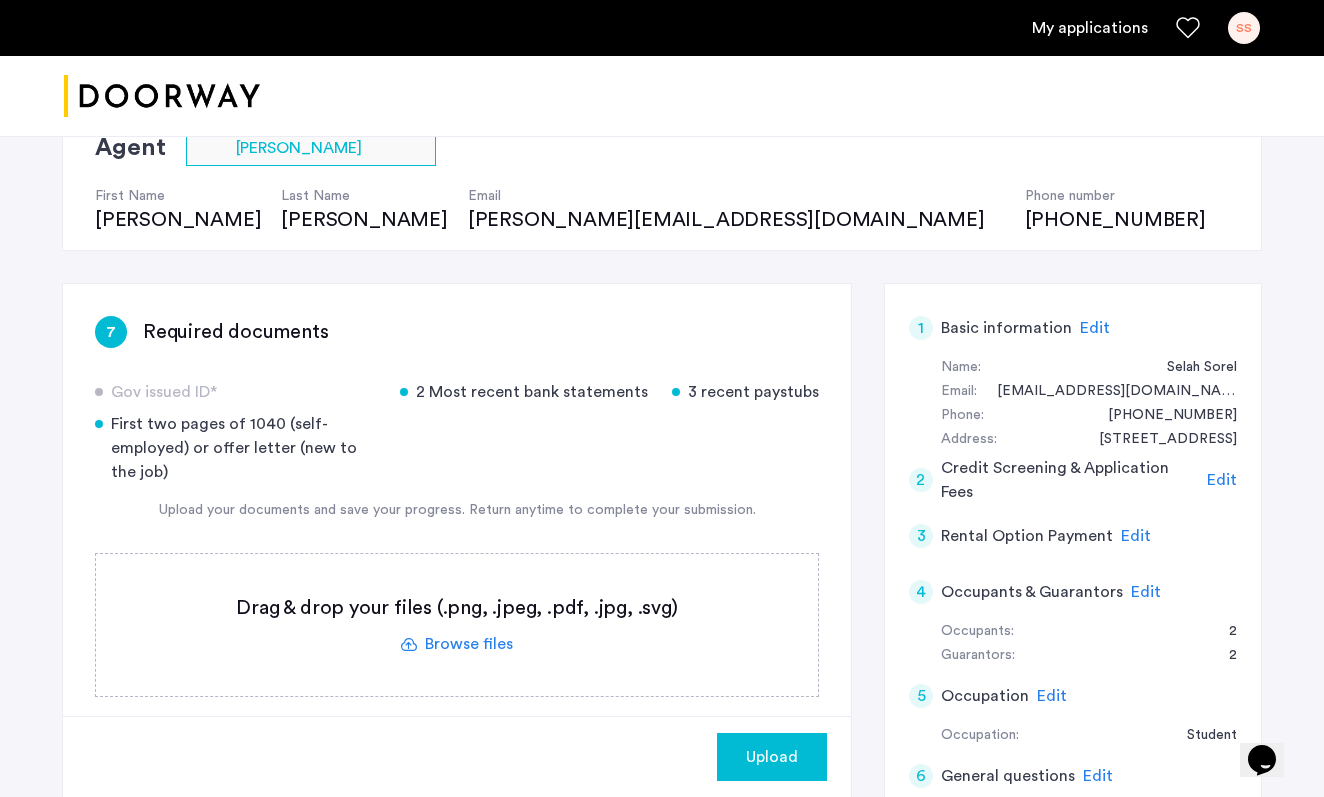 click 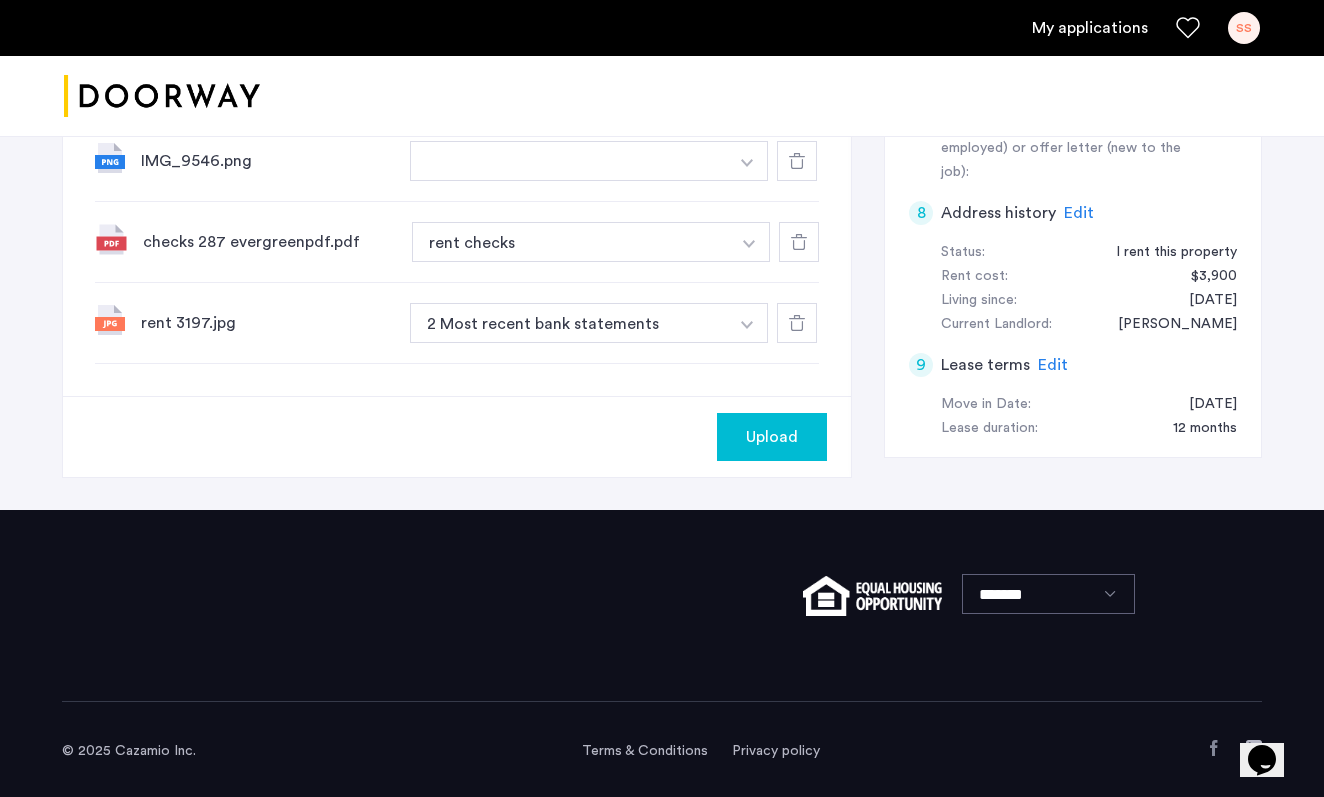 scroll, scrollTop: 1016, scrollLeft: 0, axis: vertical 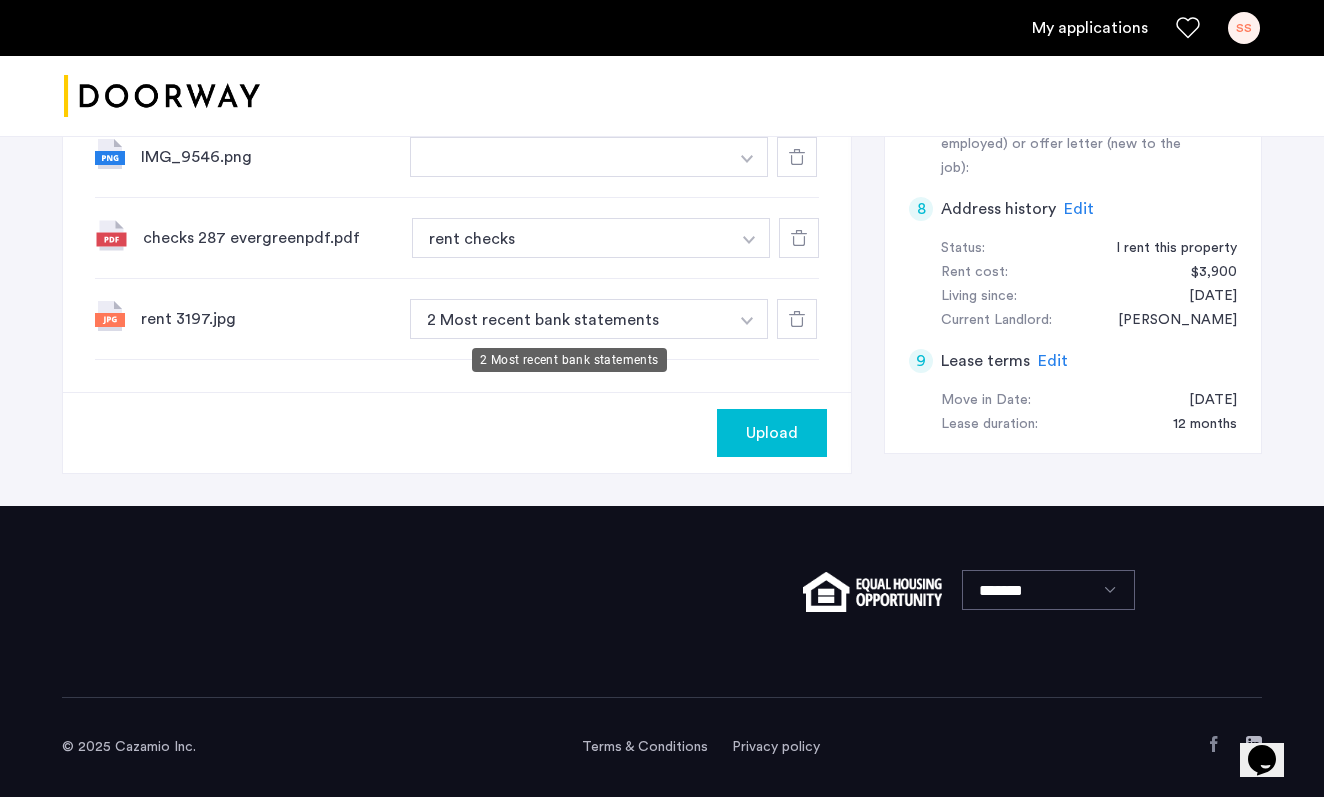 click on "2 Most recent bank statements" at bounding box center (569, 319) 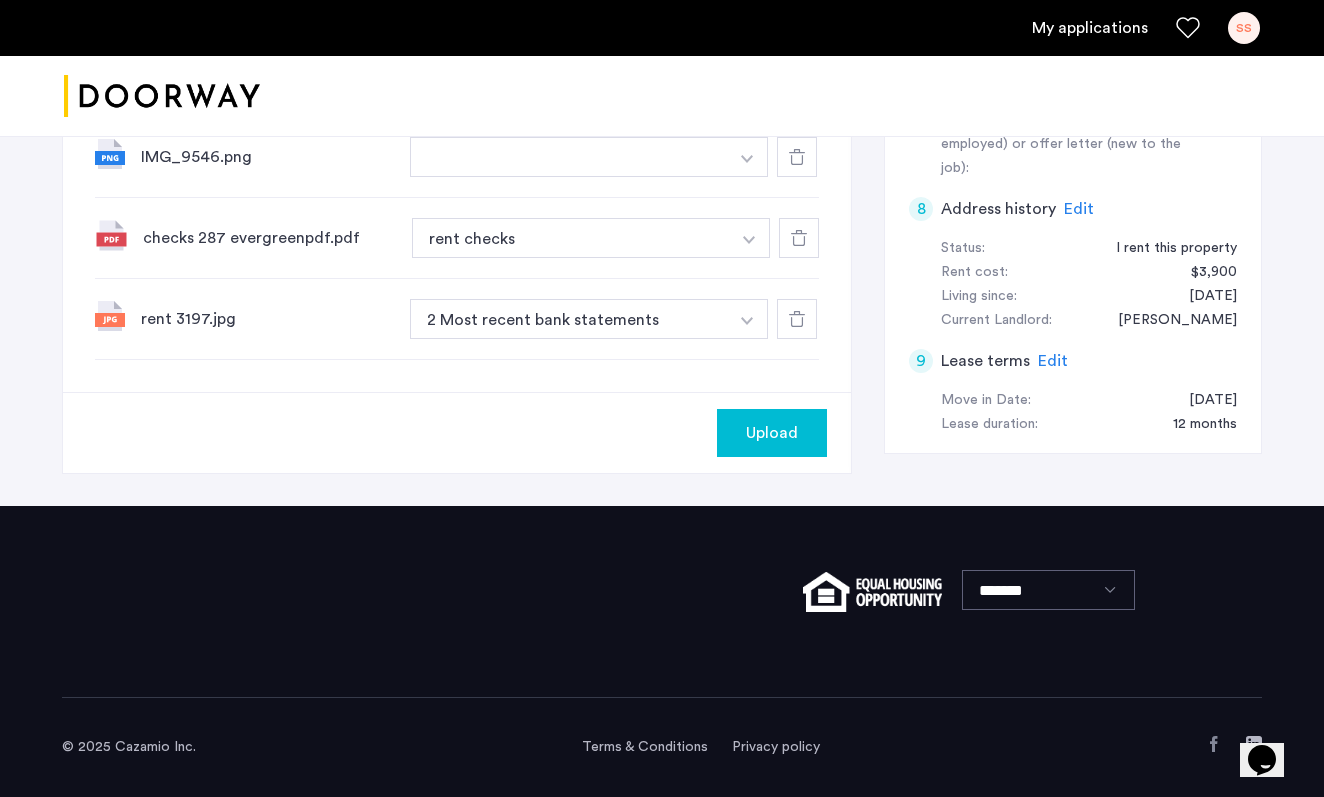 click at bounding box center [747, -86] 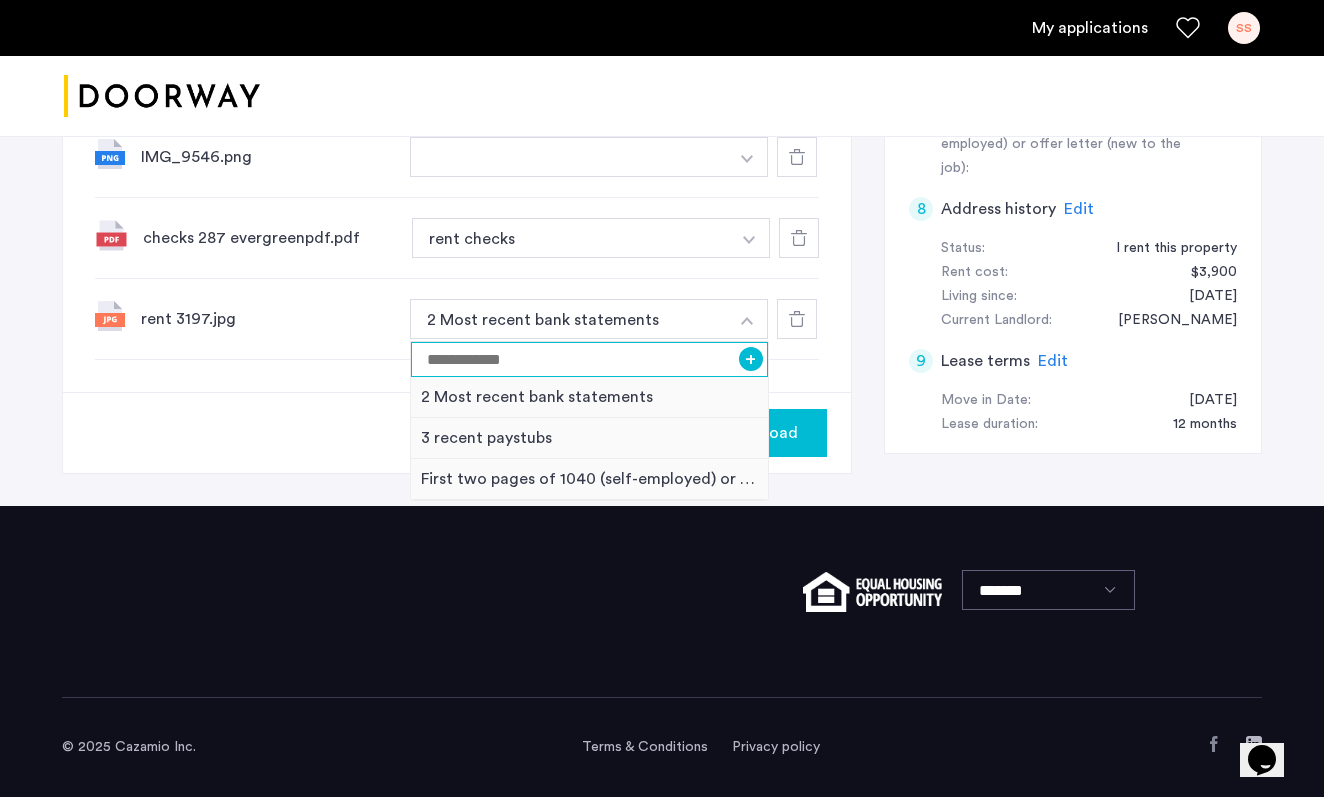 click at bounding box center [589, 359] 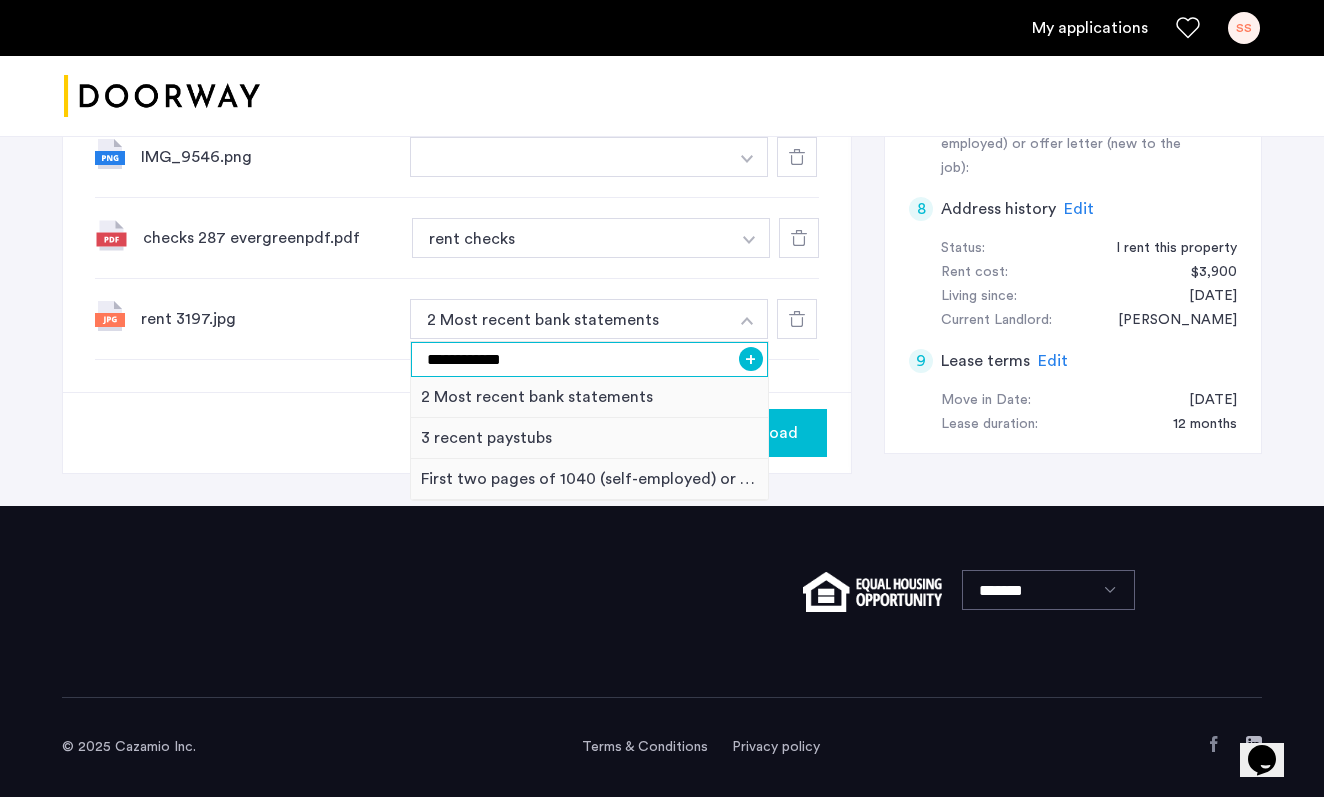 type on "**********" 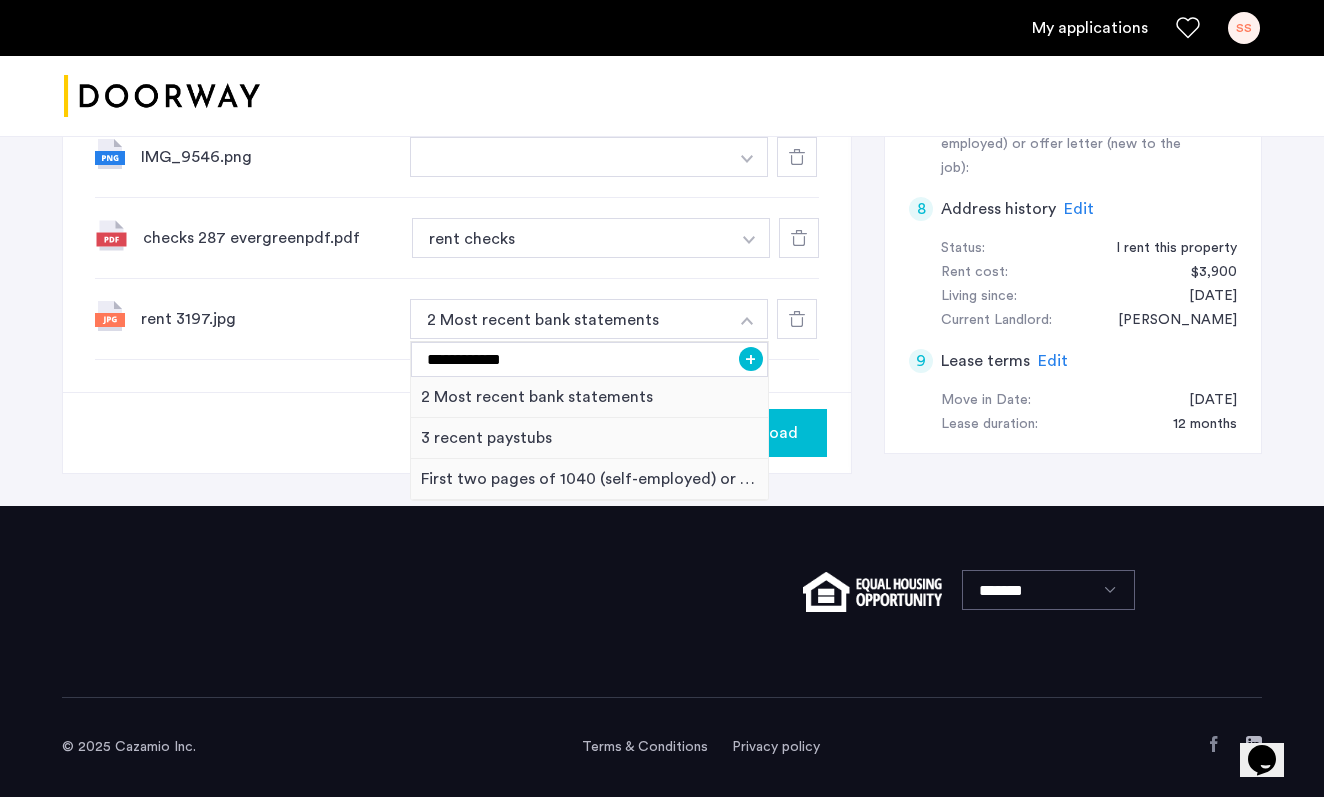 click on "+" at bounding box center [751, 359] 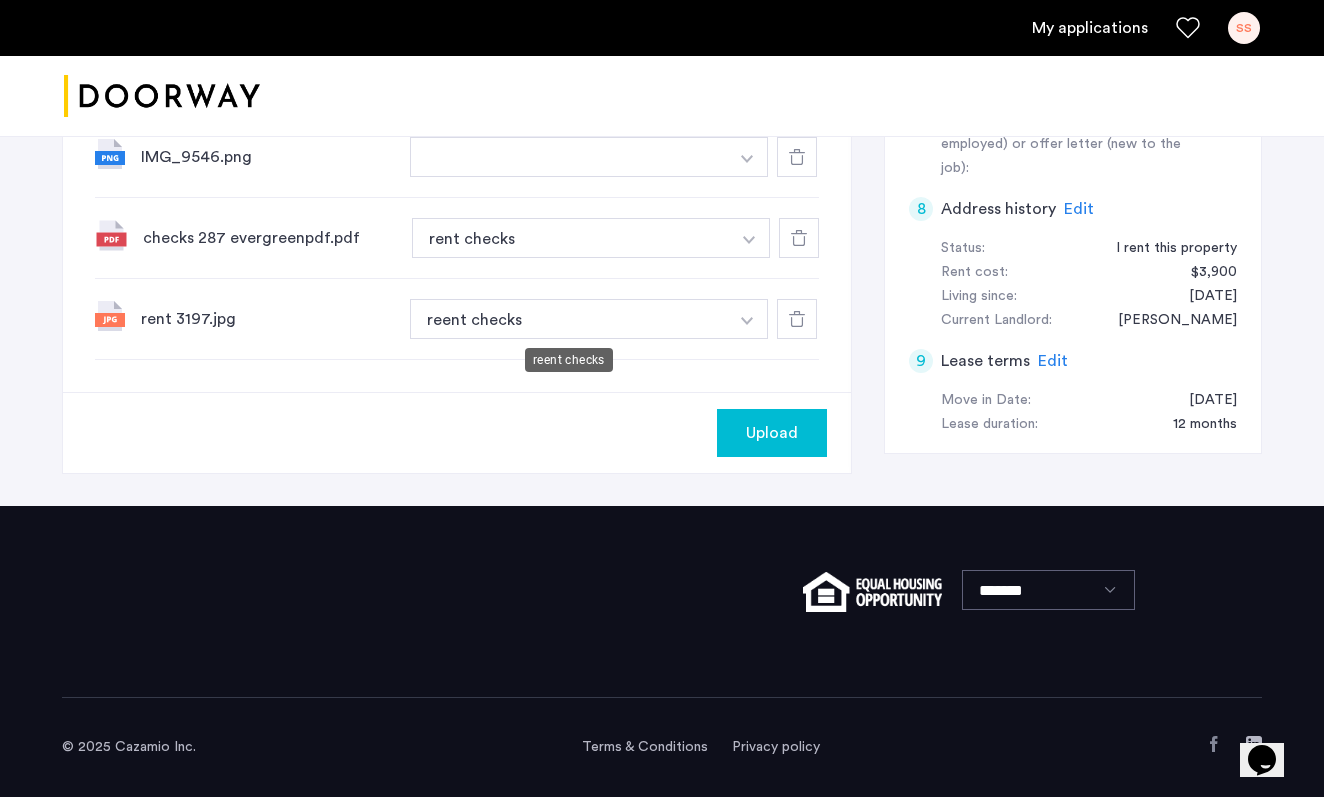 click on "reent checks" at bounding box center [569, 319] 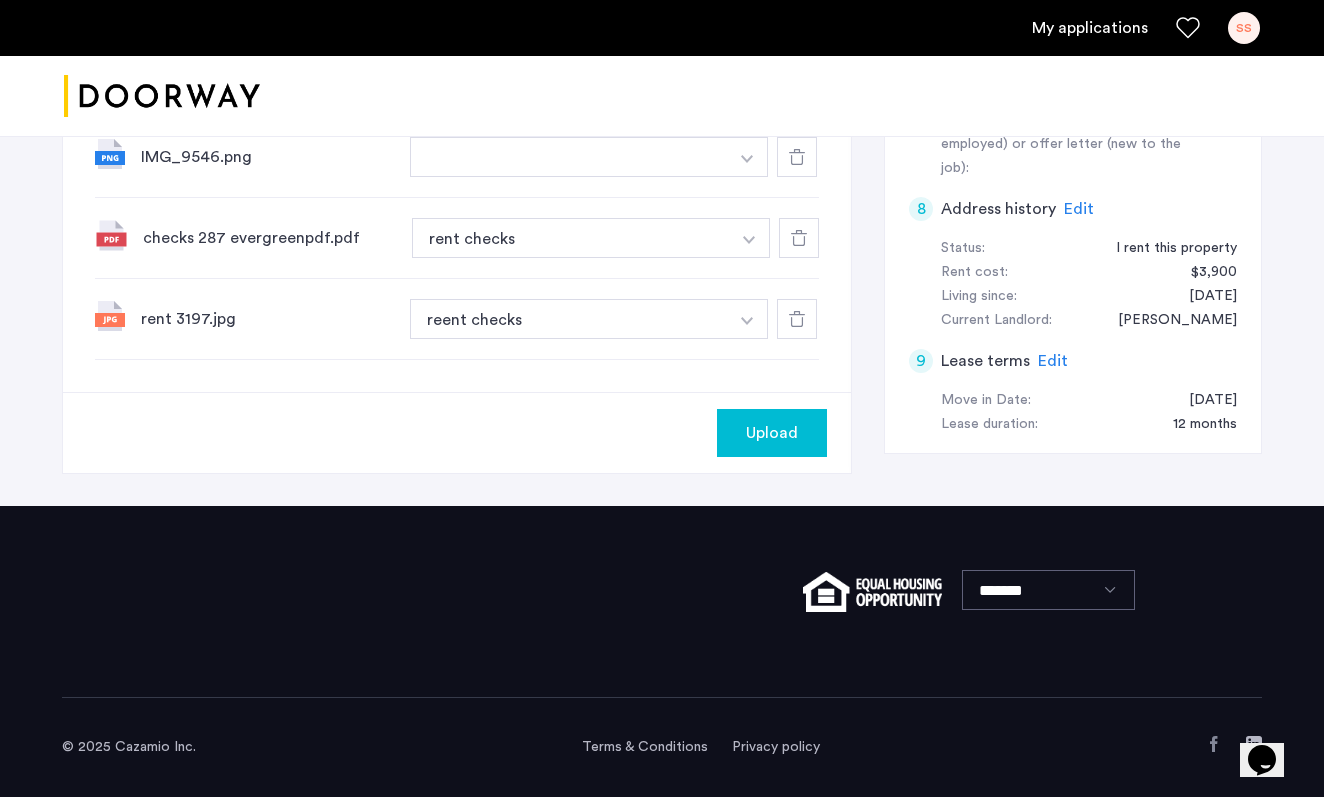click on "reent checks" at bounding box center (569, 319) 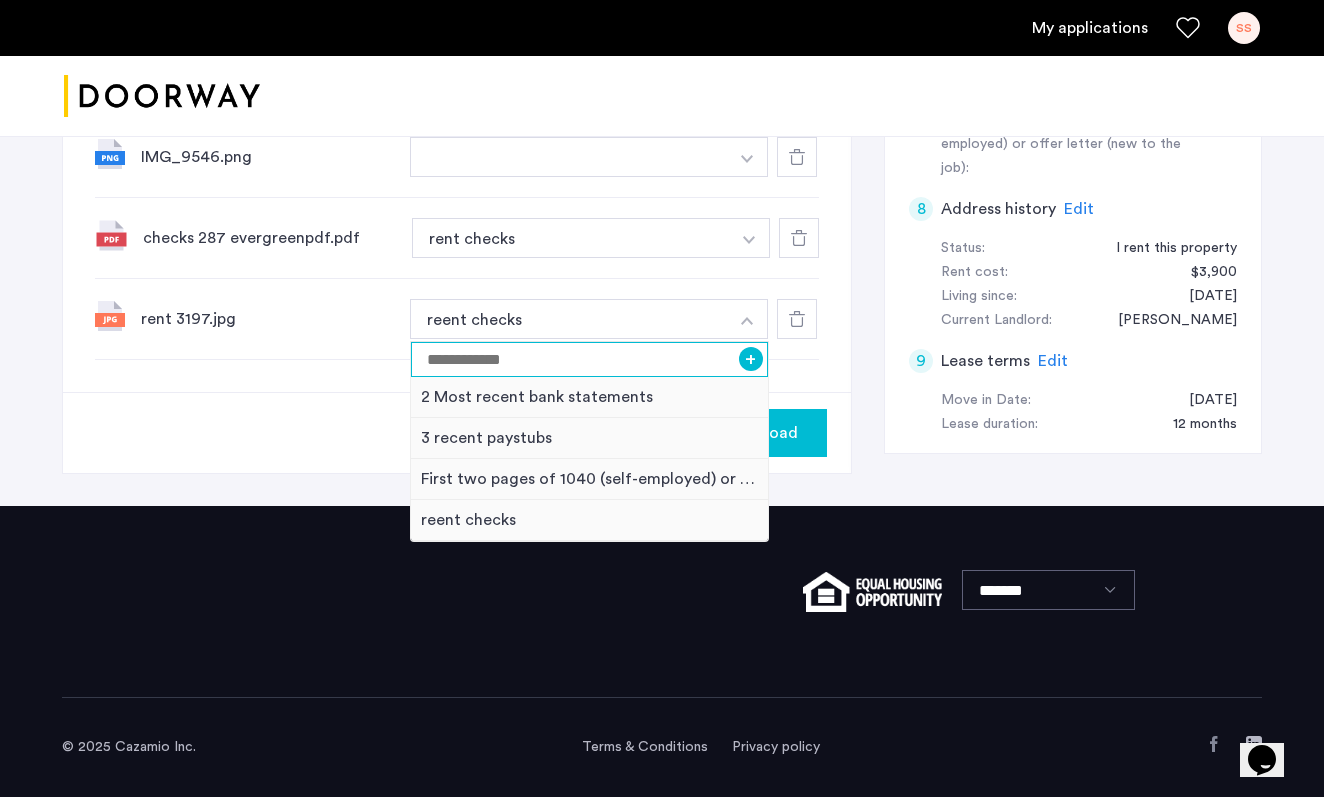 click at bounding box center (589, 359) 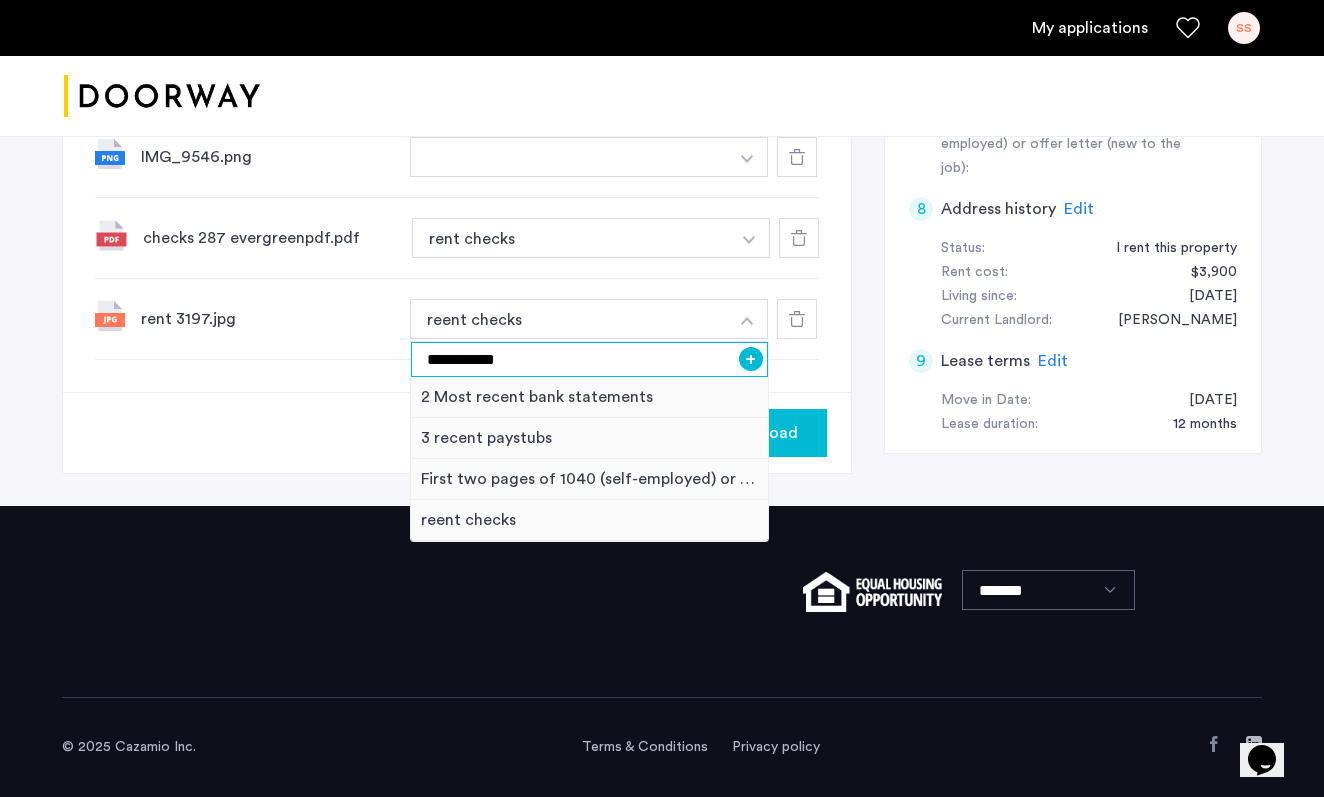 type on "**********" 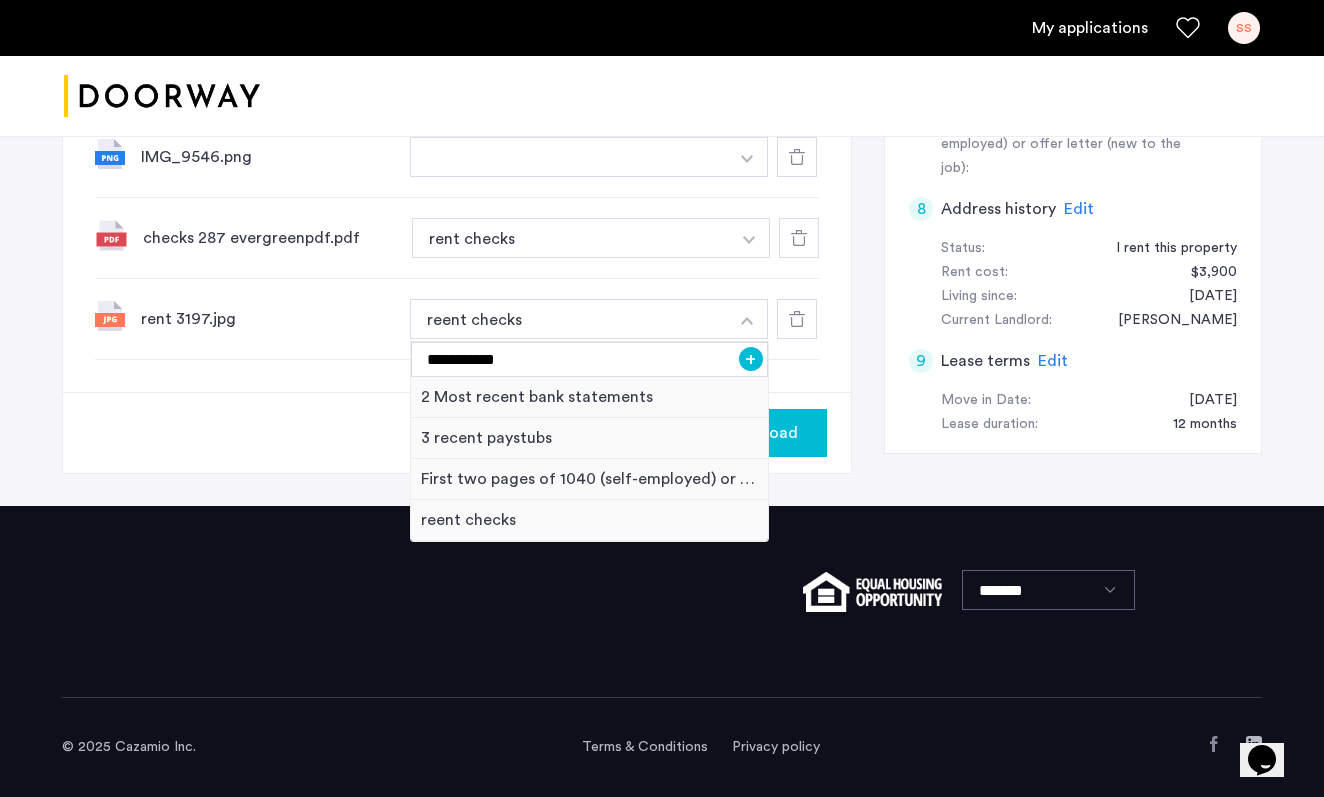 click on "+" at bounding box center [751, 359] 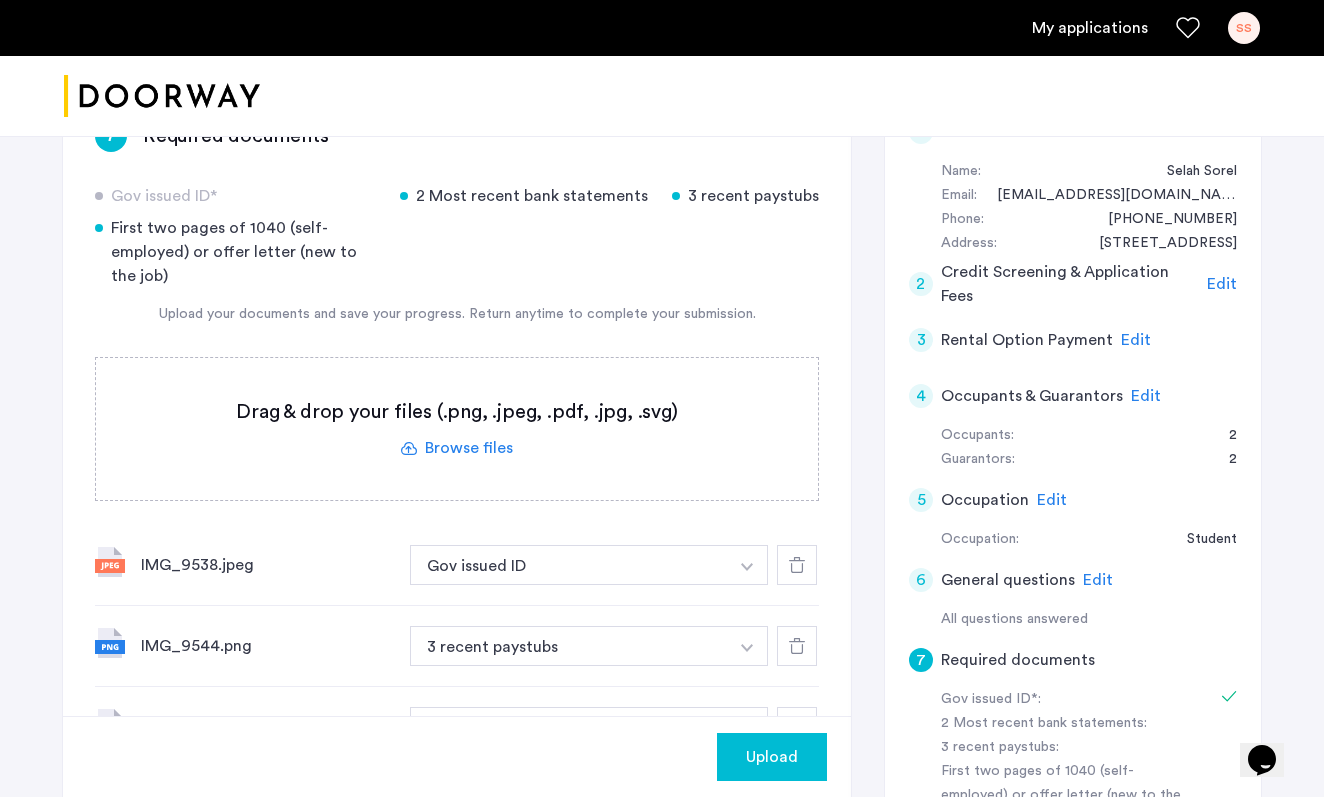 scroll, scrollTop: 151, scrollLeft: 0, axis: vertical 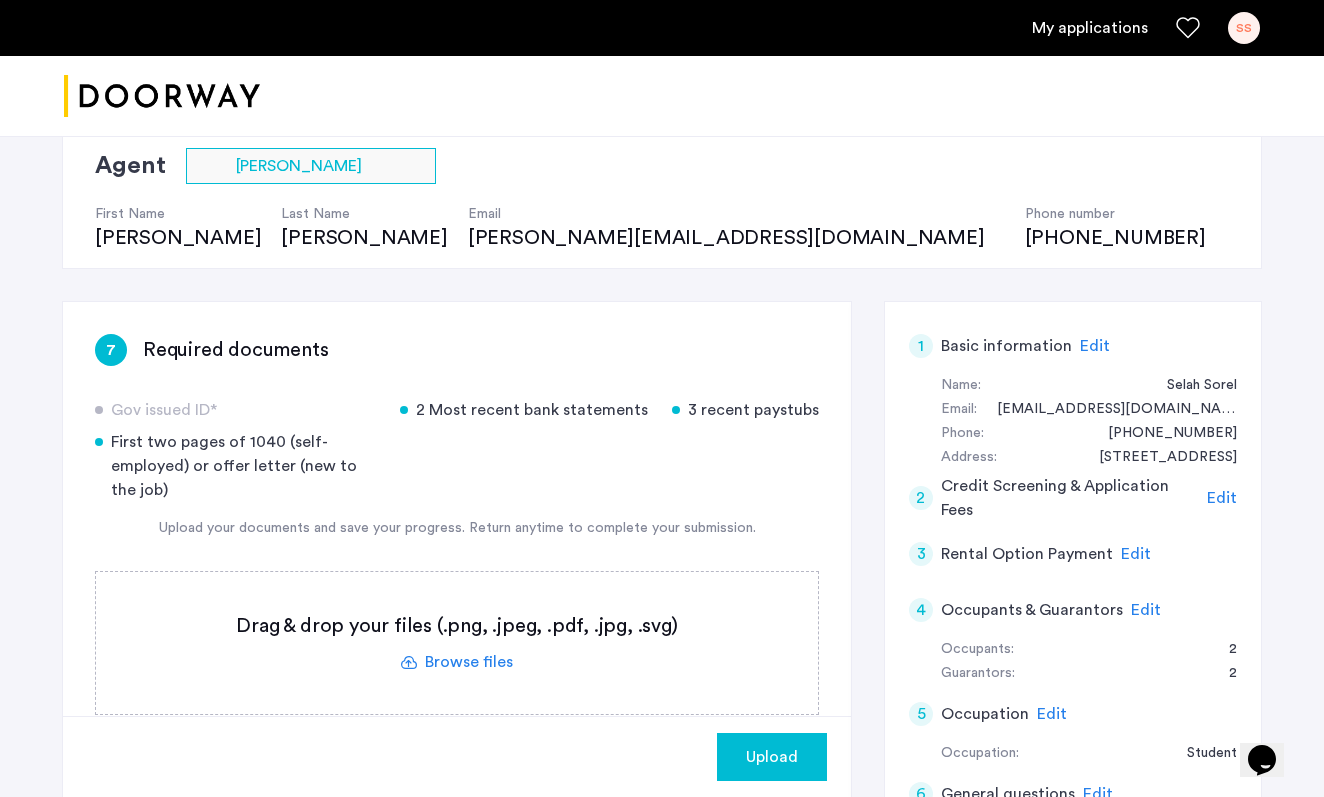 click 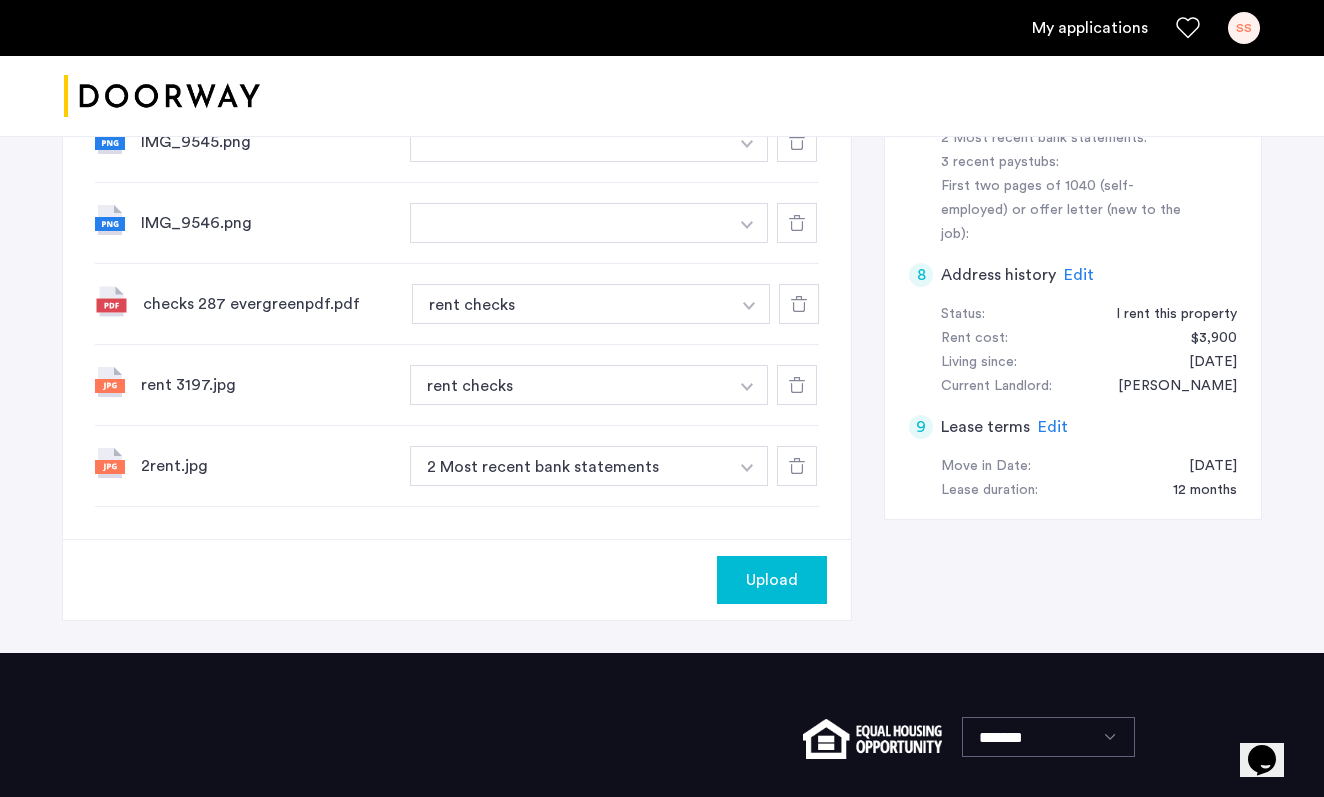 scroll, scrollTop: 962, scrollLeft: 0, axis: vertical 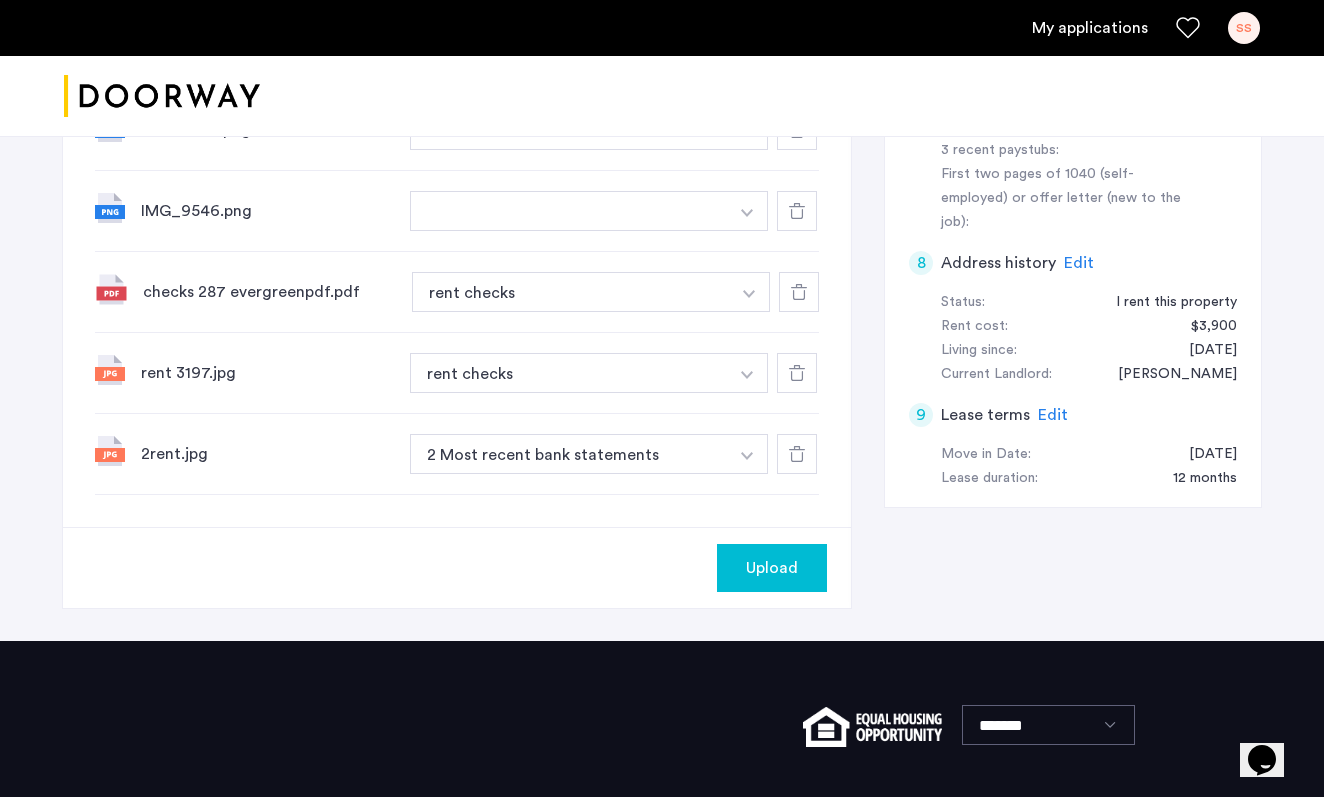click on "Upload" 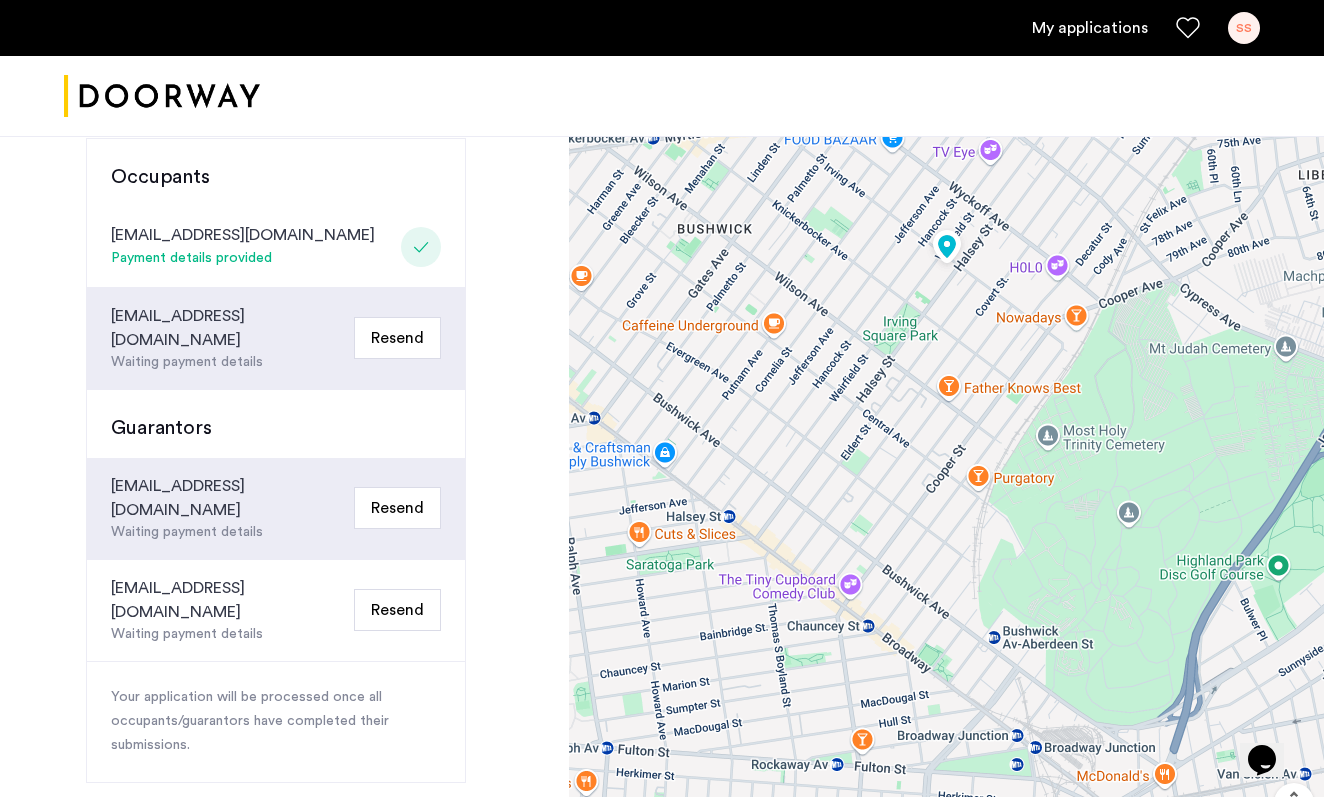 scroll, scrollTop: 510, scrollLeft: 0, axis: vertical 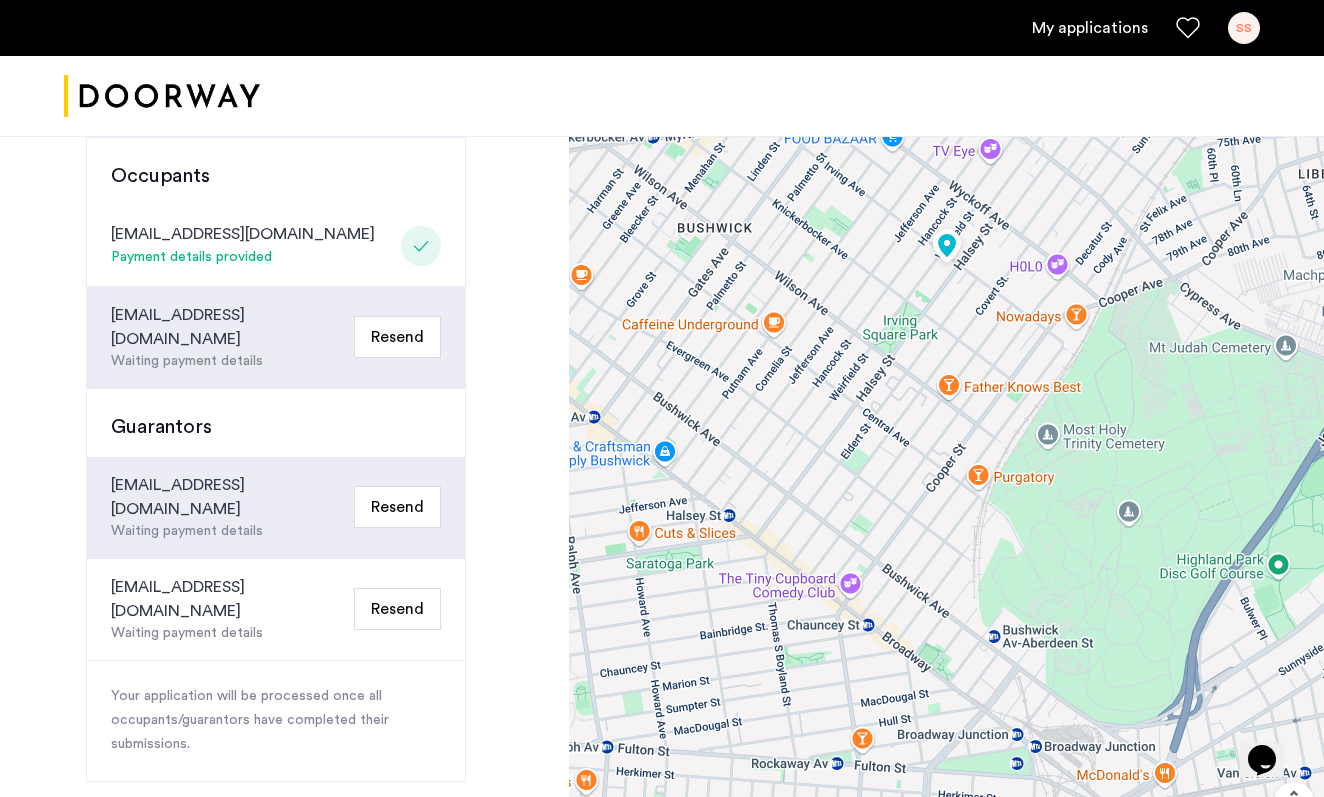 click on "Resend" 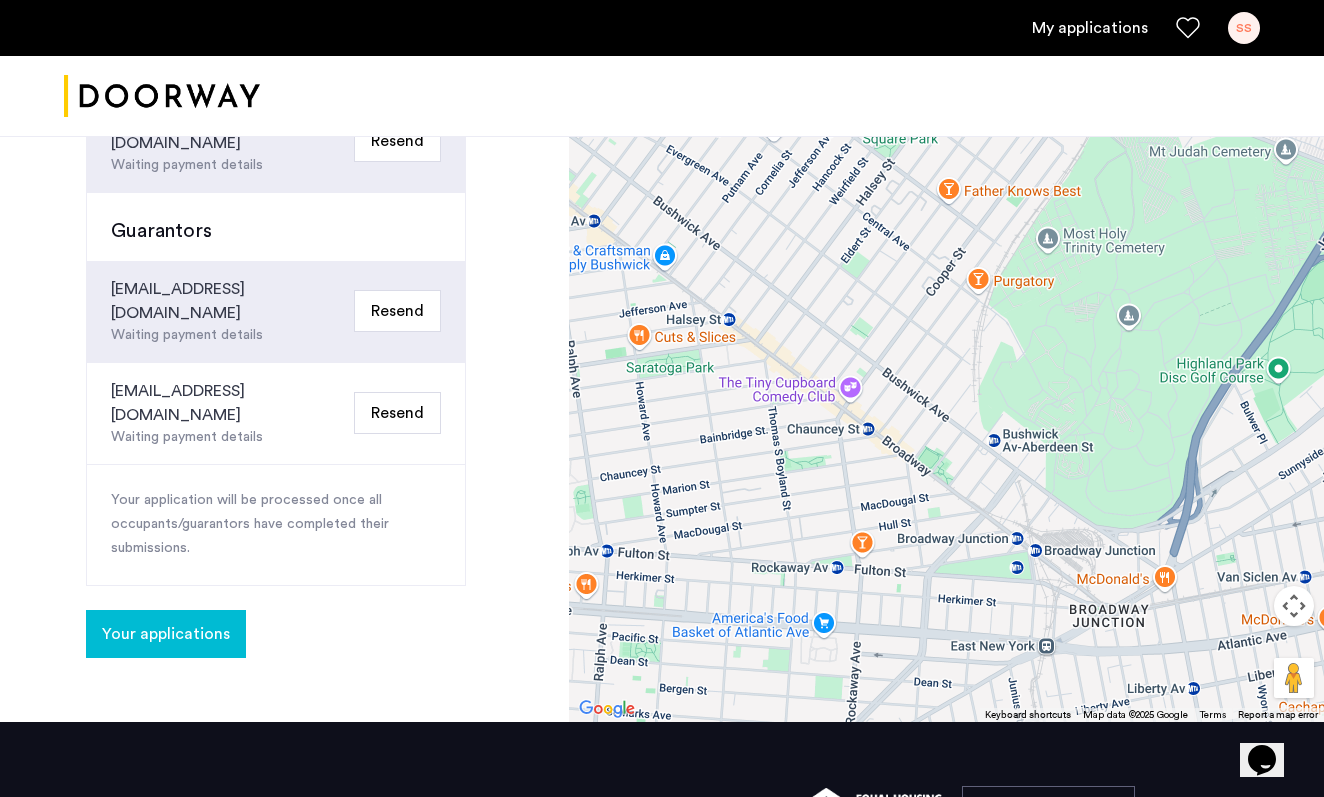 scroll, scrollTop: 789, scrollLeft: 0, axis: vertical 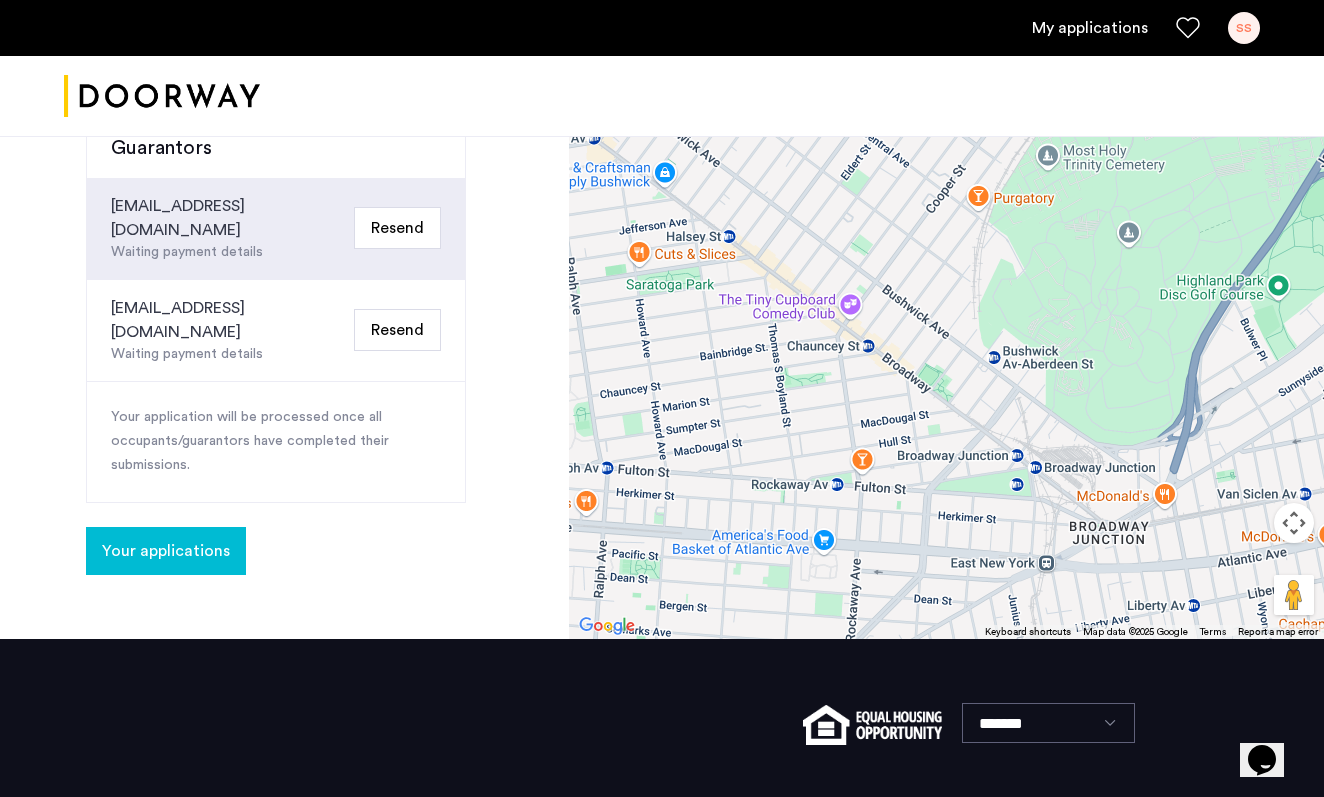 click on "Your applications" 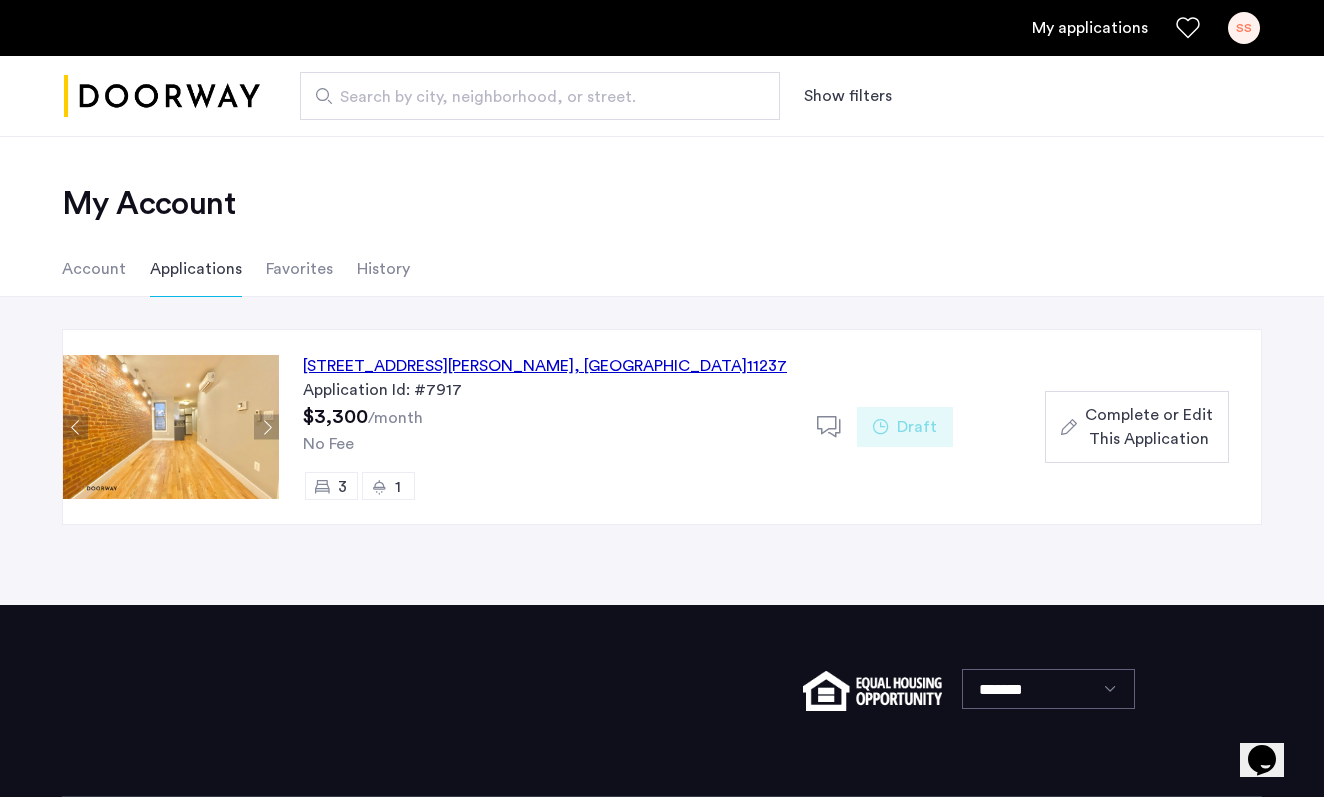 click on "Complete or Edit This Application" 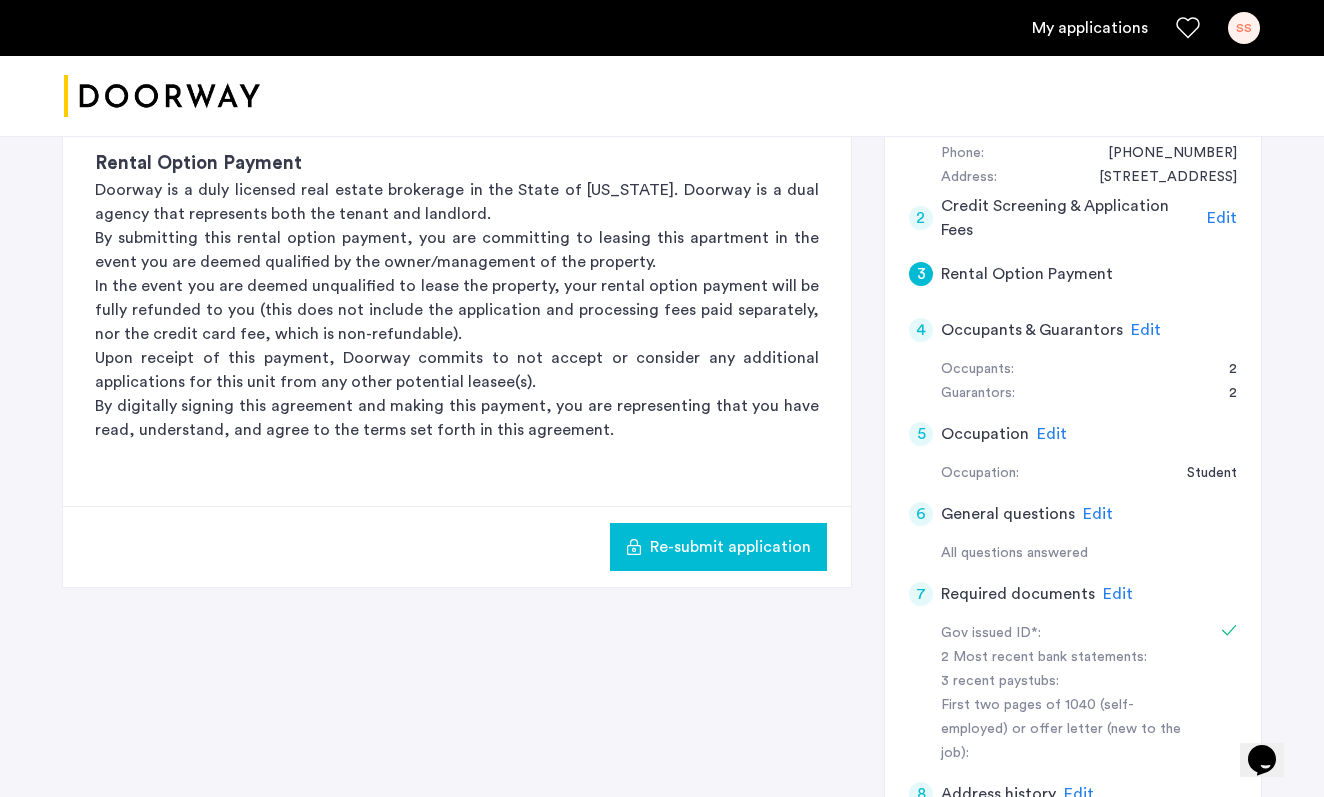scroll, scrollTop: 392, scrollLeft: 0, axis: vertical 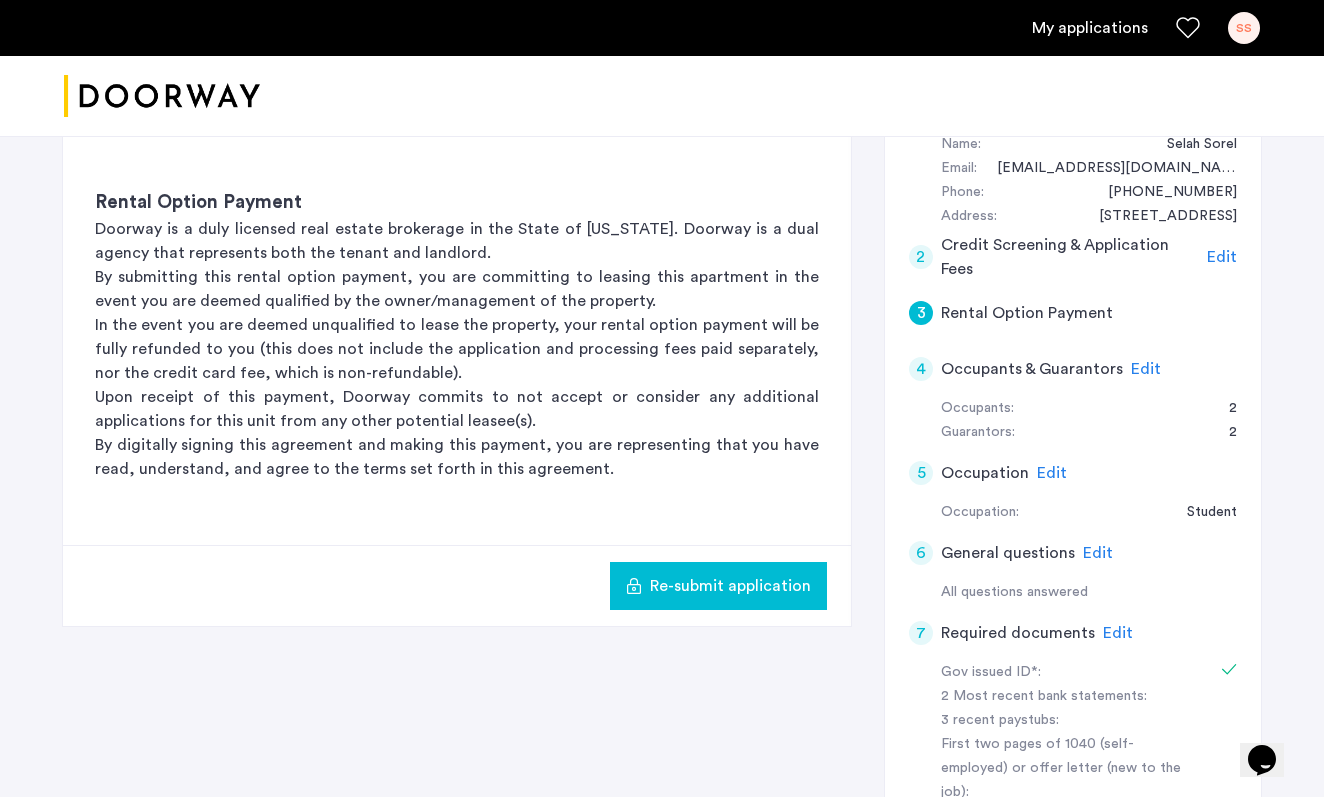 click on "Edit" 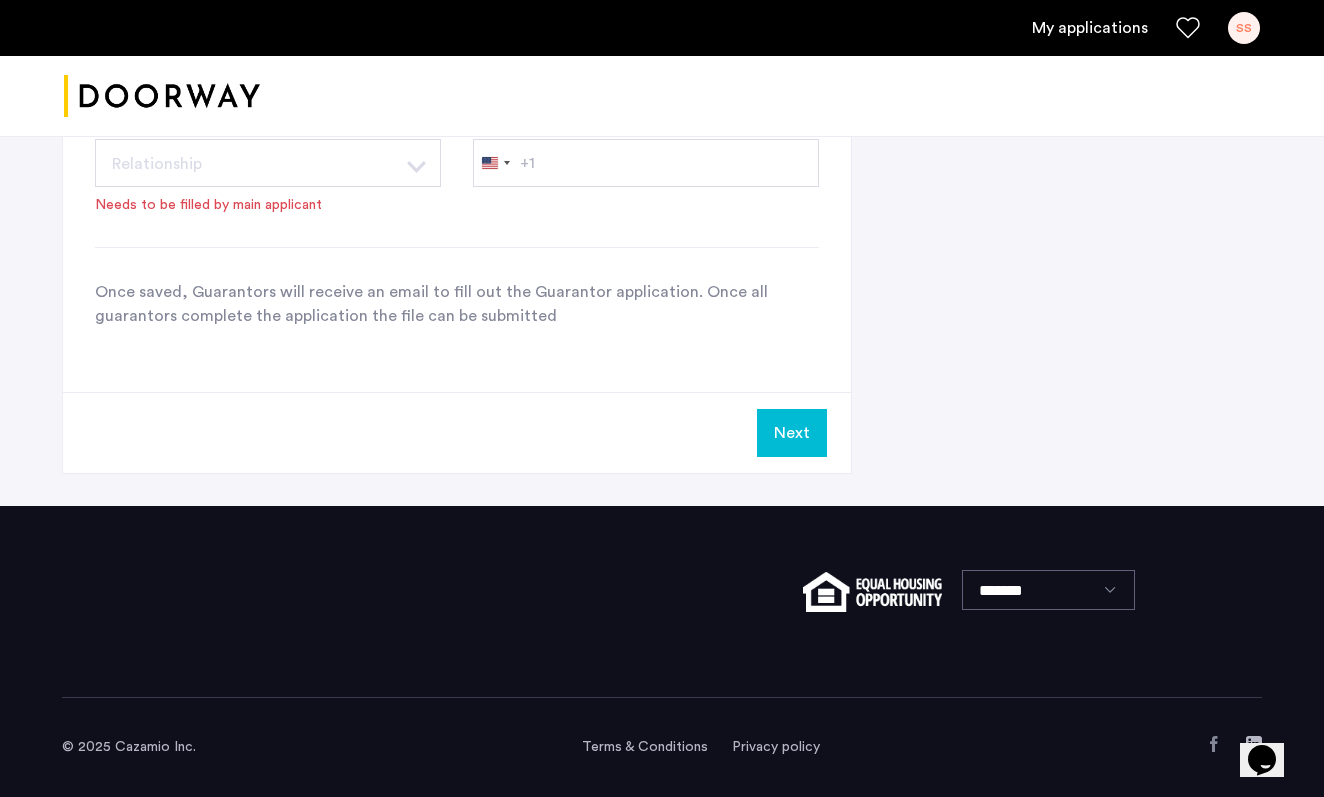 scroll, scrollTop: 1601, scrollLeft: 0, axis: vertical 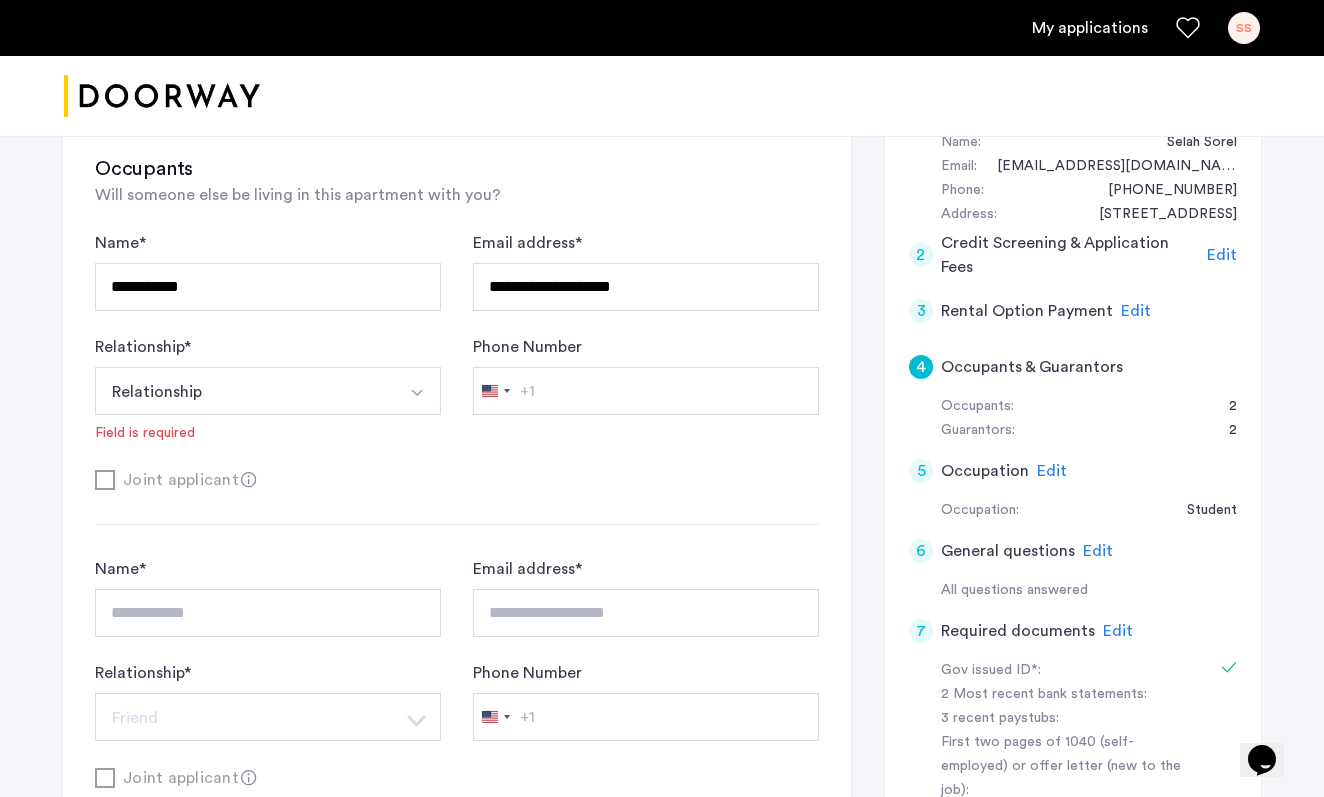 click on "Occupants & Guarantors" 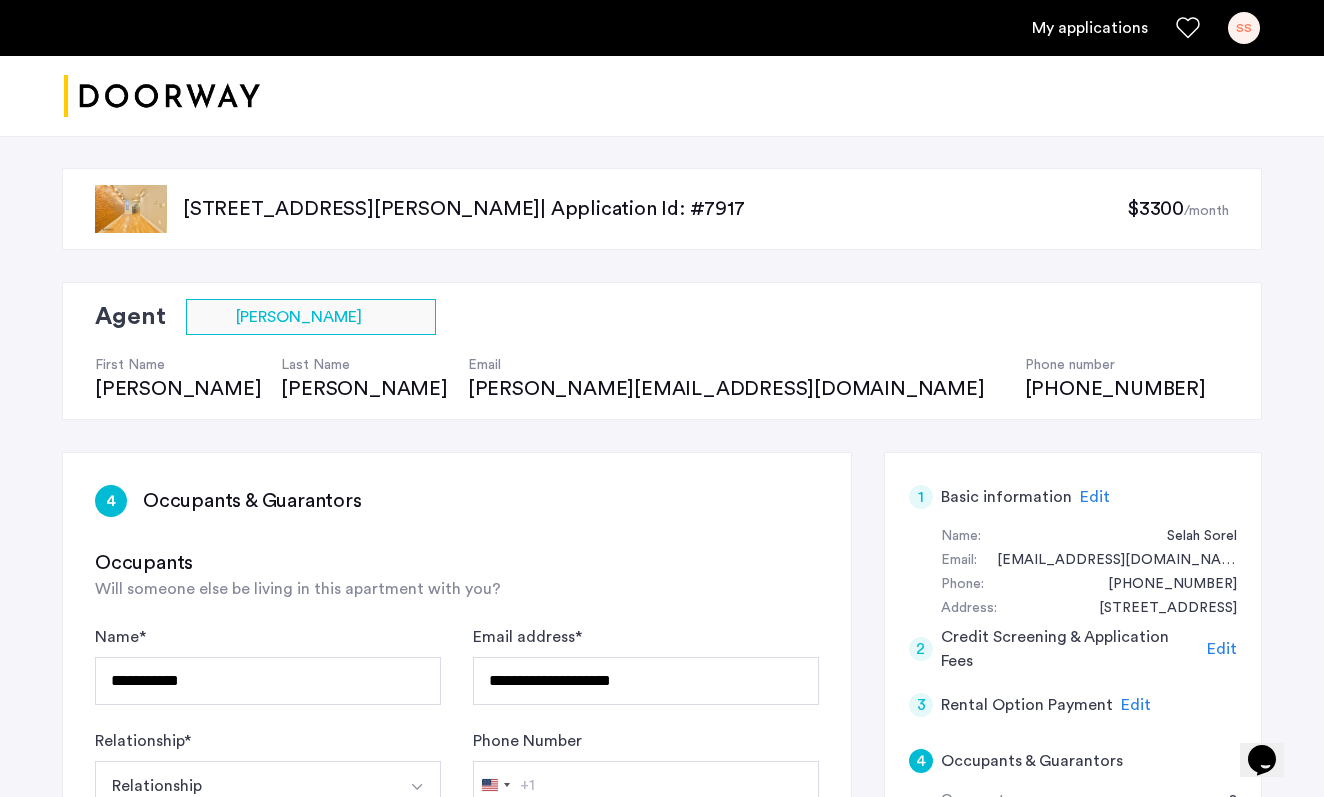 scroll, scrollTop: 0, scrollLeft: 0, axis: both 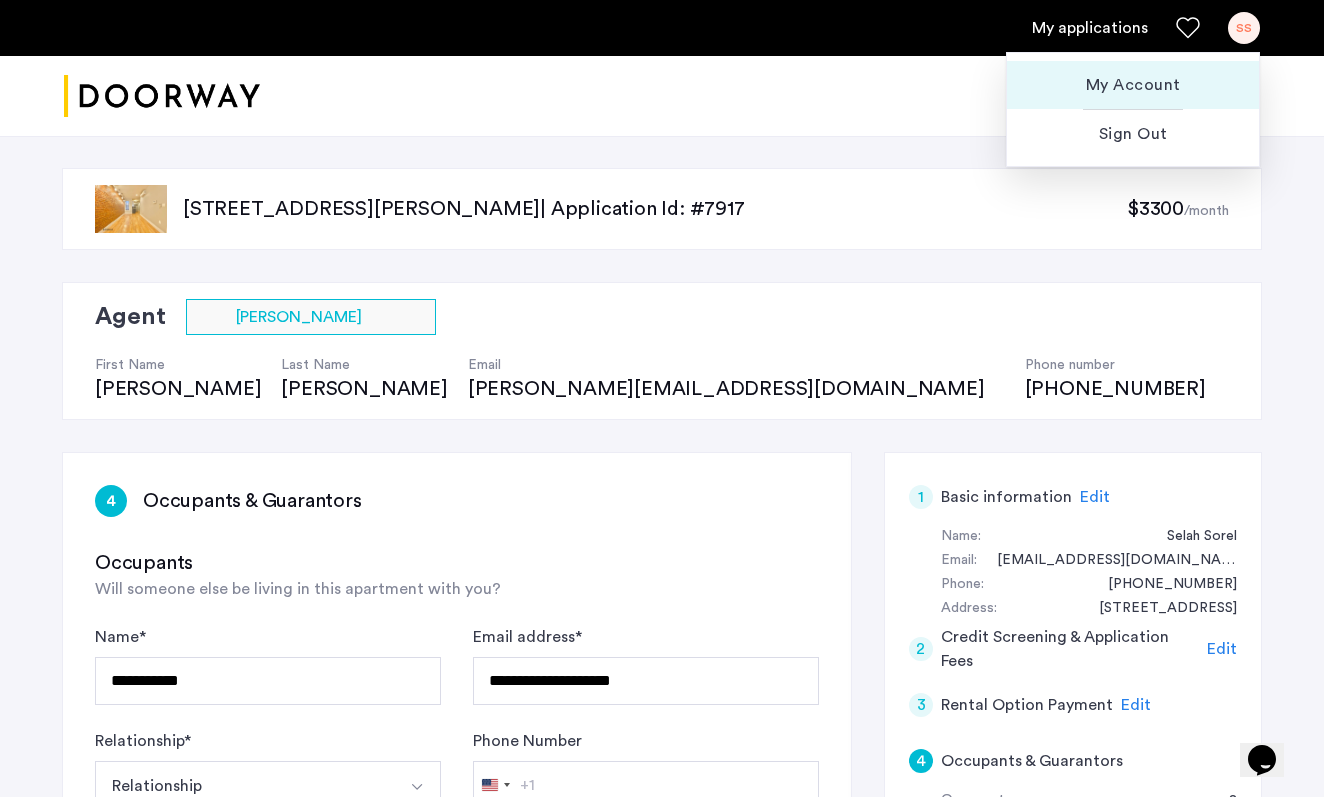 click on "My Account" at bounding box center (1133, 85) 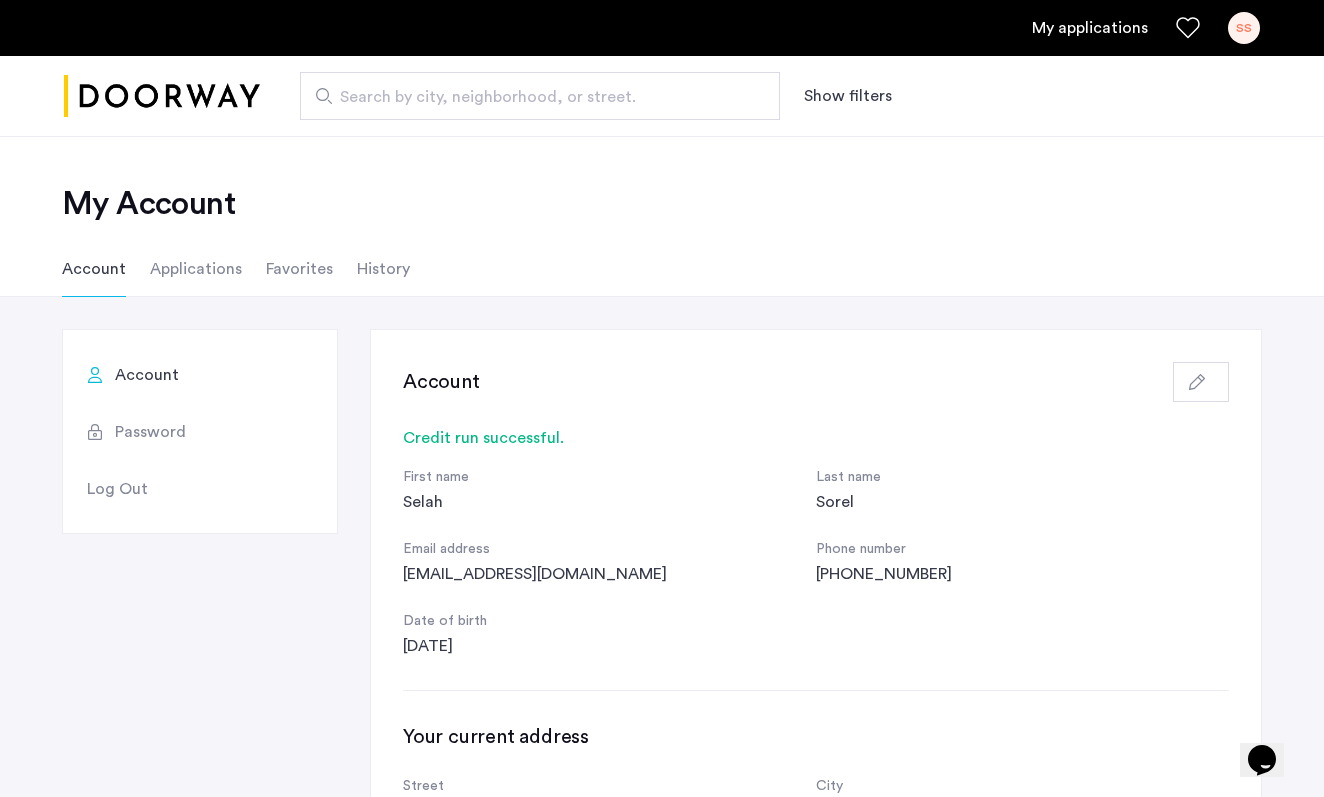 scroll, scrollTop: 0, scrollLeft: 0, axis: both 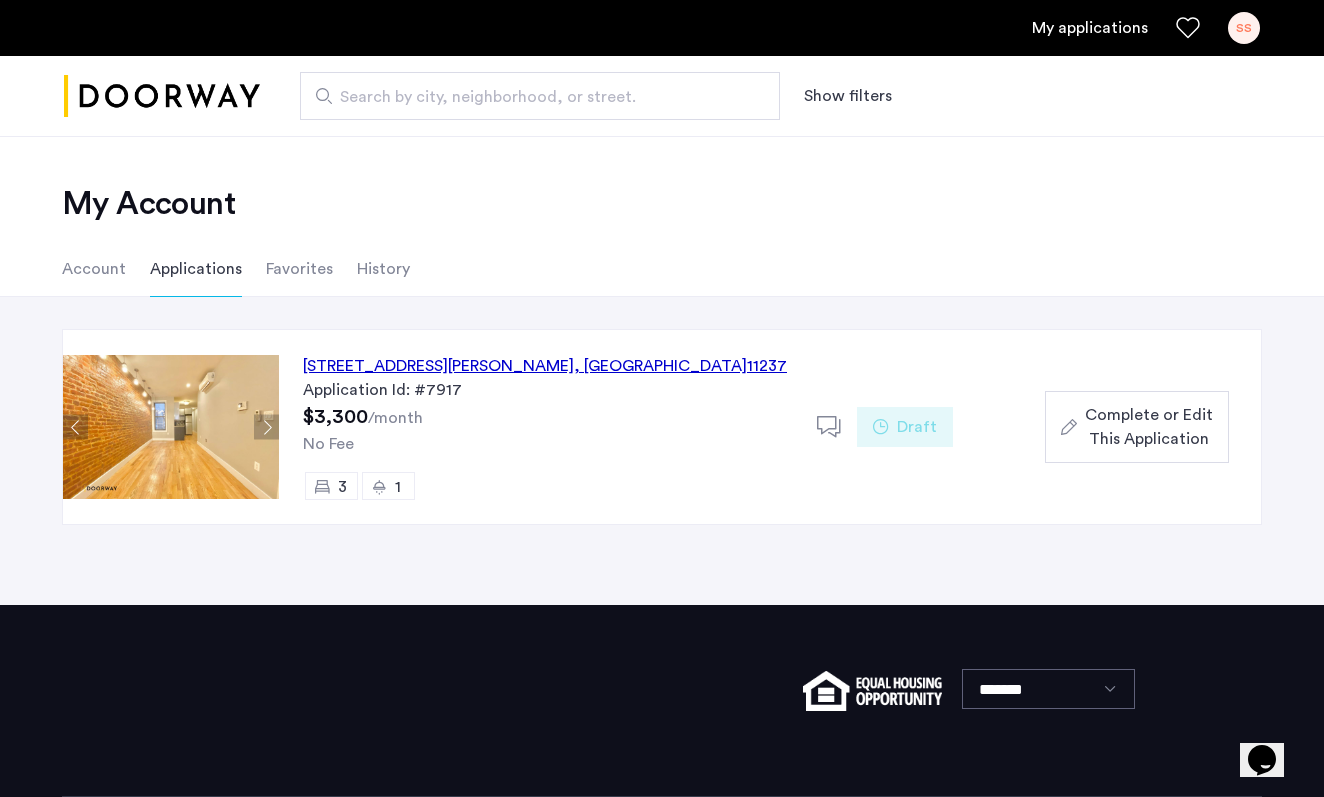 click on "1319 Halsey Street, Unit 2L, Brooklyn , NY  11237" 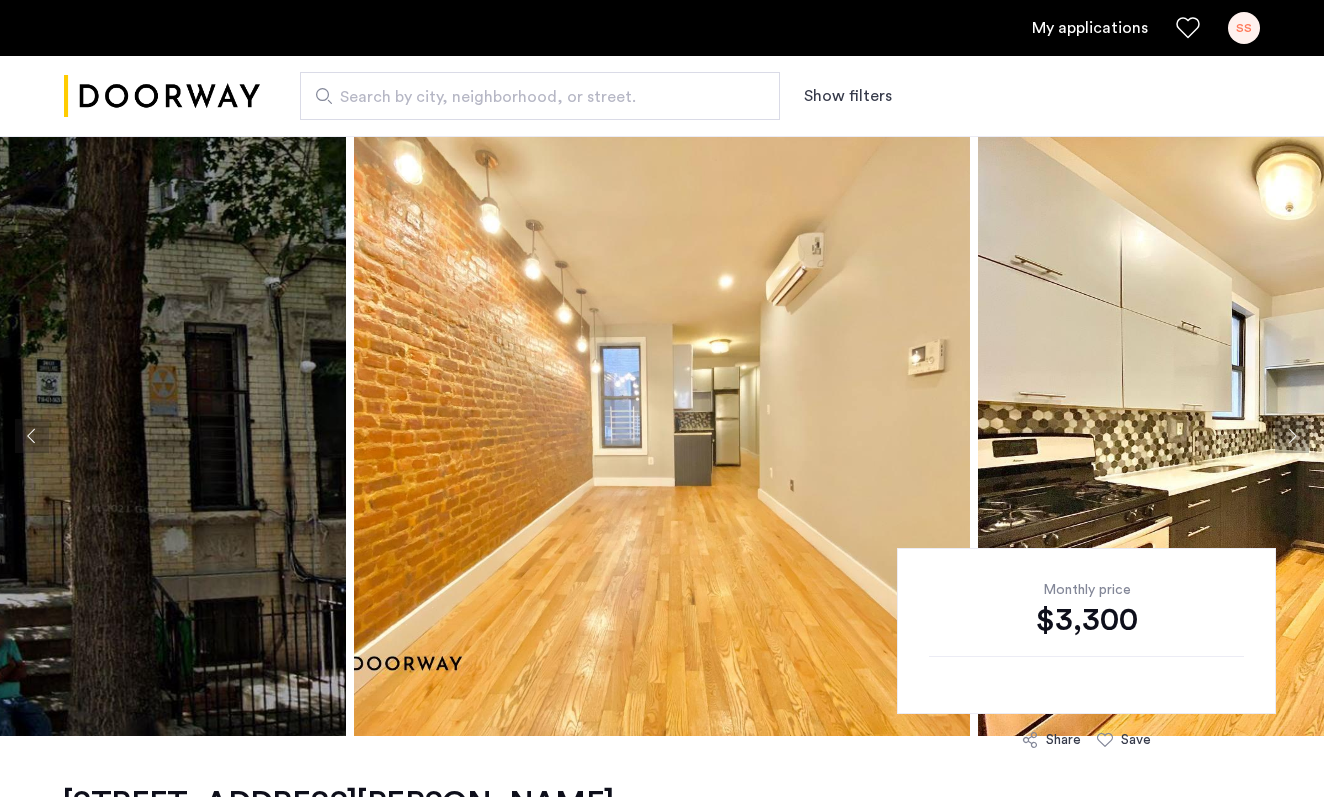 scroll, scrollTop: 239, scrollLeft: 0, axis: vertical 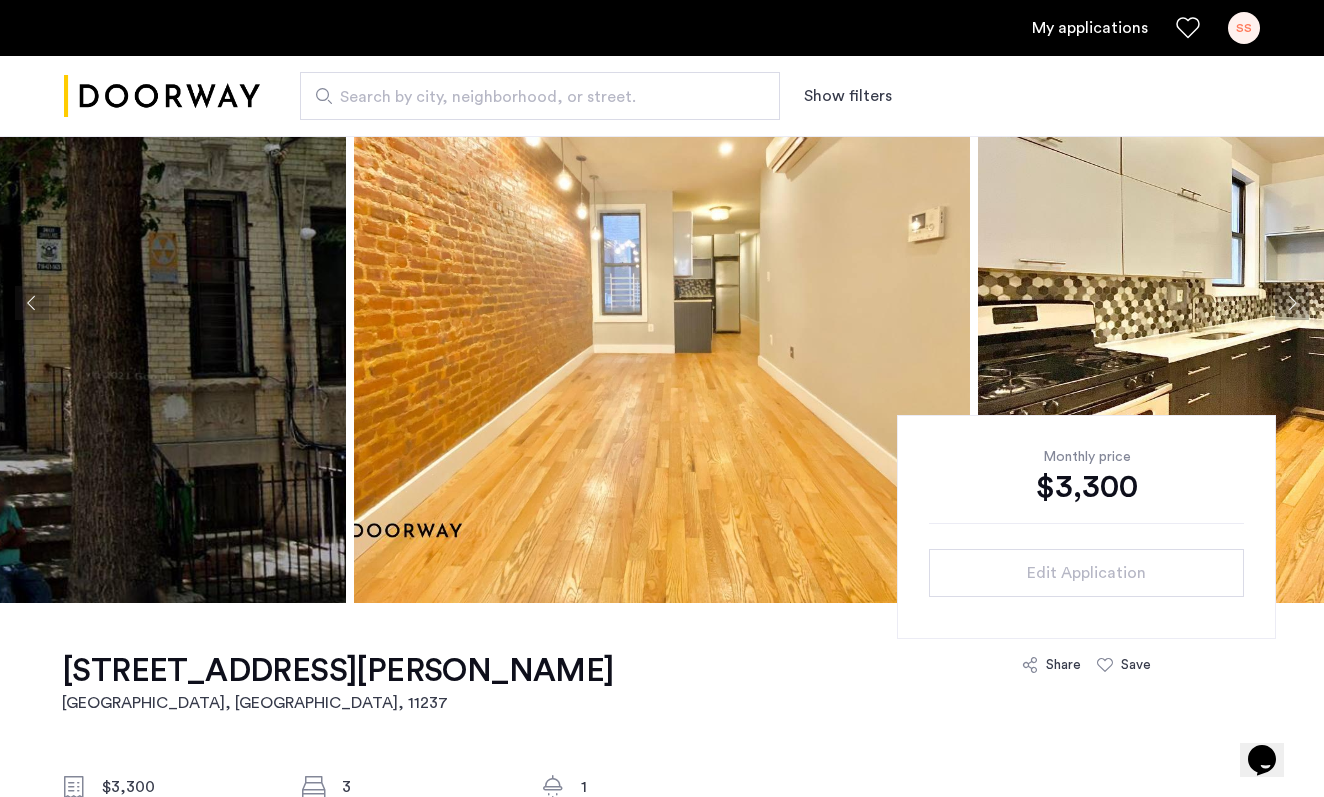click on "Monthly price $3,300 Edit Application" 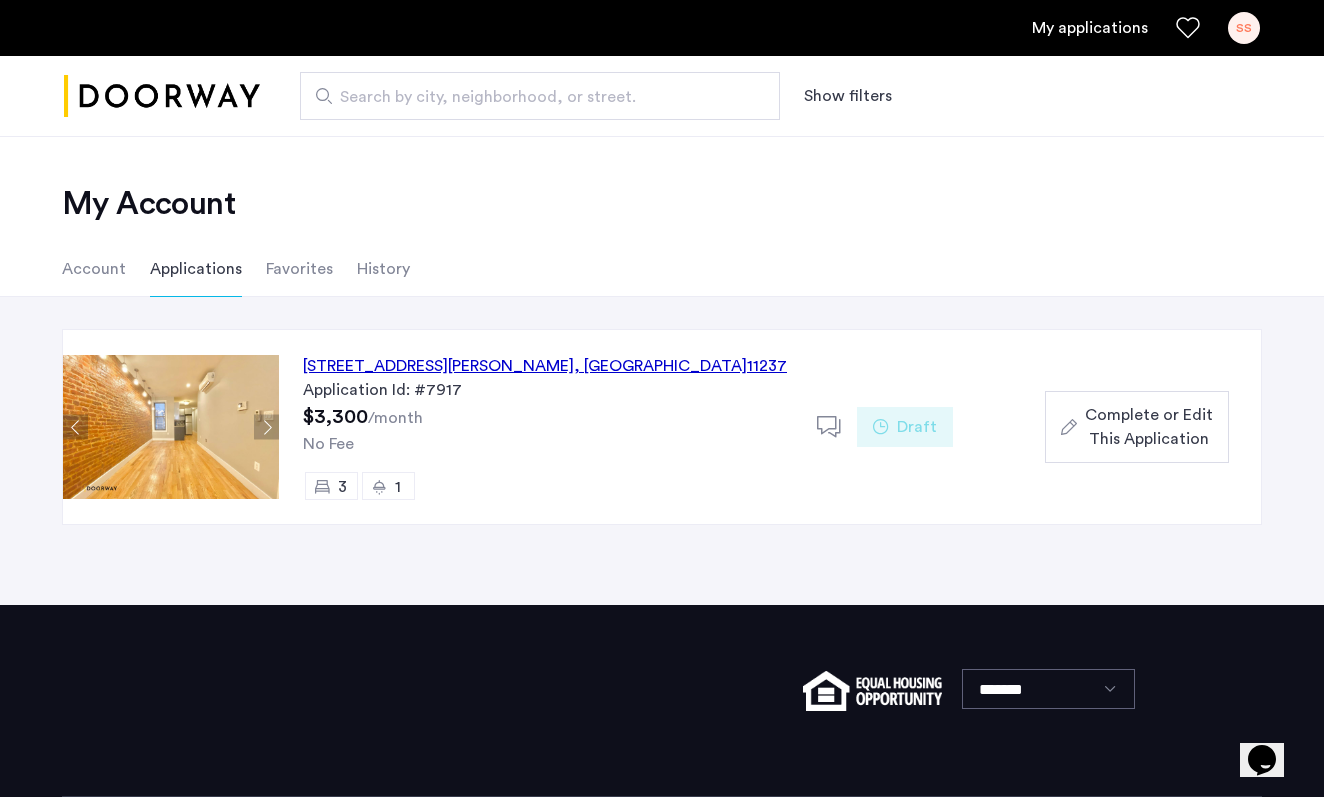 click on "Complete or Edit This Application" 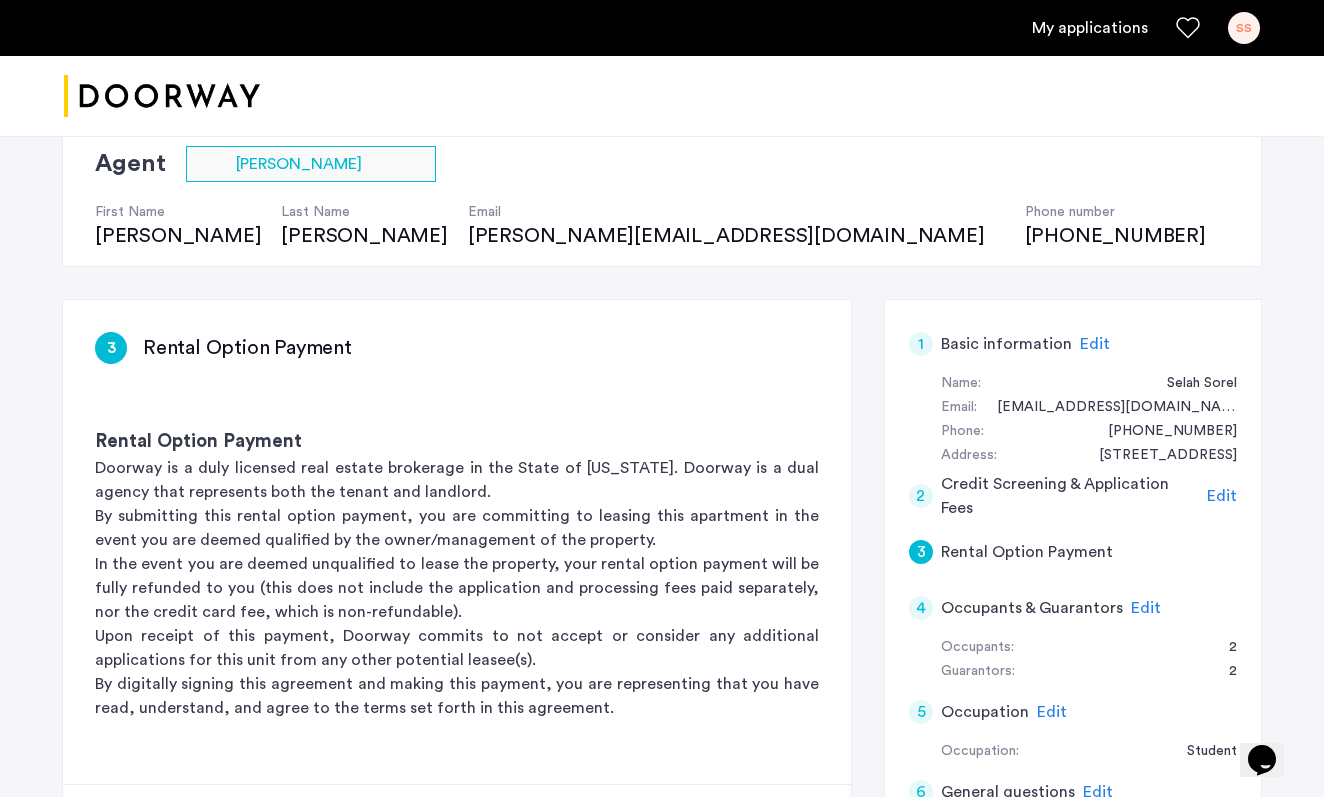 scroll, scrollTop: 173, scrollLeft: 0, axis: vertical 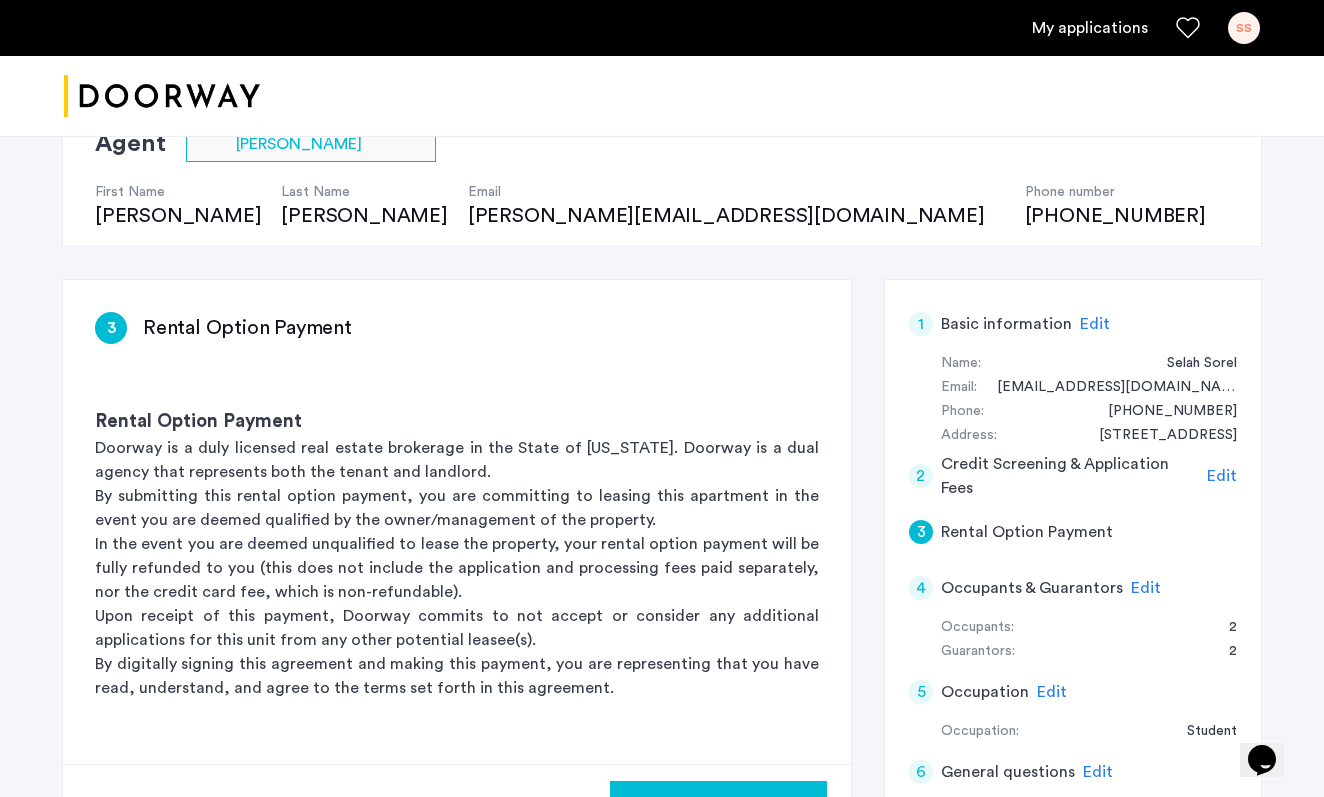 click on "Edit" 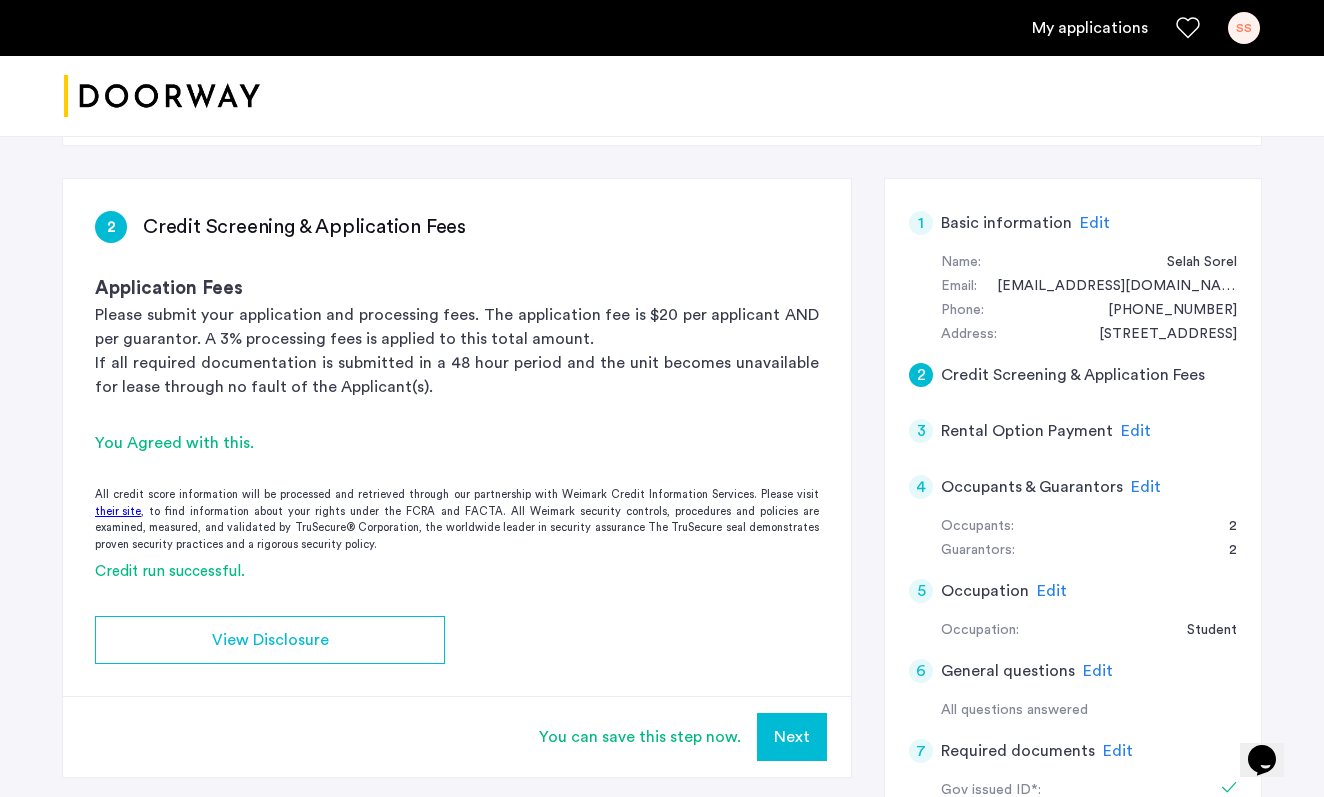scroll, scrollTop: 328, scrollLeft: 0, axis: vertical 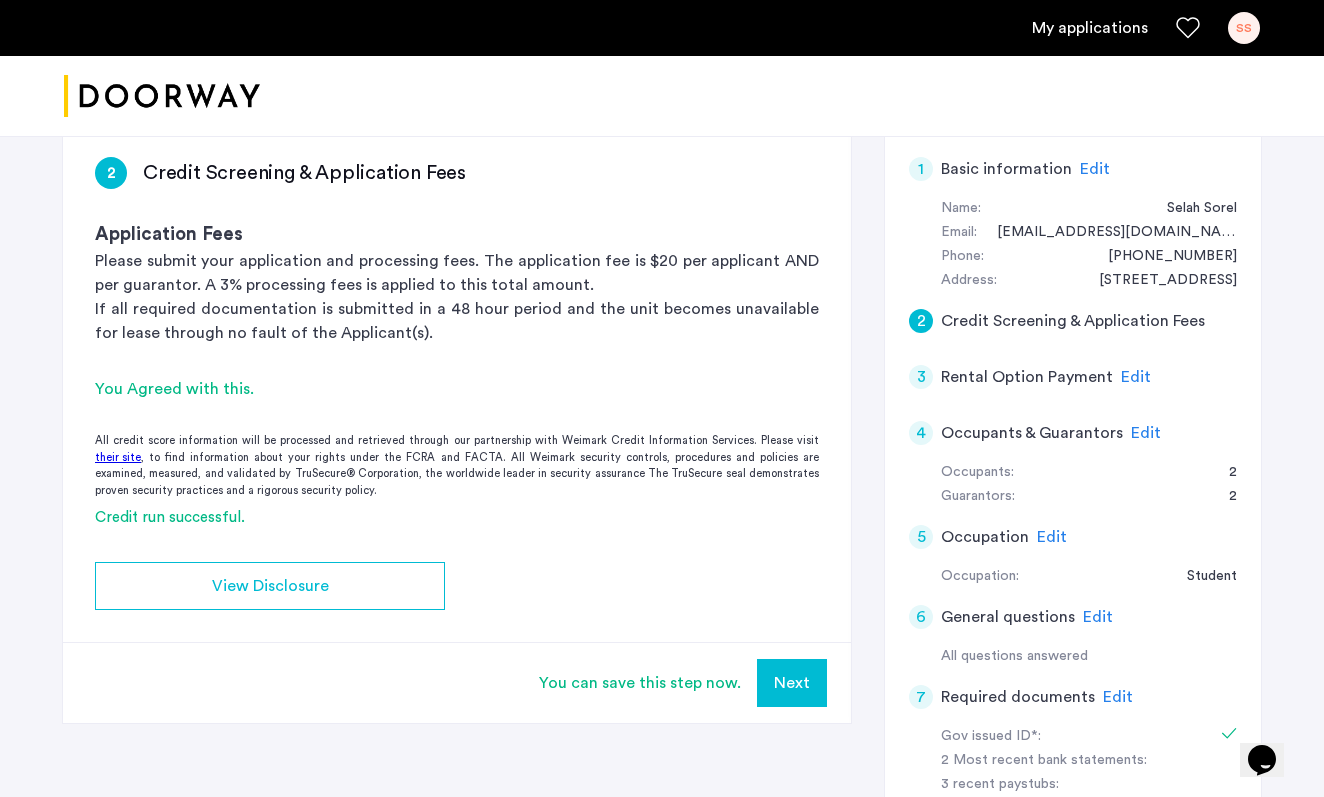 click on "Next" at bounding box center (792, 683) 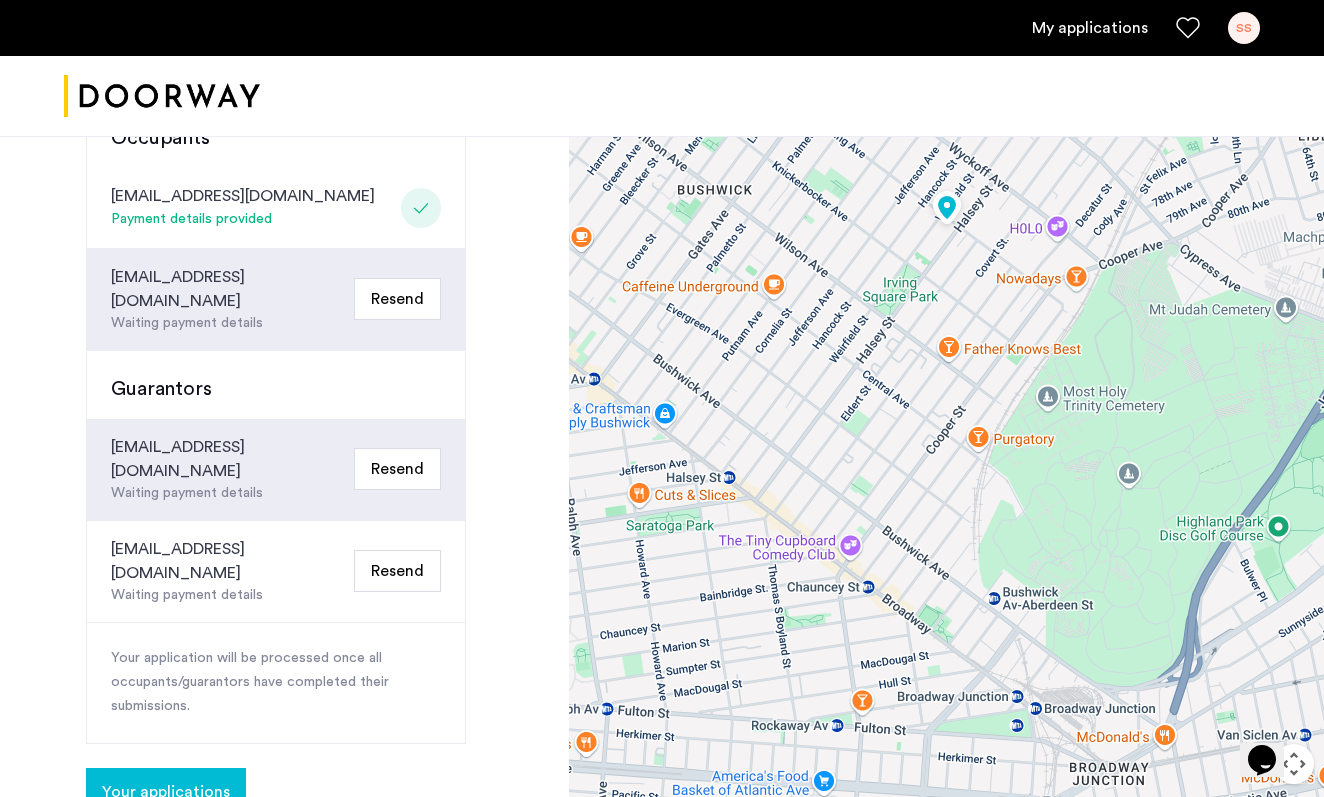 scroll, scrollTop: 567, scrollLeft: 0, axis: vertical 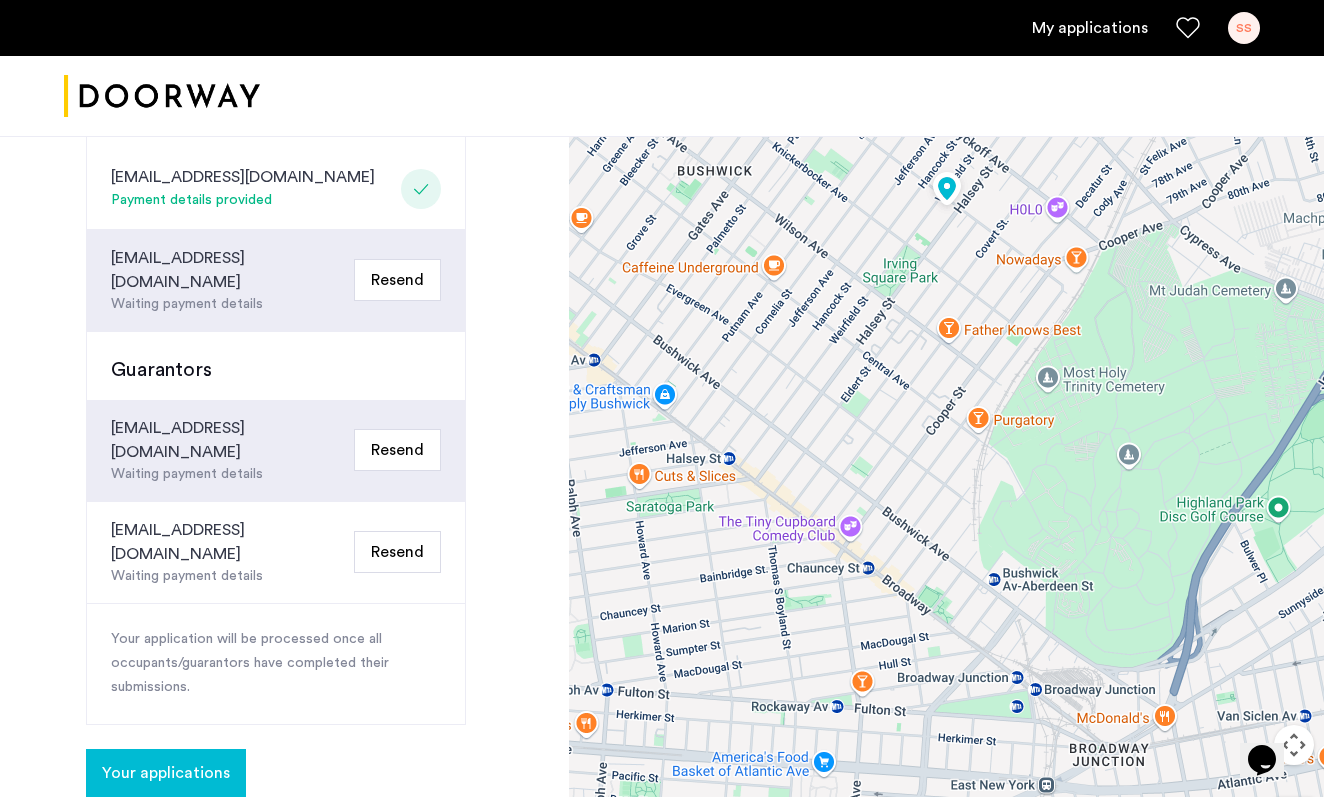 click on "Your applications" 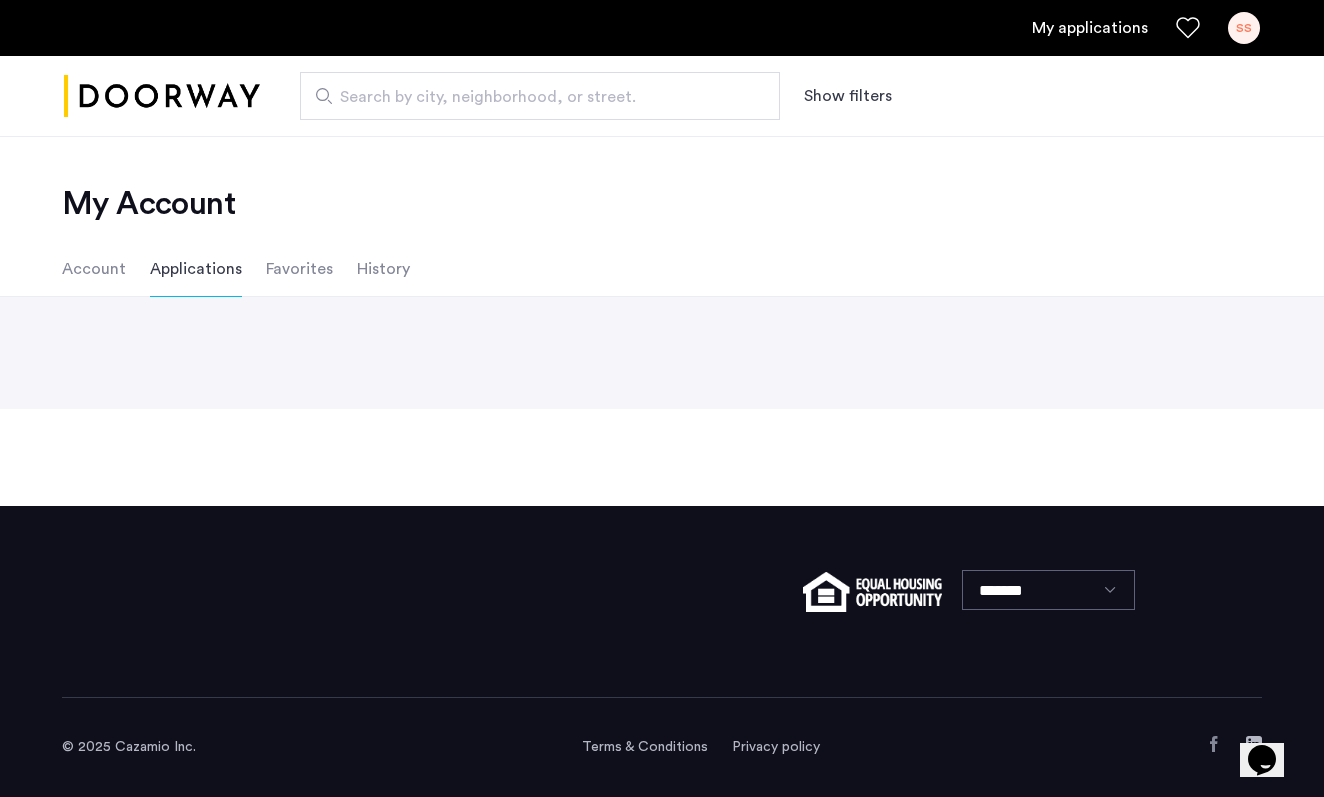 scroll, scrollTop: 0, scrollLeft: 0, axis: both 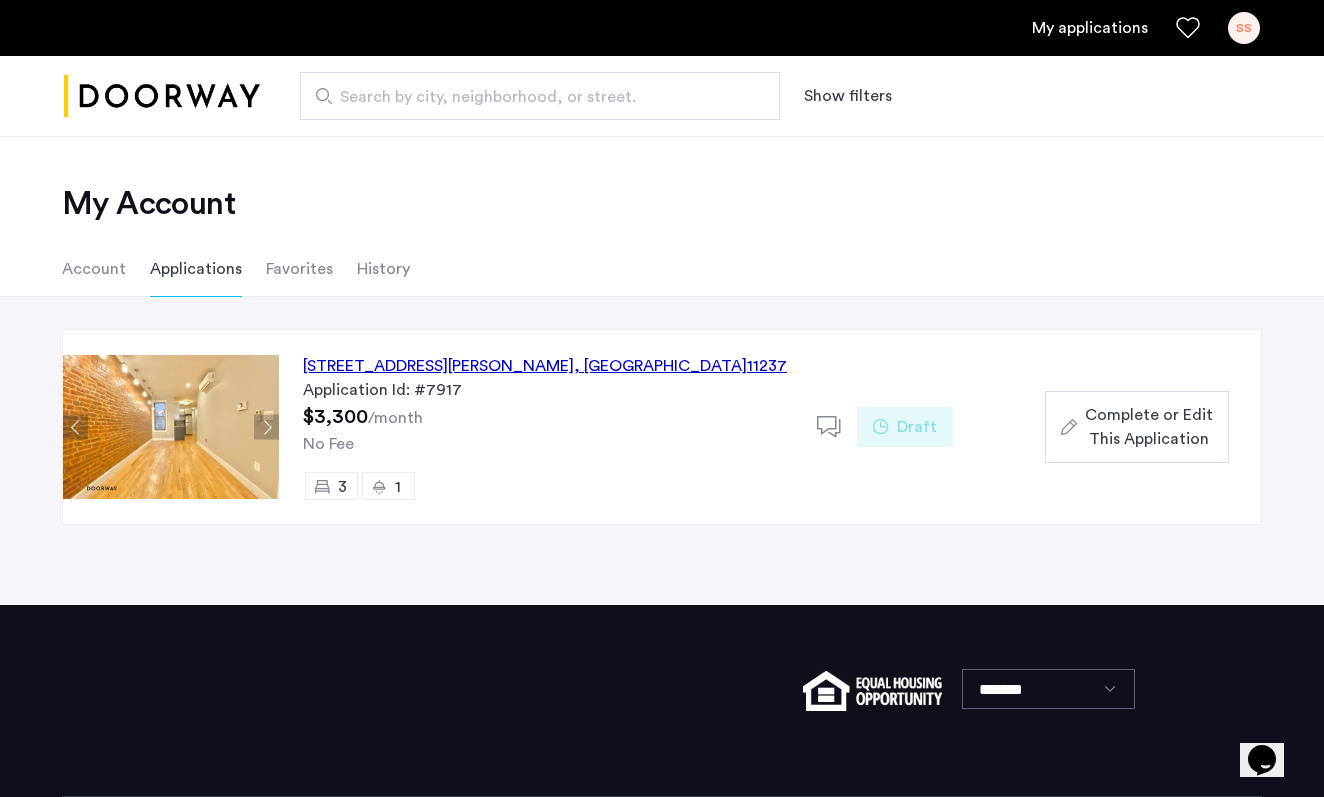 click on "Complete or Edit This Application" 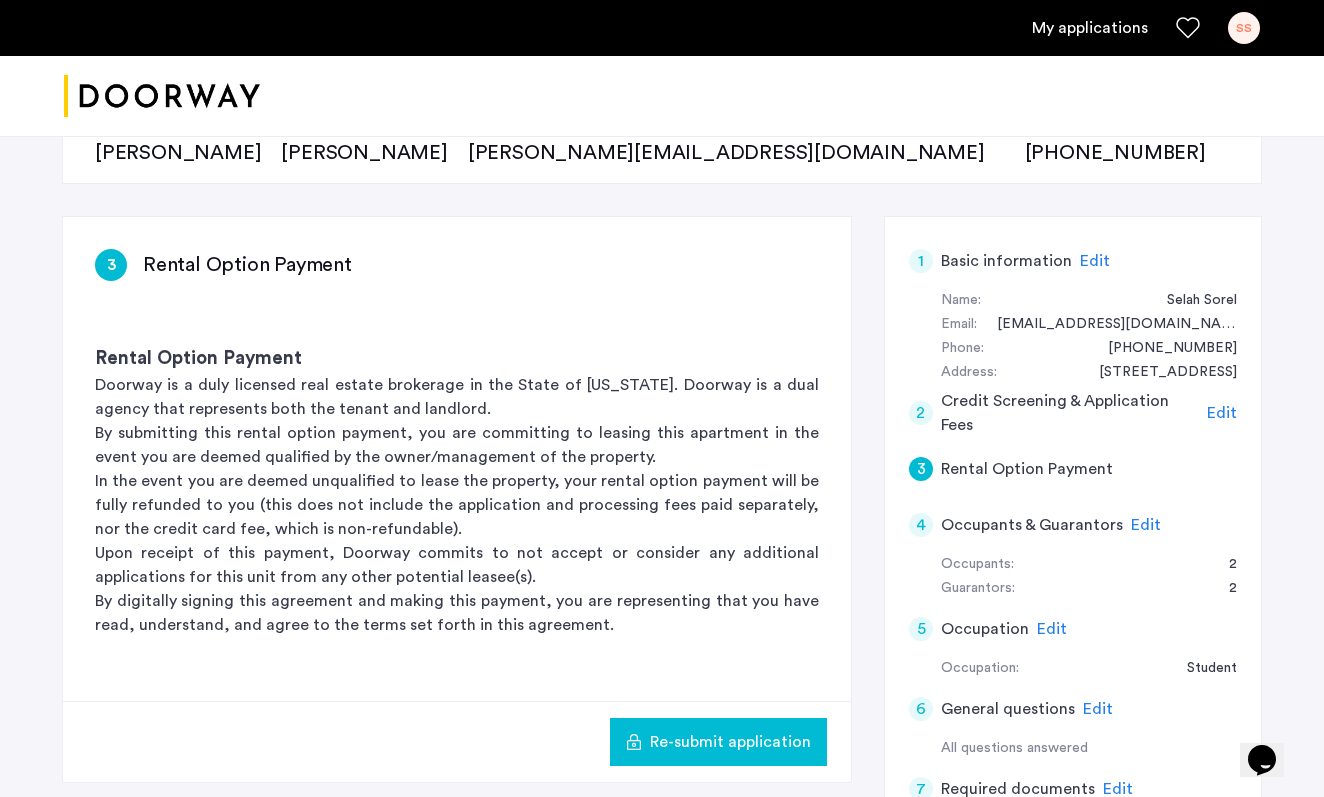 scroll, scrollTop: 252, scrollLeft: 0, axis: vertical 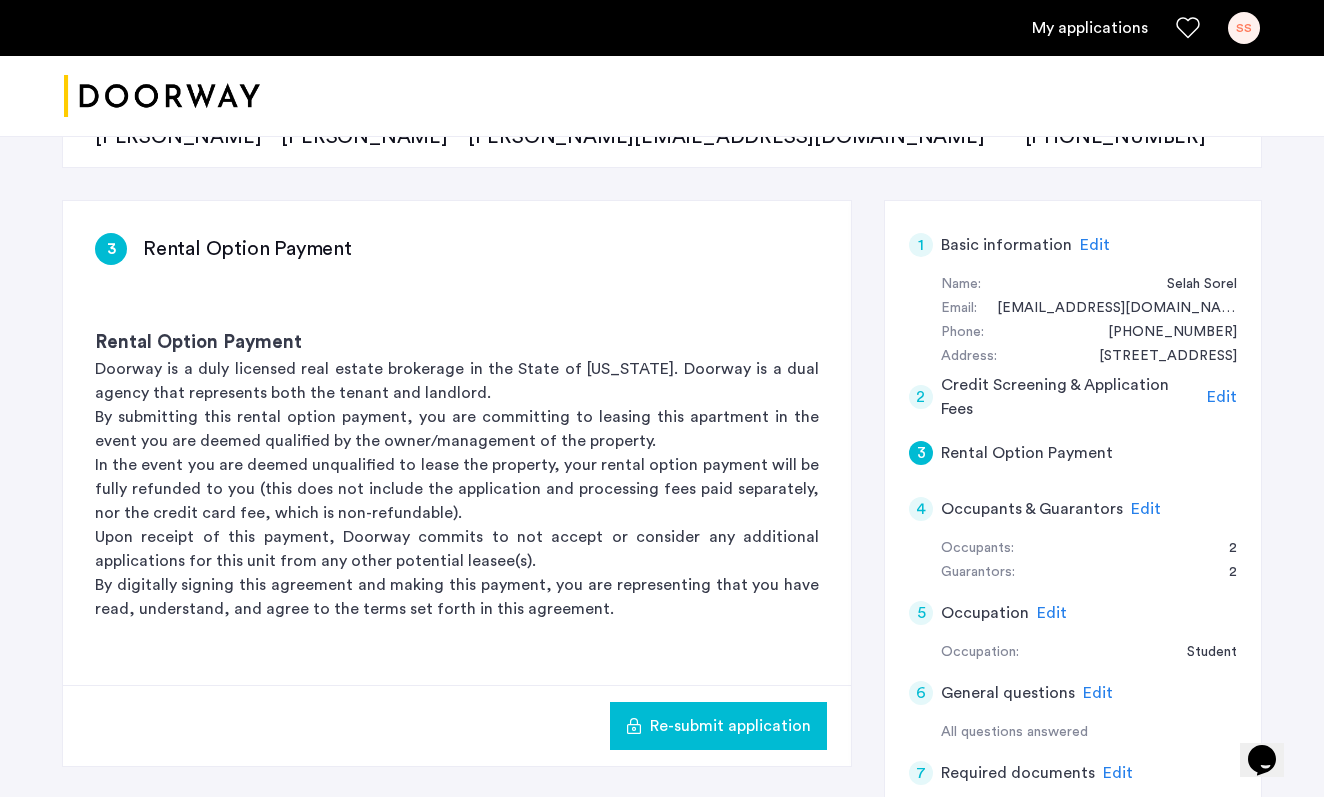 click on "Edit" 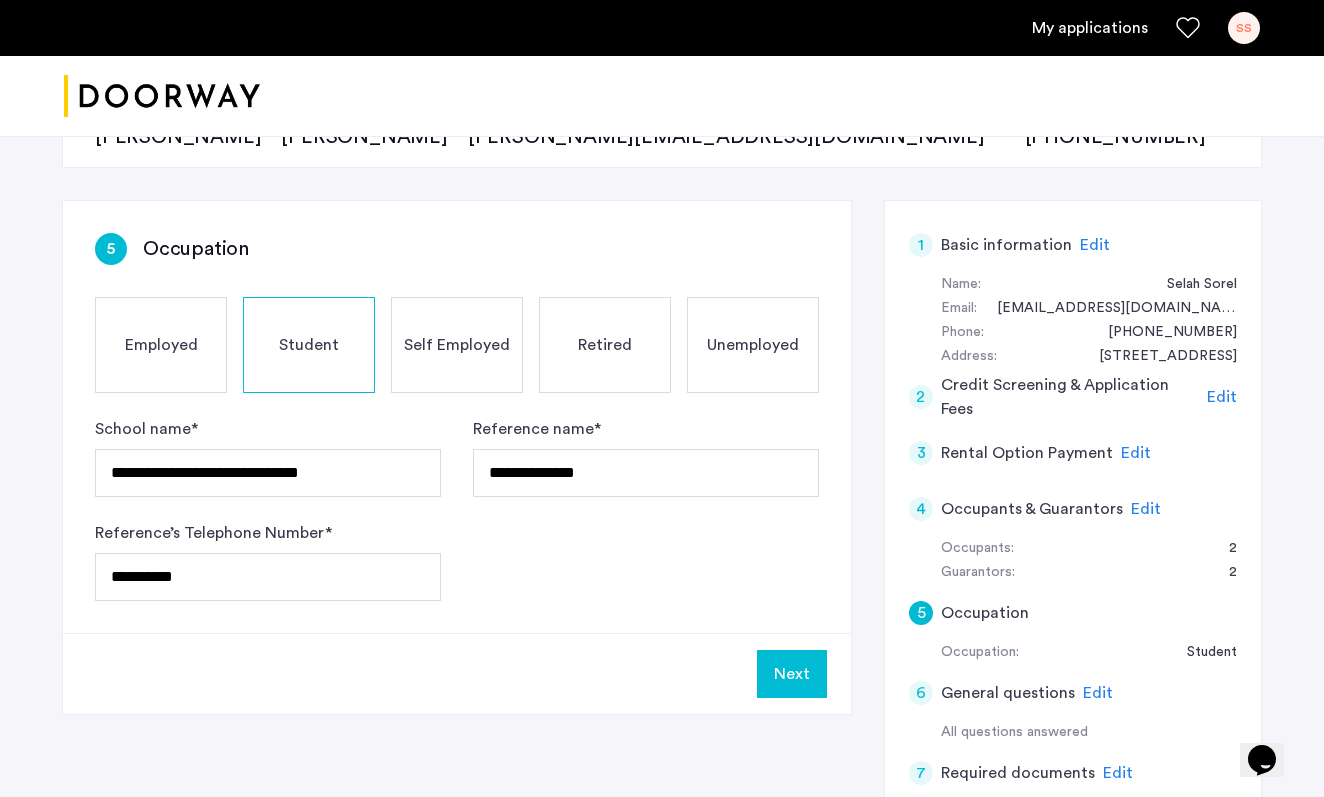 click on "Edit" 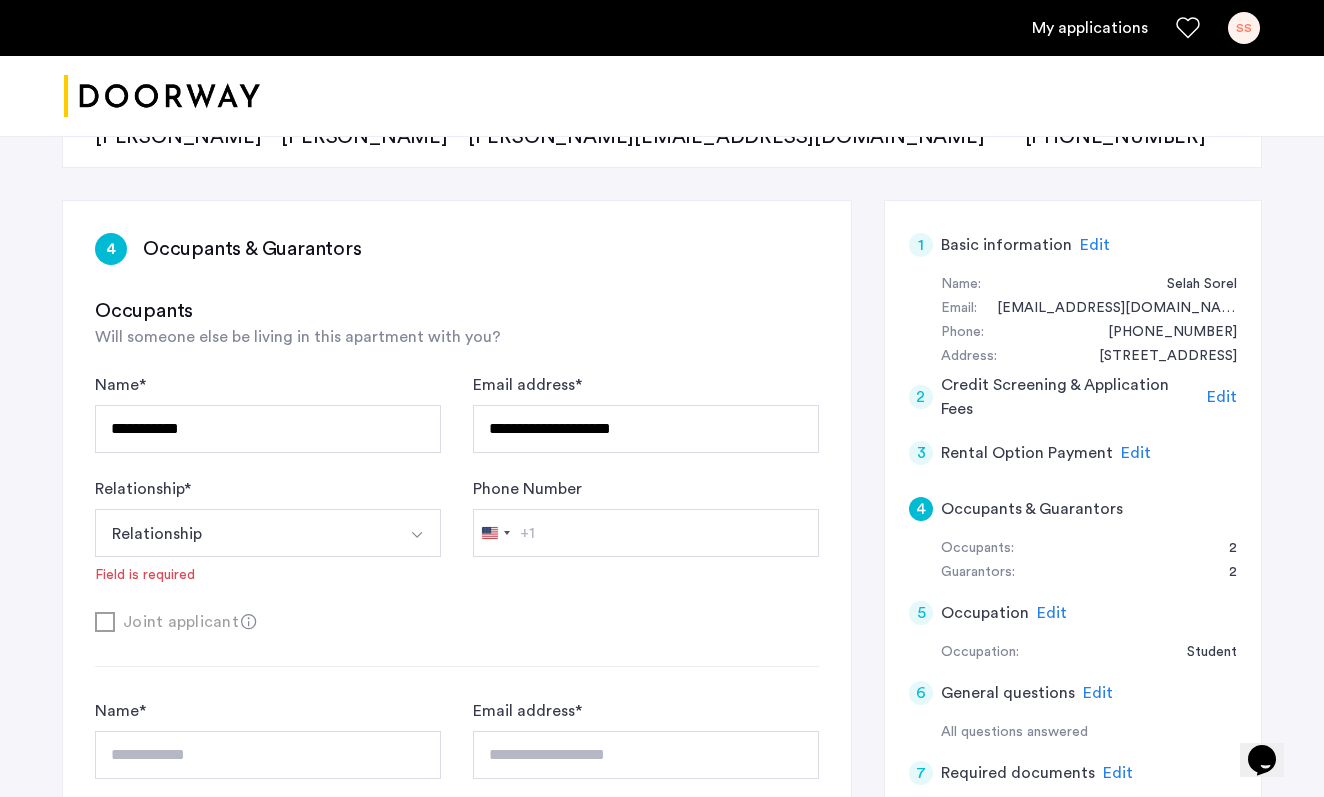 click on "Relationship" at bounding box center (244, 533) 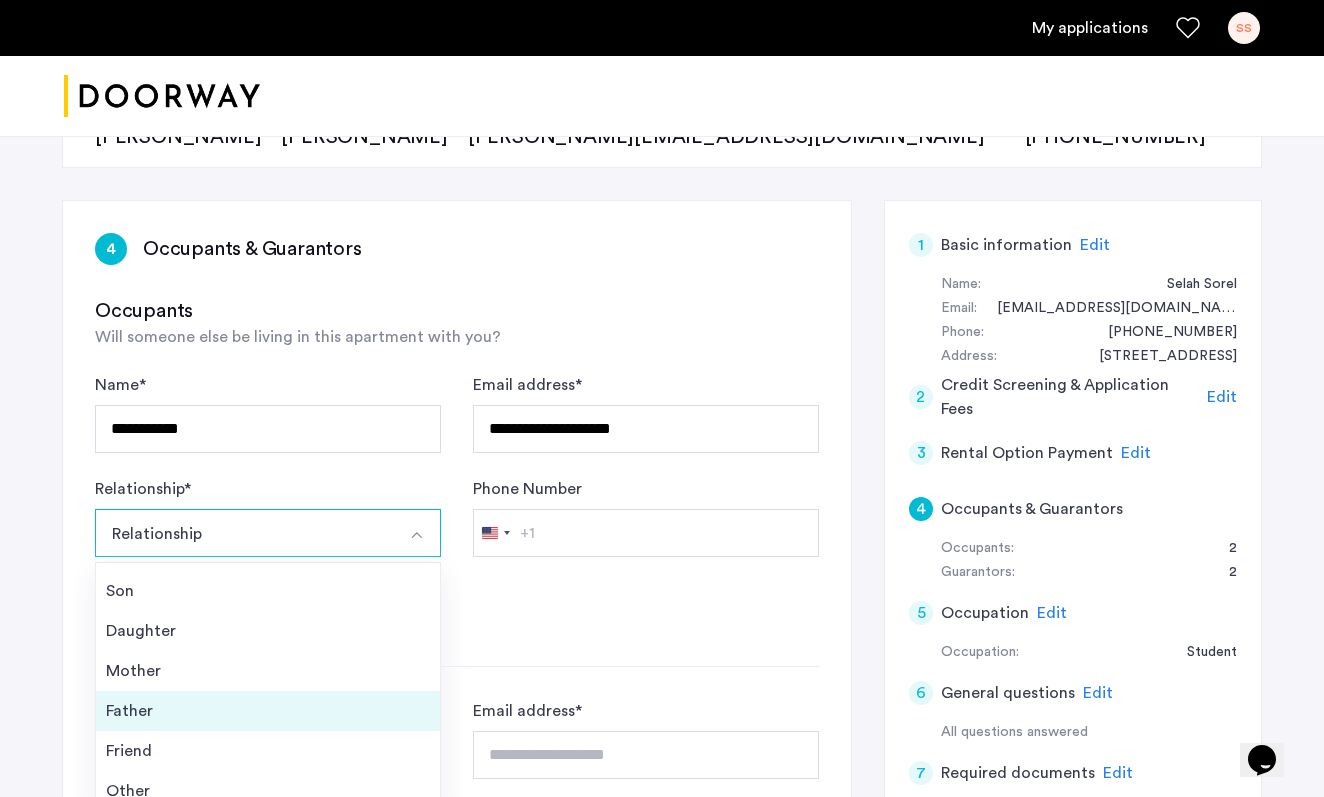 scroll, scrollTop: 72, scrollLeft: 0, axis: vertical 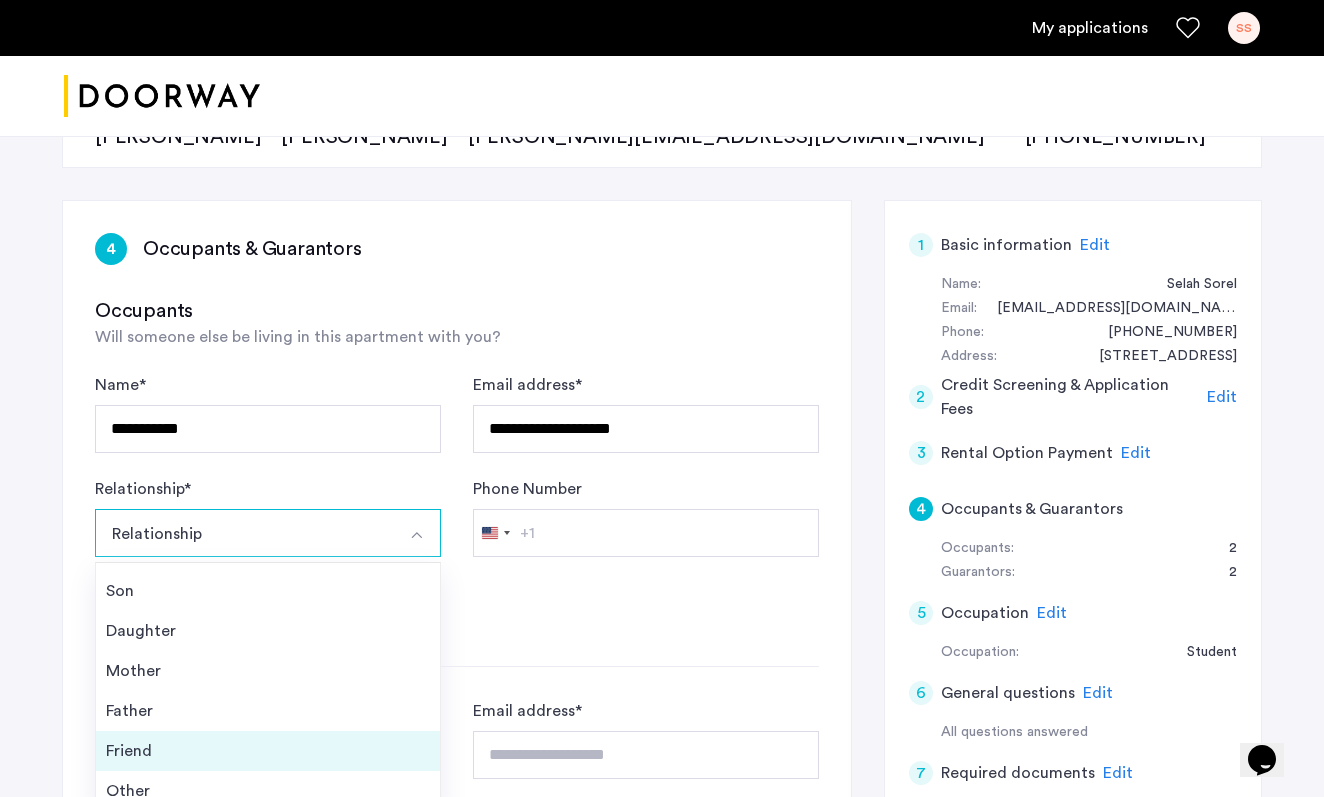 click on "Friend" at bounding box center [268, 751] 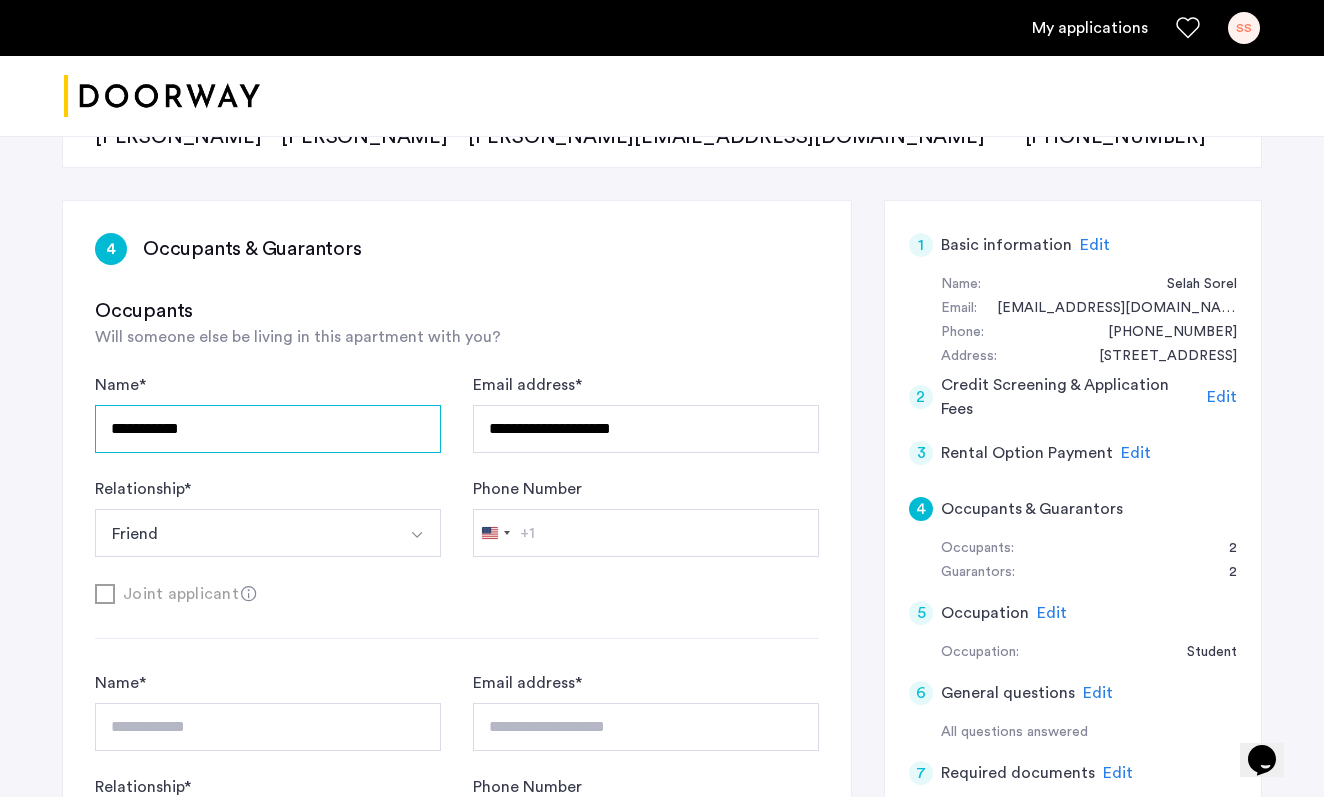 drag, startPoint x: 275, startPoint y: 429, endPoint x: 59, endPoint y: 424, distance: 216.05786 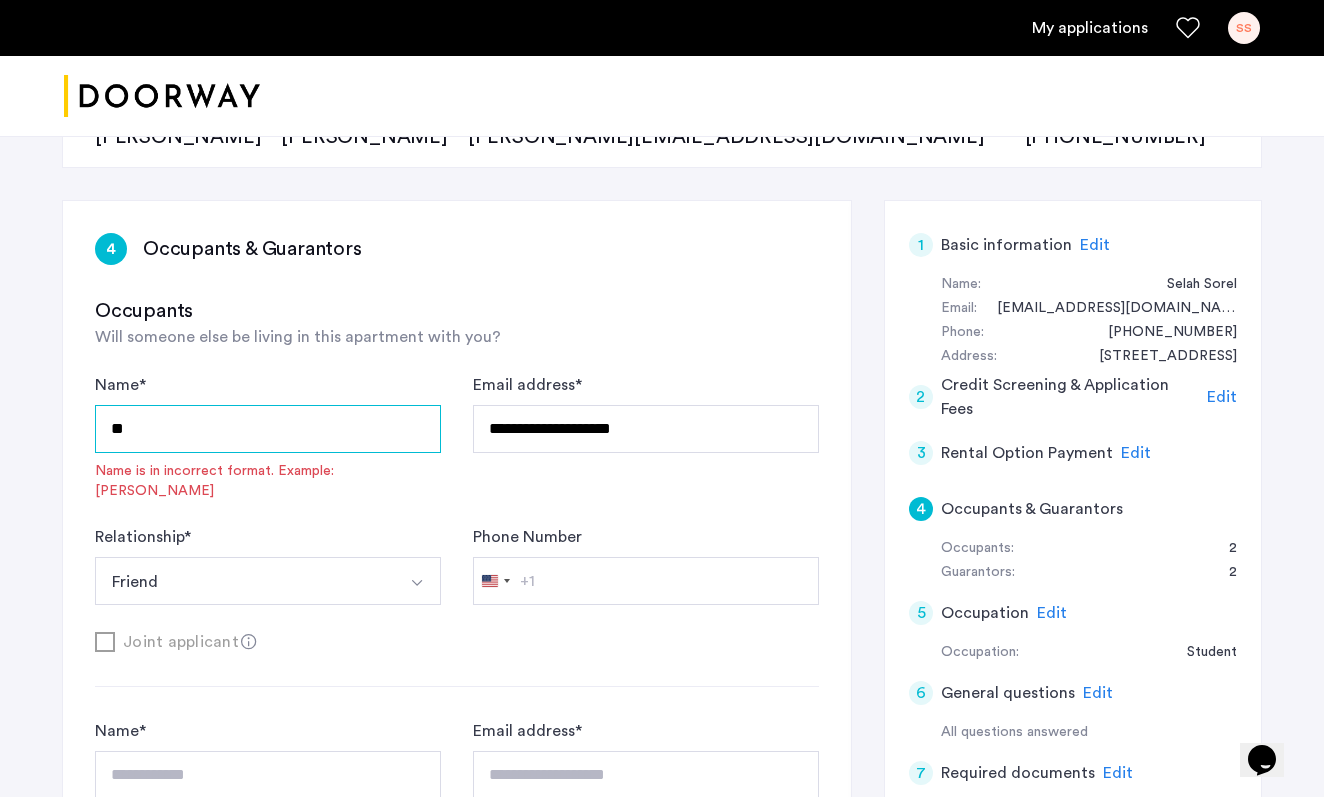 type on "*" 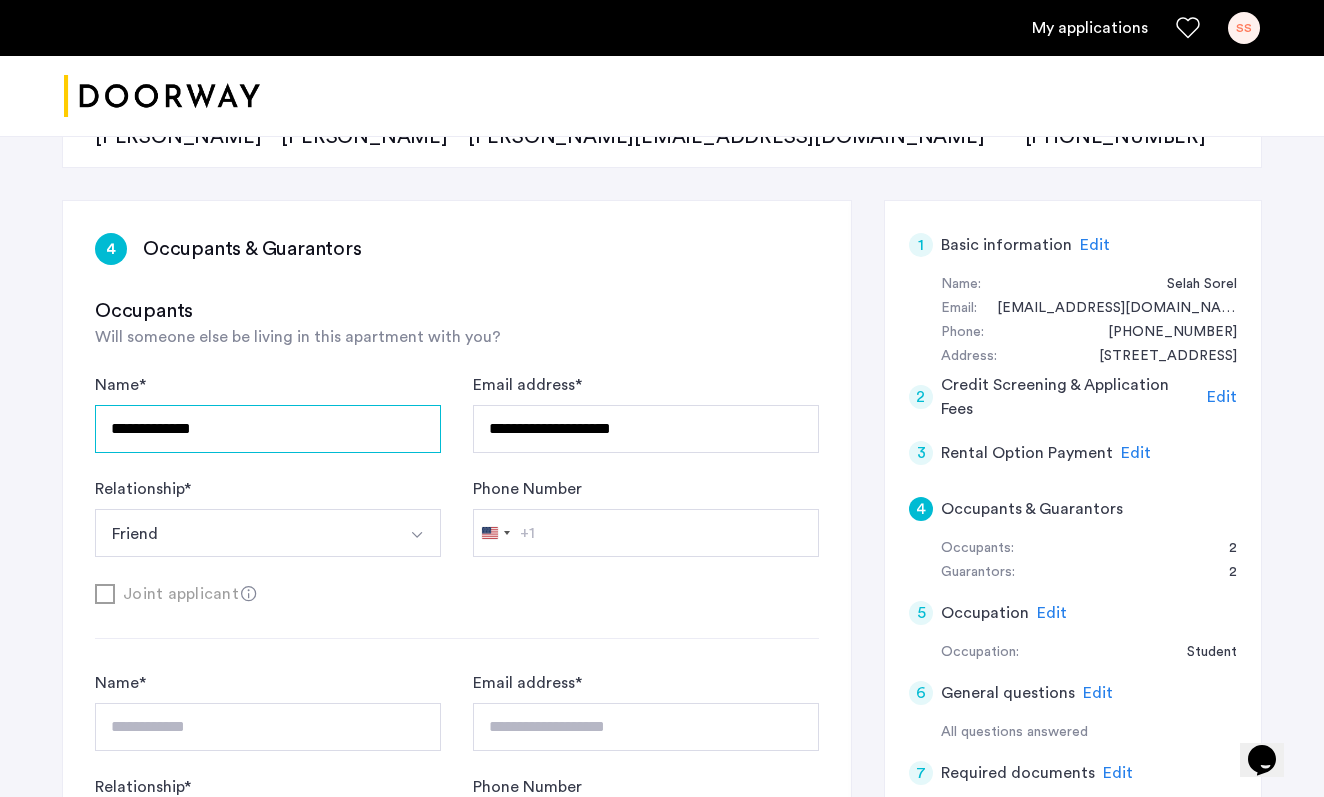 type on "**********" 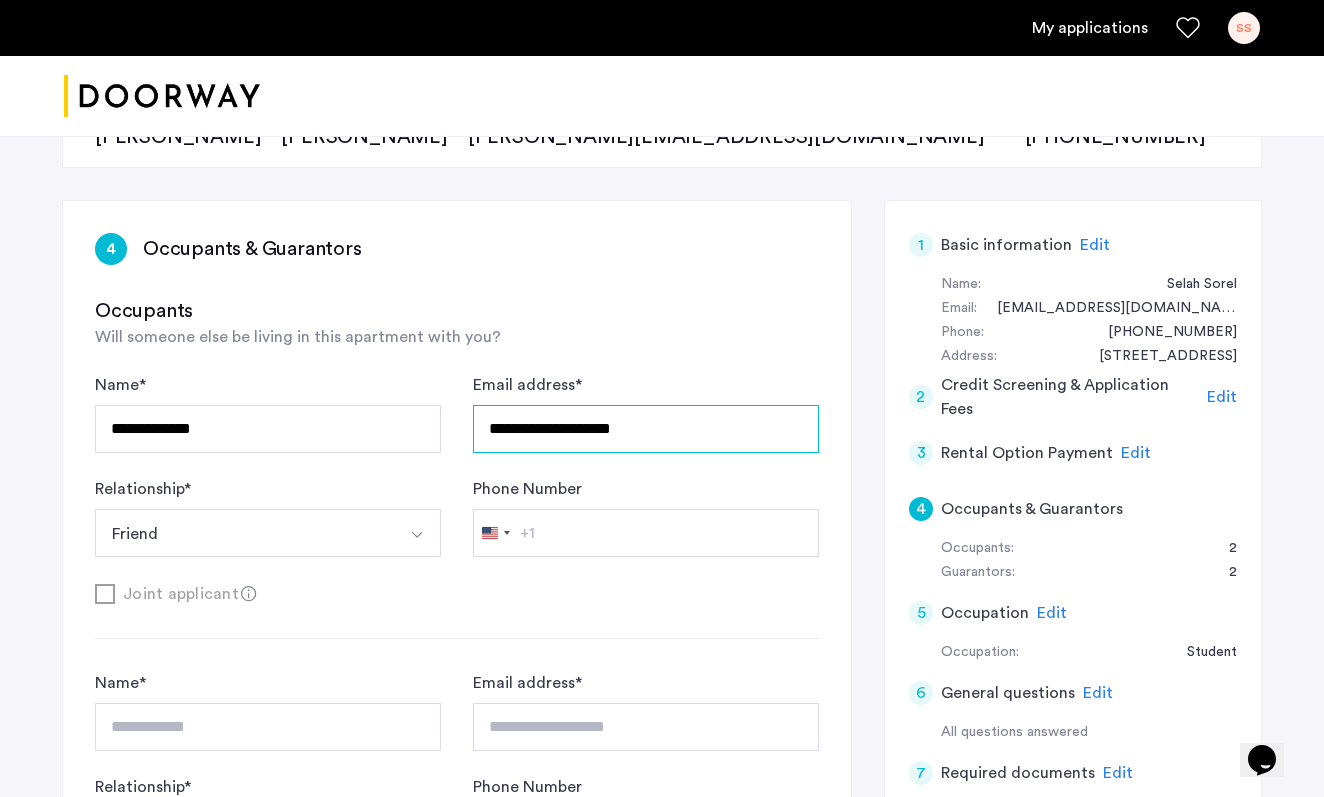 drag, startPoint x: 673, startPoint y: 432, endPoint x: 412, endPoint y: 418, distance: 261.3752 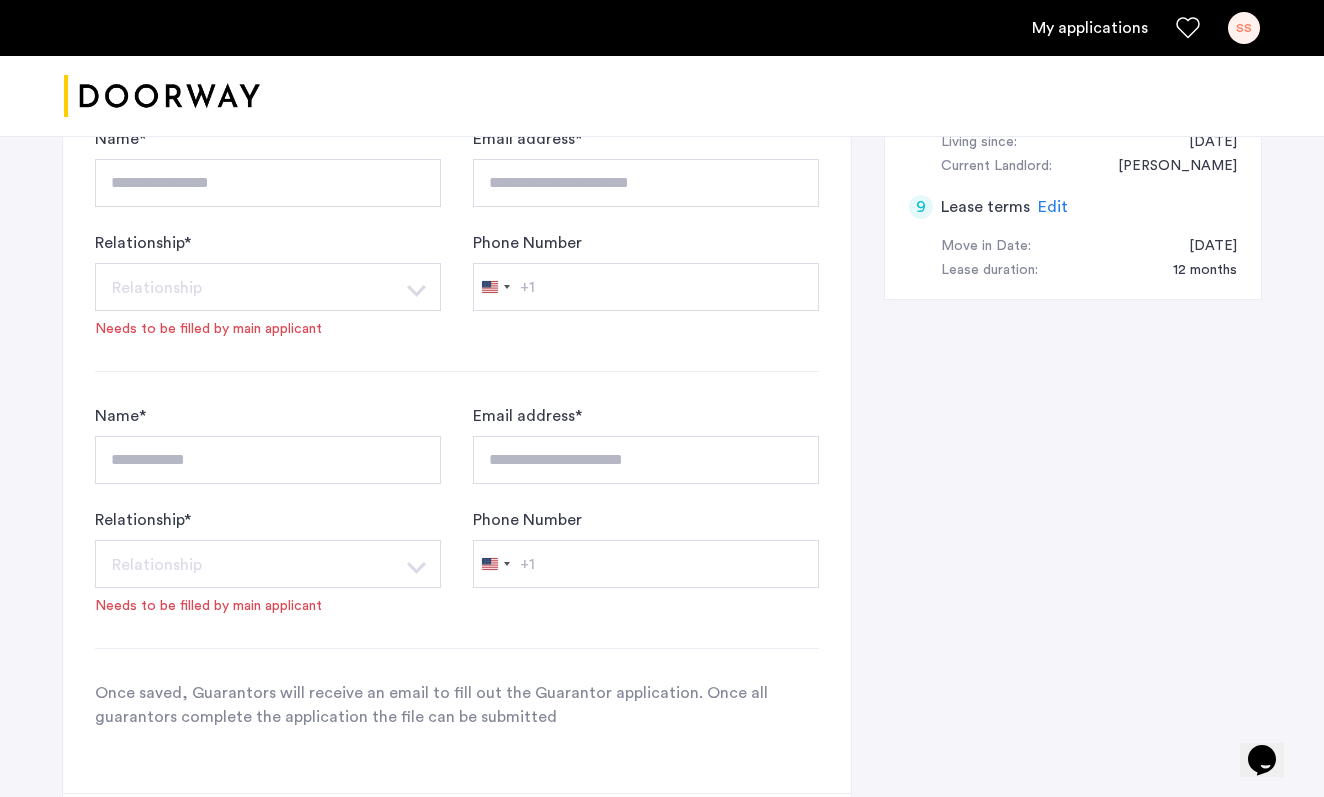 scroll, scrollTop: 1551, scrollLeft: 0, axis: vertical 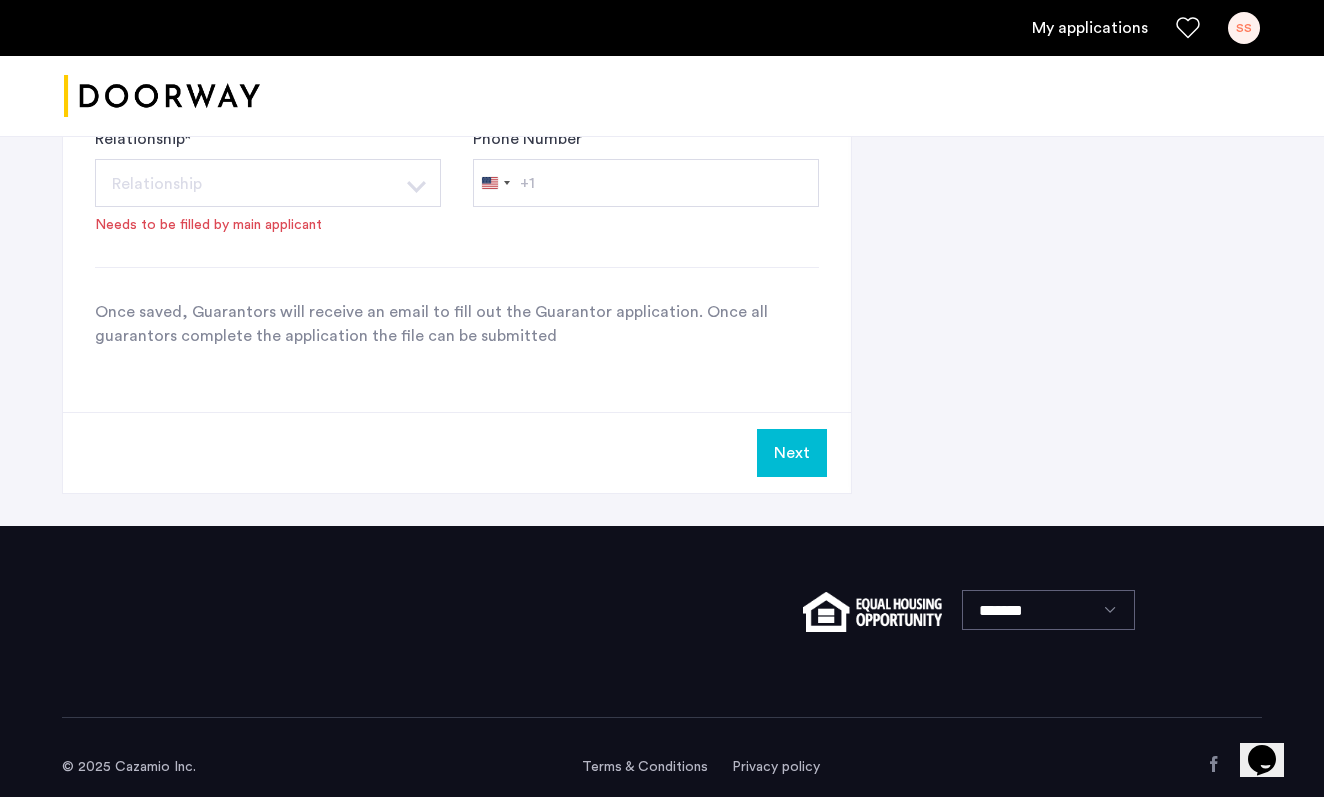 type on "**********" 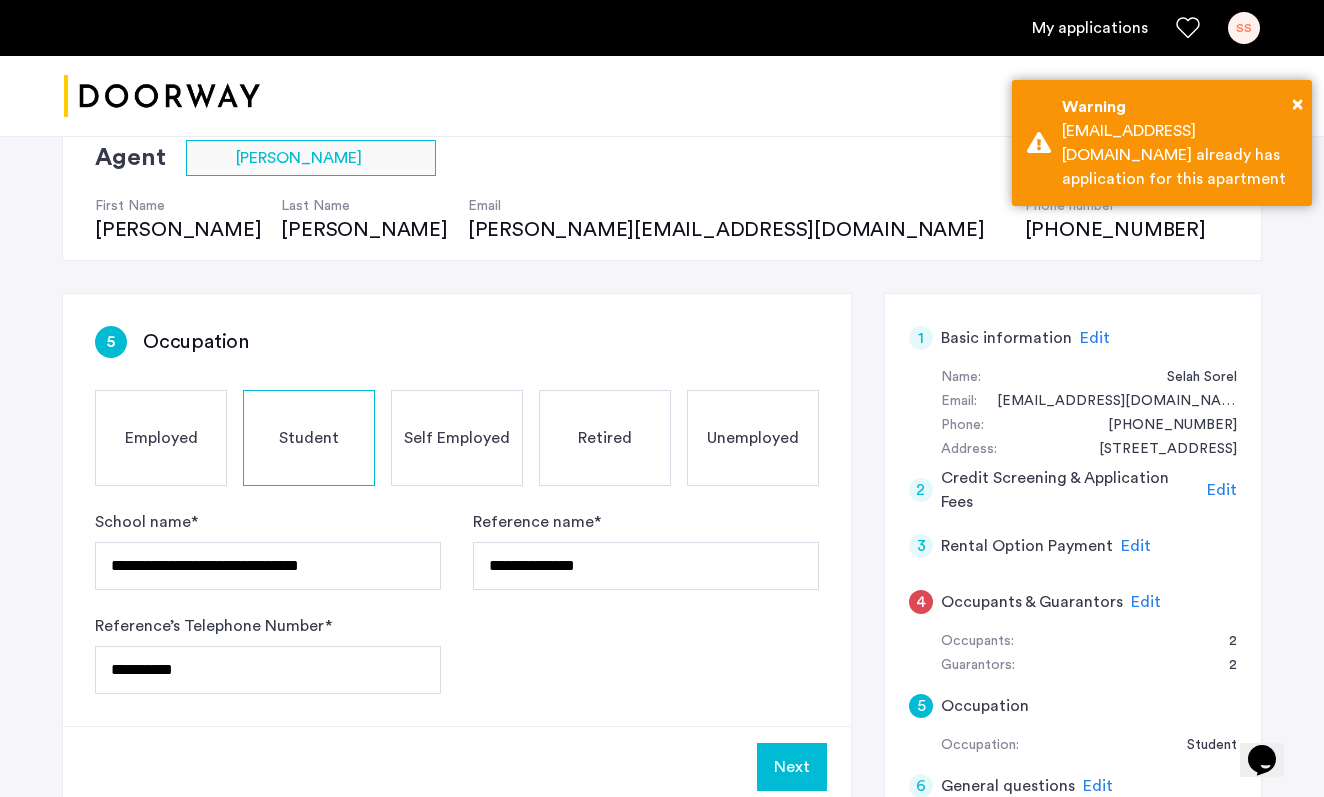 scroll, scrollTop: 187, scrollLeft: 0, axis: vertical 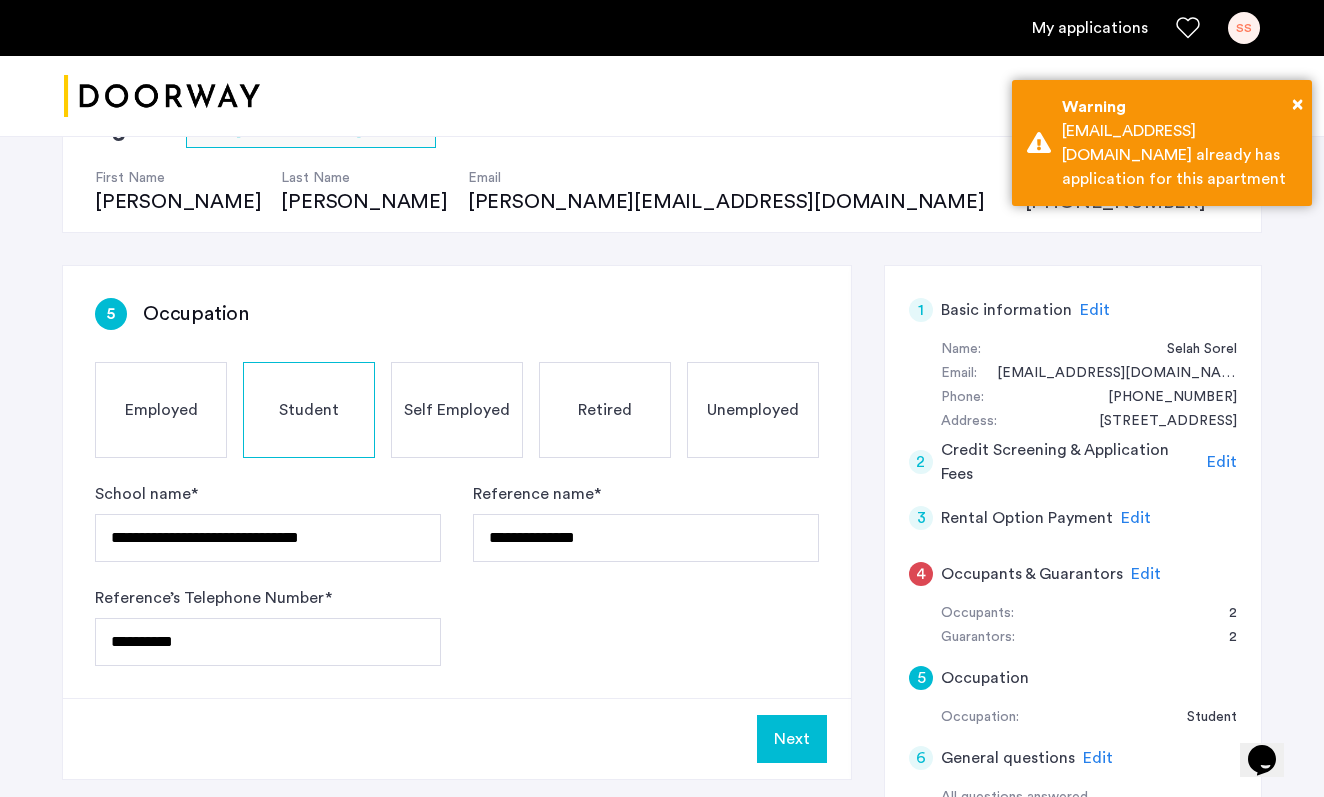 click on "Edit" 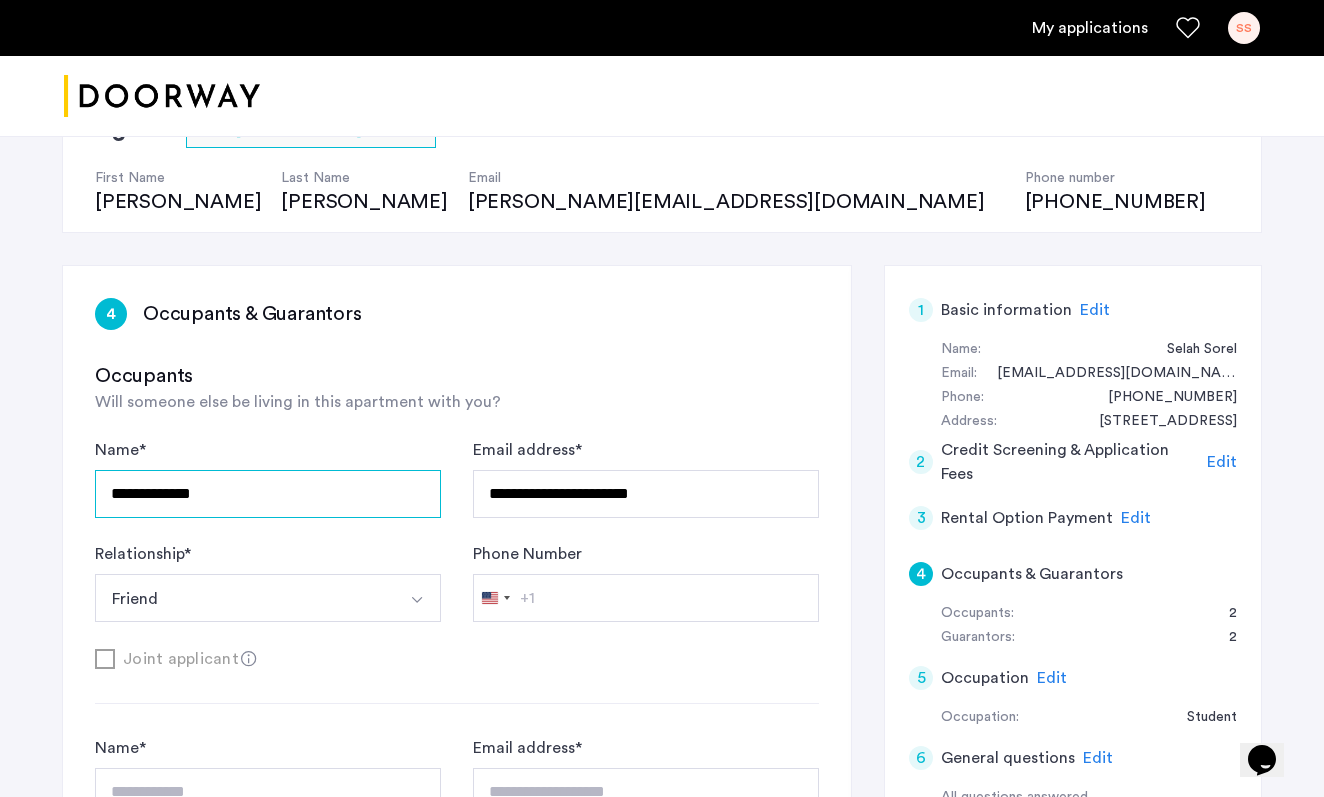 drag, startPoint x: 376, startPoint y: 500, endPoint x: 119, endPoint y: 497, distance: 257.01752 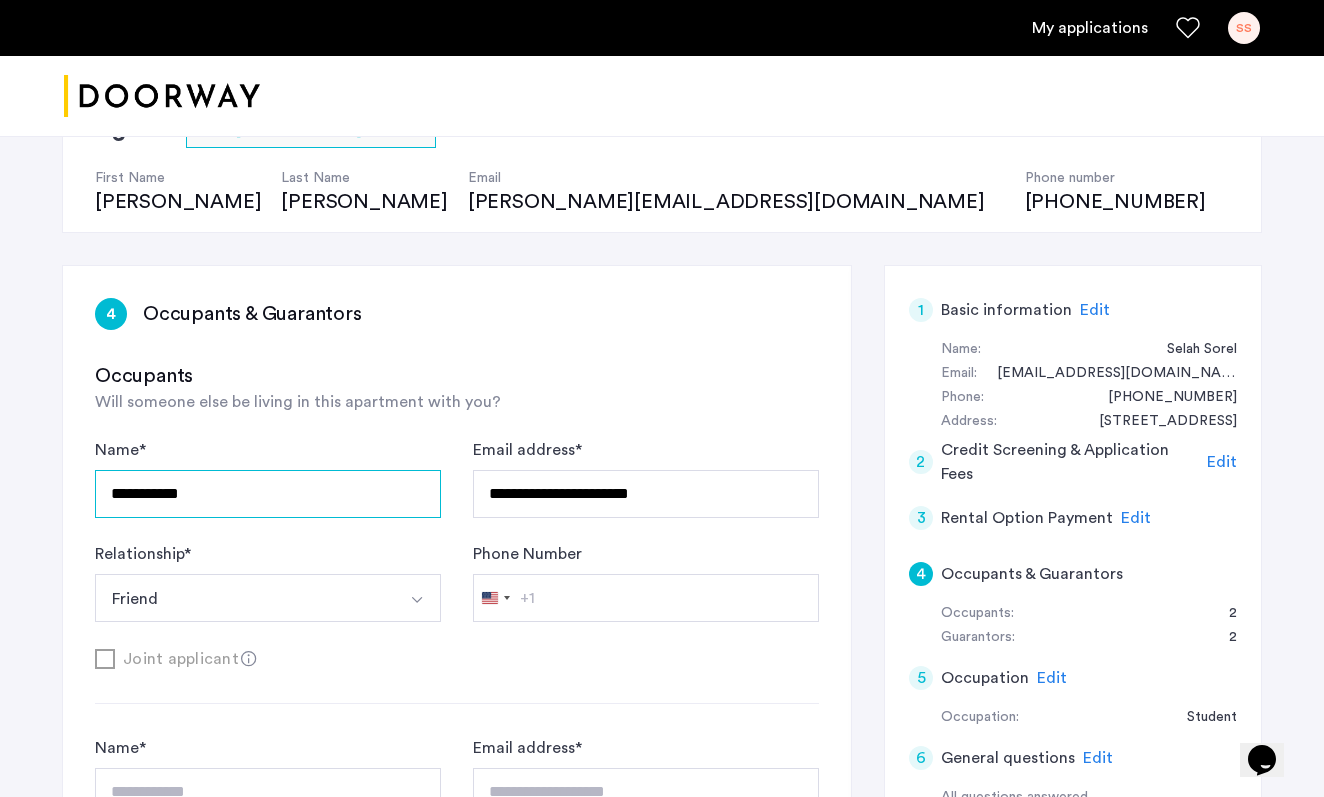 type on "**********" 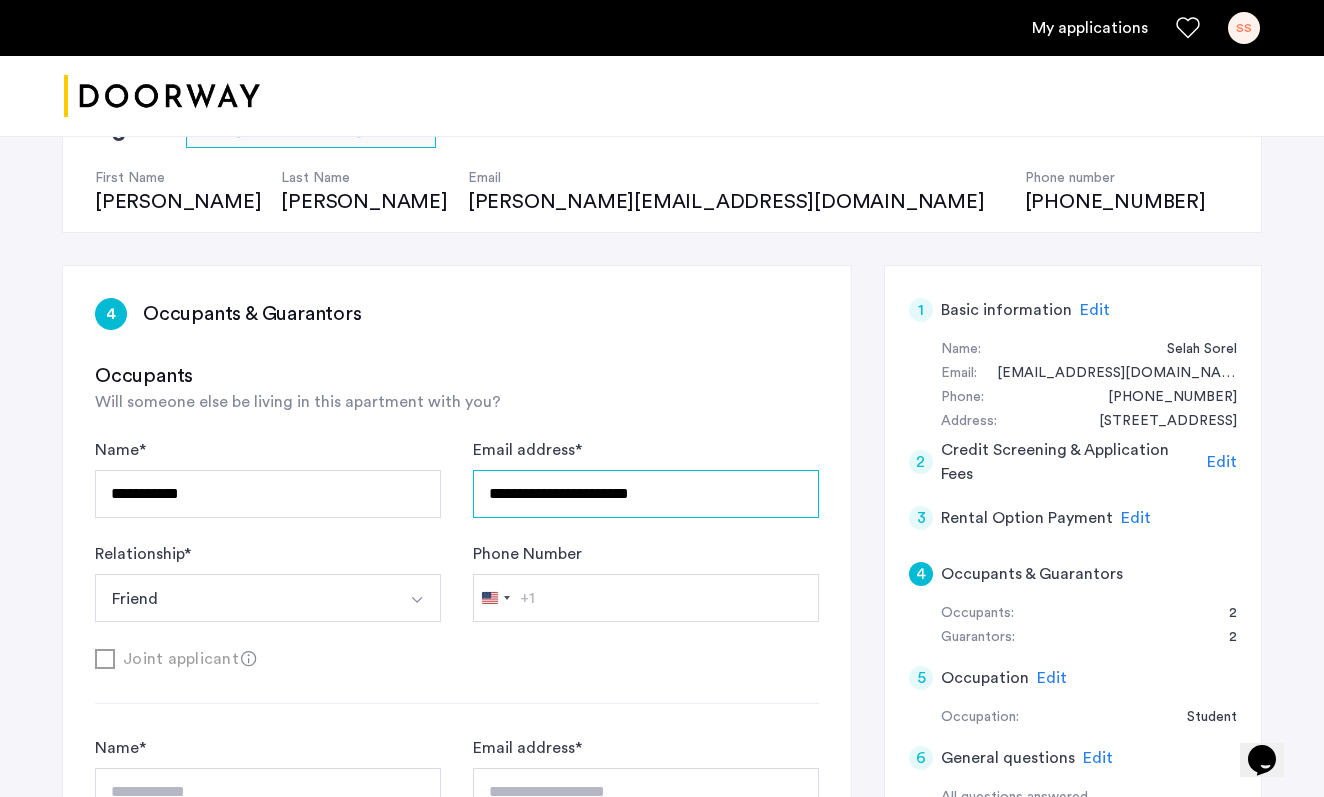 drag, startPoint x: 695, startPoint y: 491, endPoint x: 349, endPoint y: 491, distance: 346 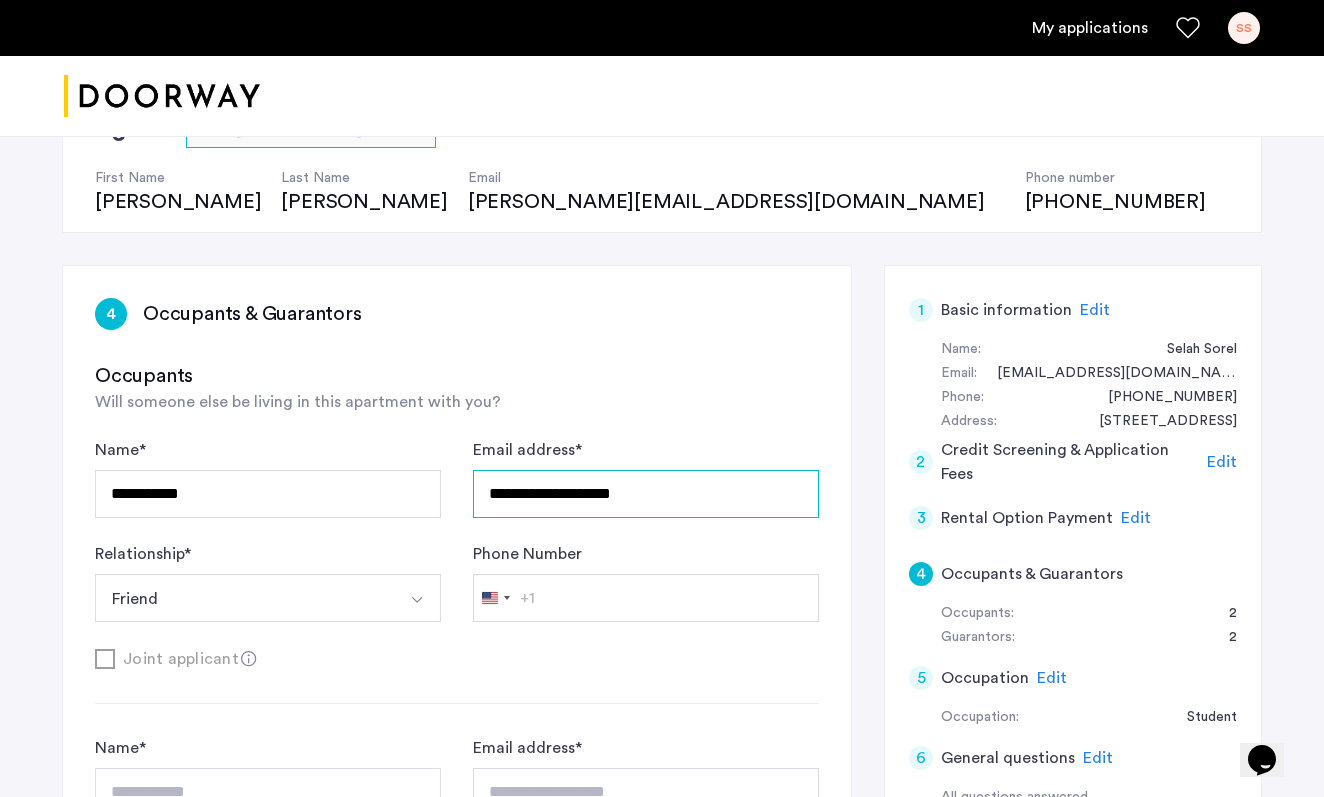 type on "**********" 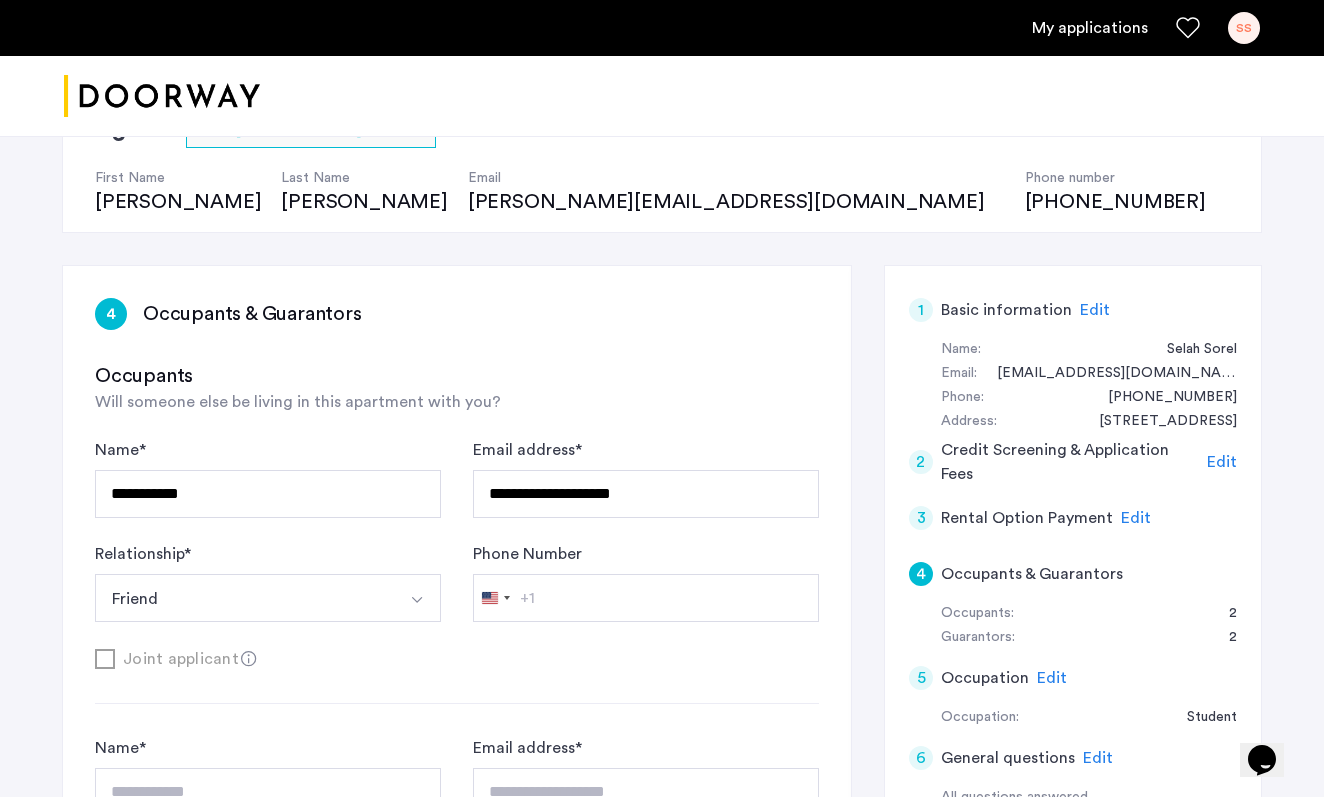 click on "**********" 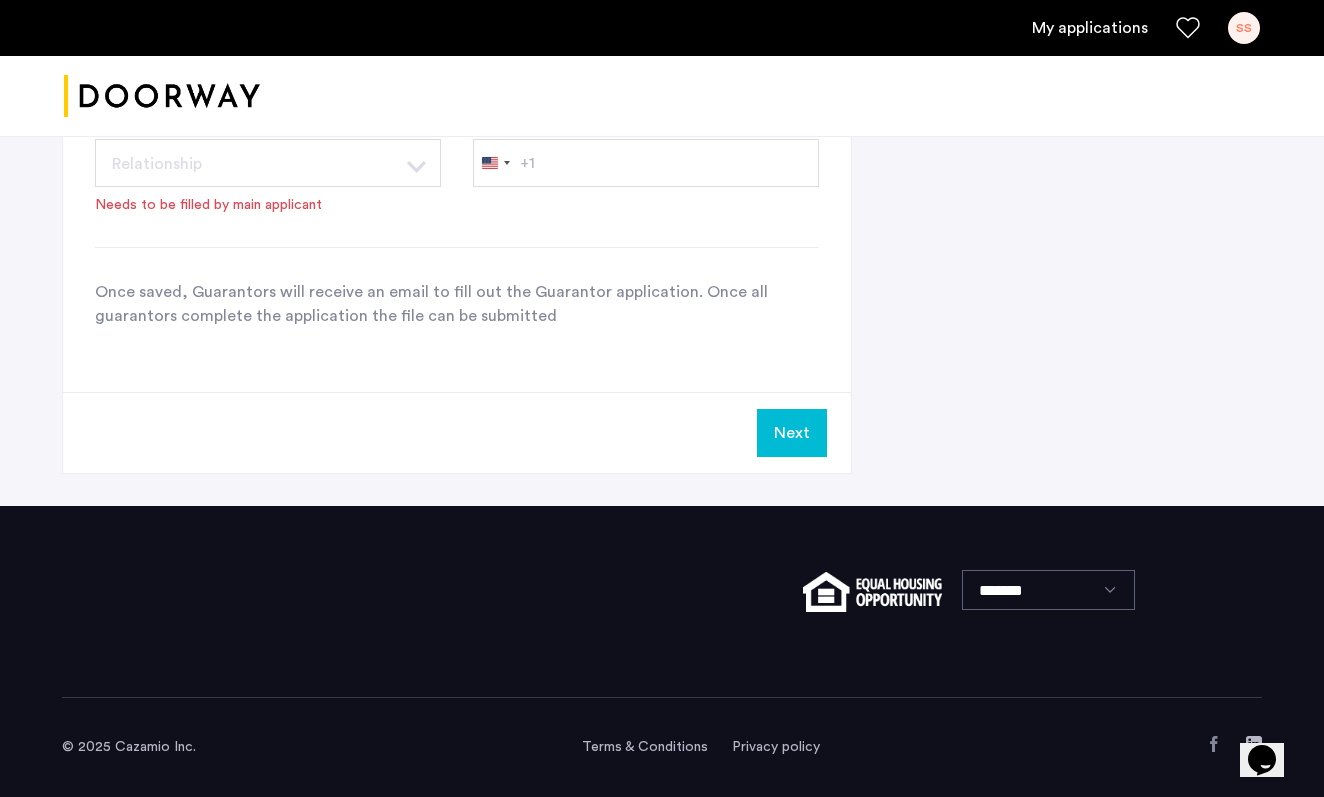 scroll, scrollTop: 1573, scrollLeft: 0, axis: vertical 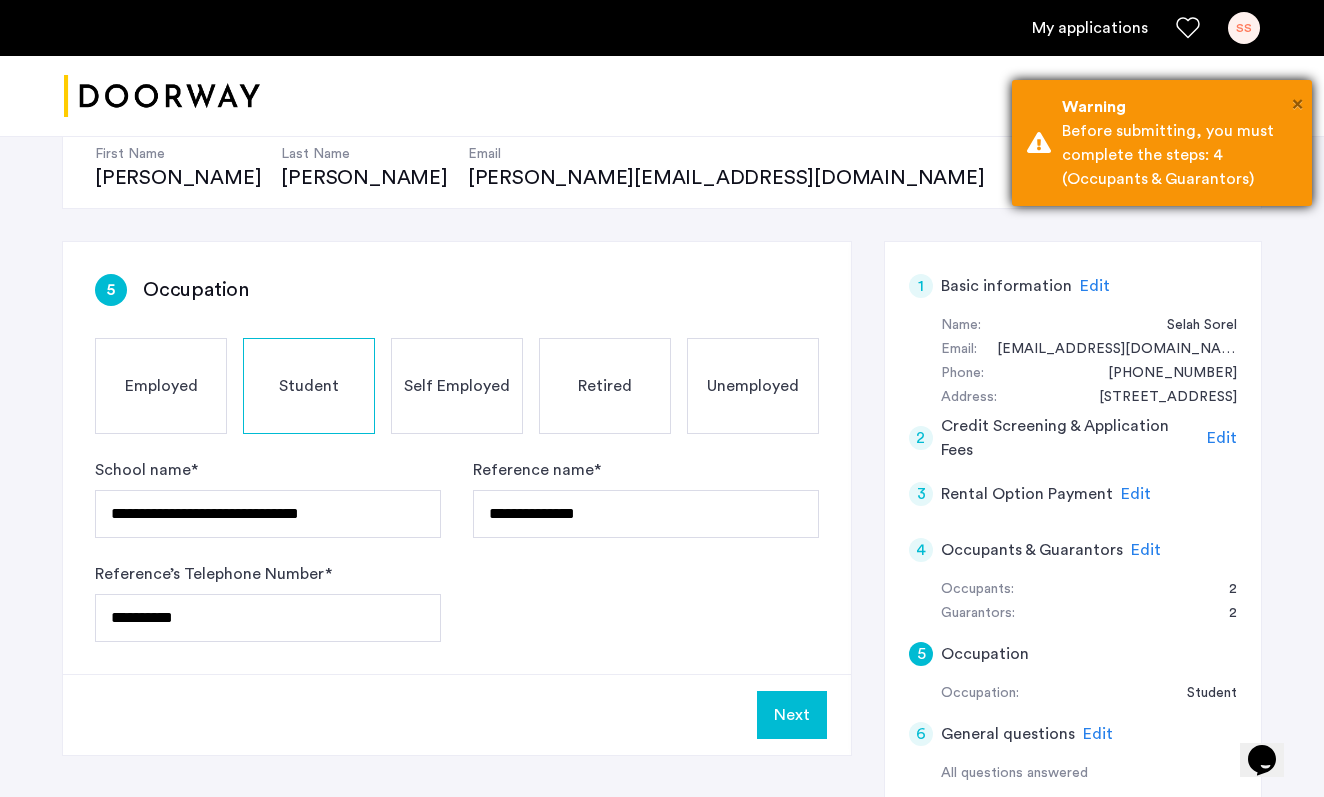 click on "×" at bounding box center [1297, 104] 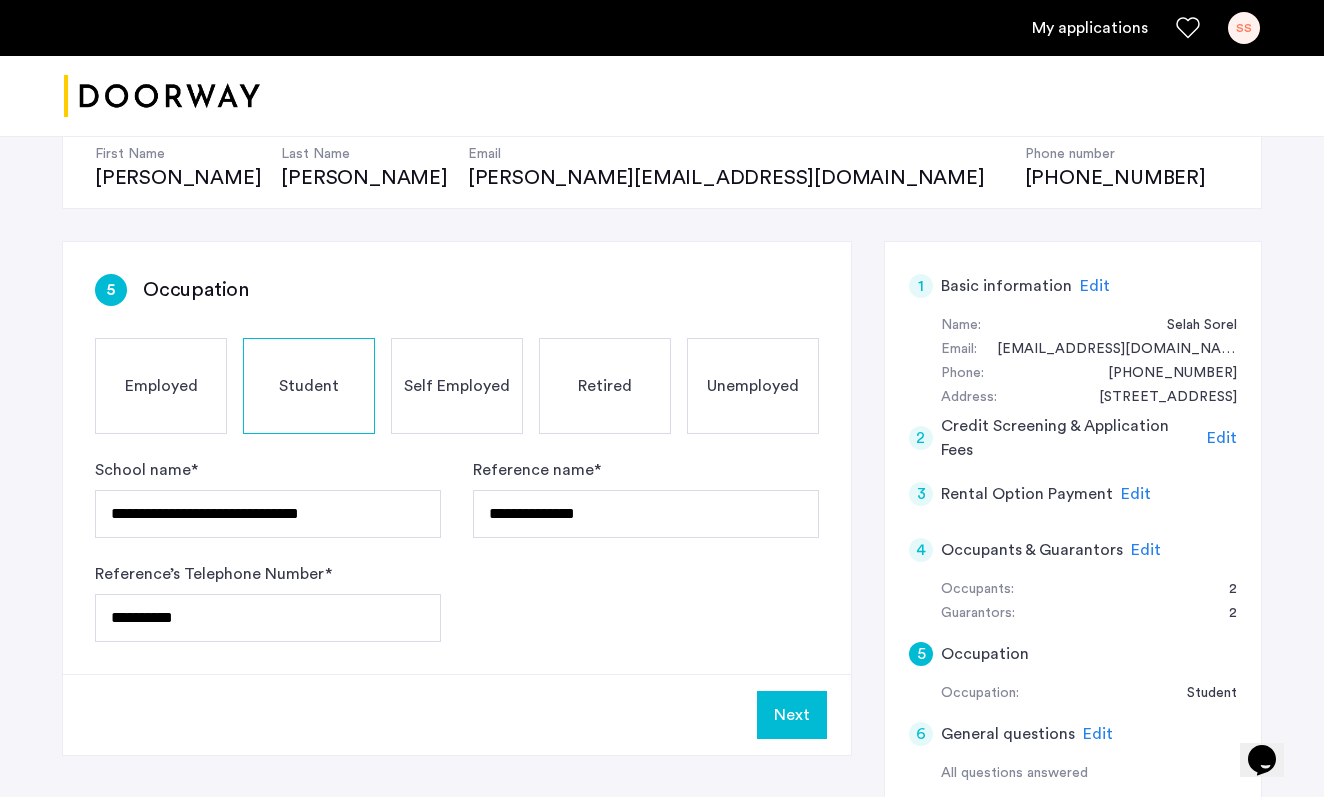 click on "4 Occupants & Guarantors Edit" 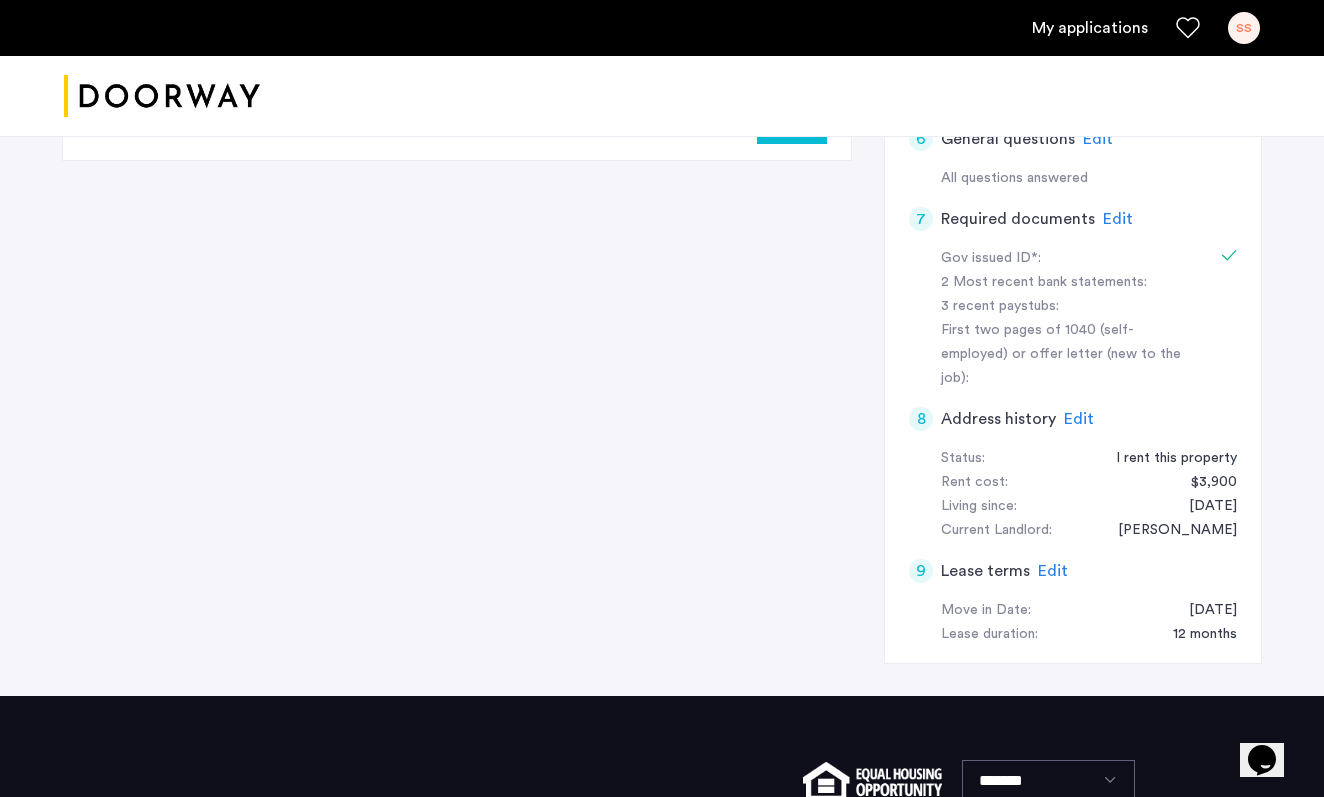 scroll, scrollTop: 953, scrollLeft: 0, axis: vertical 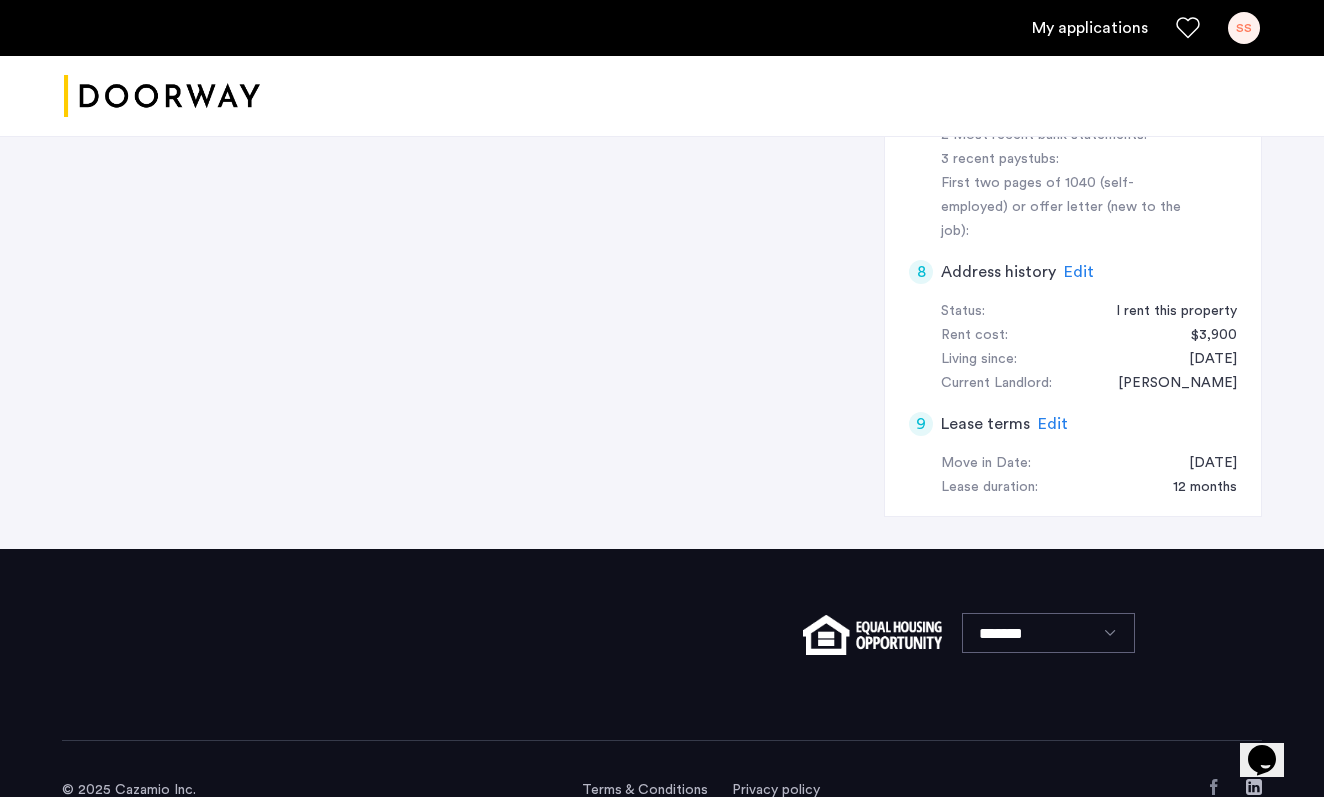 click on "SS" at bounding box center [1244, 28] 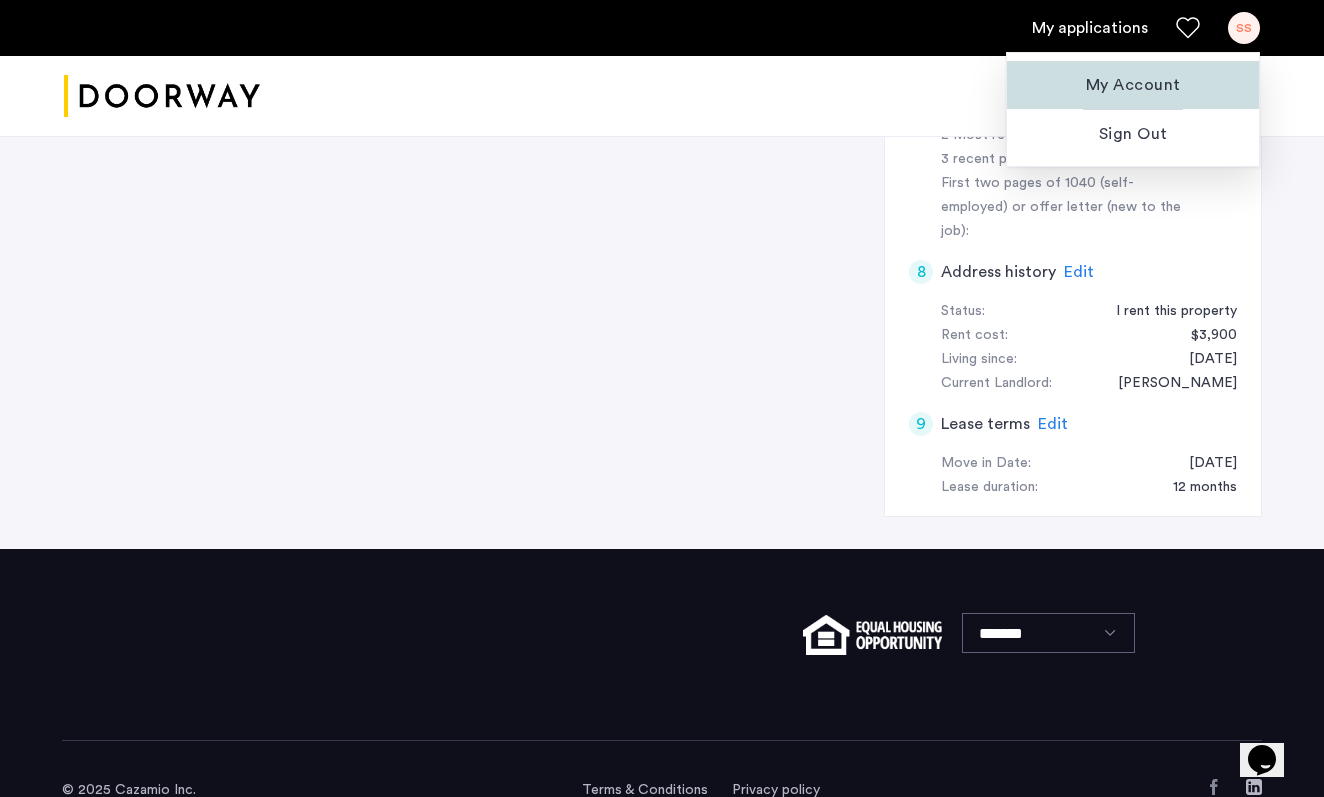 click on "My Account" at bounding box center (1133, 85) 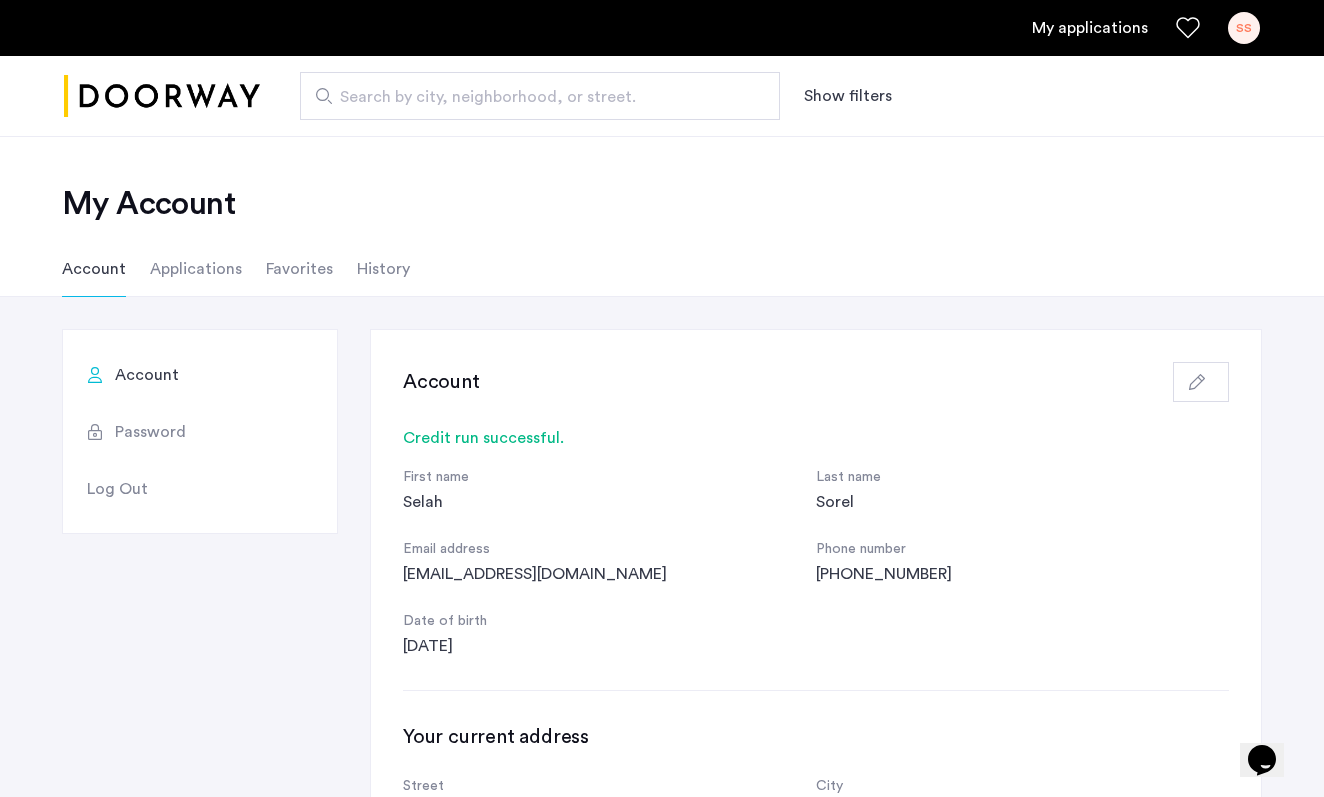 scroll, scrollTop: 0, scrollLeft: 0, axis: both 